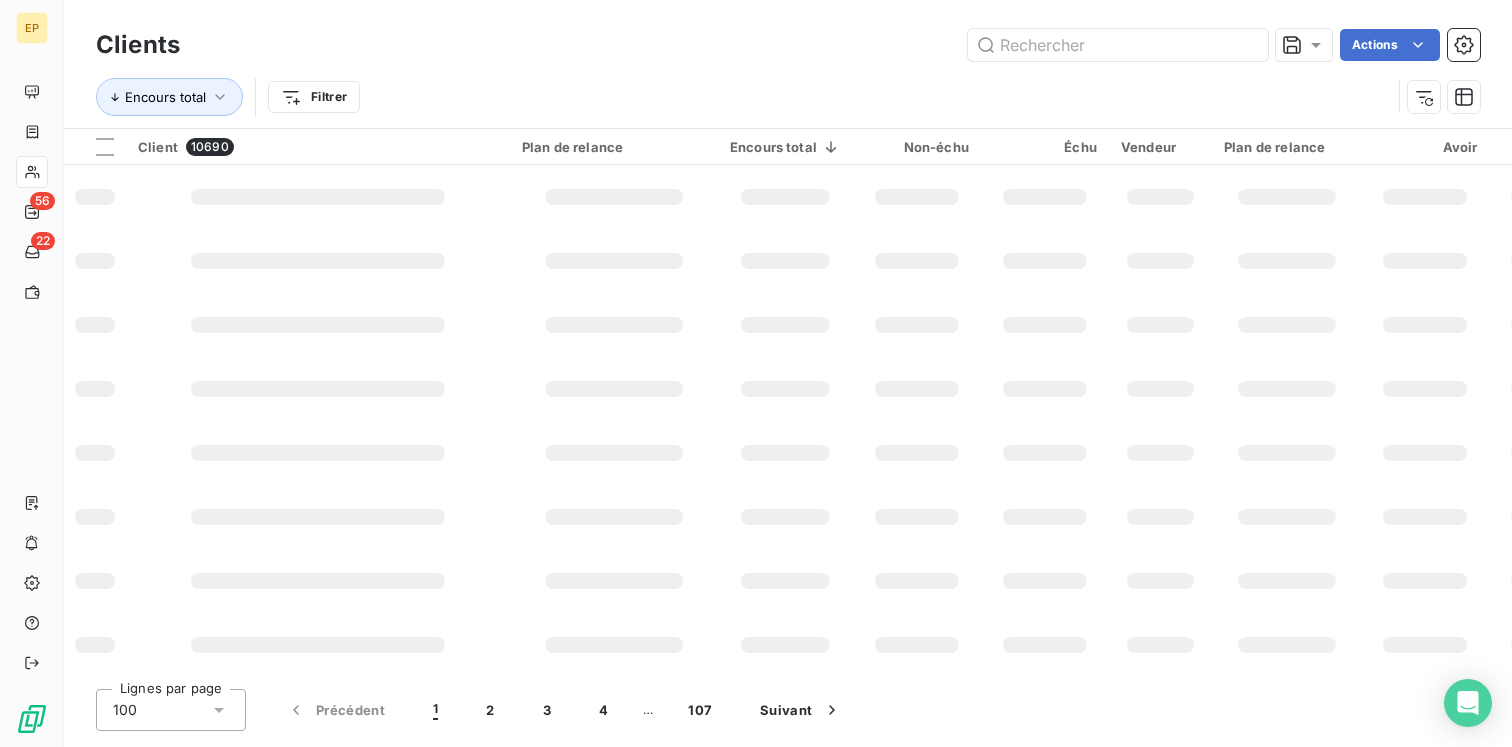 scroll, scrollTop: 0, scrollLeft: 0, axis: both 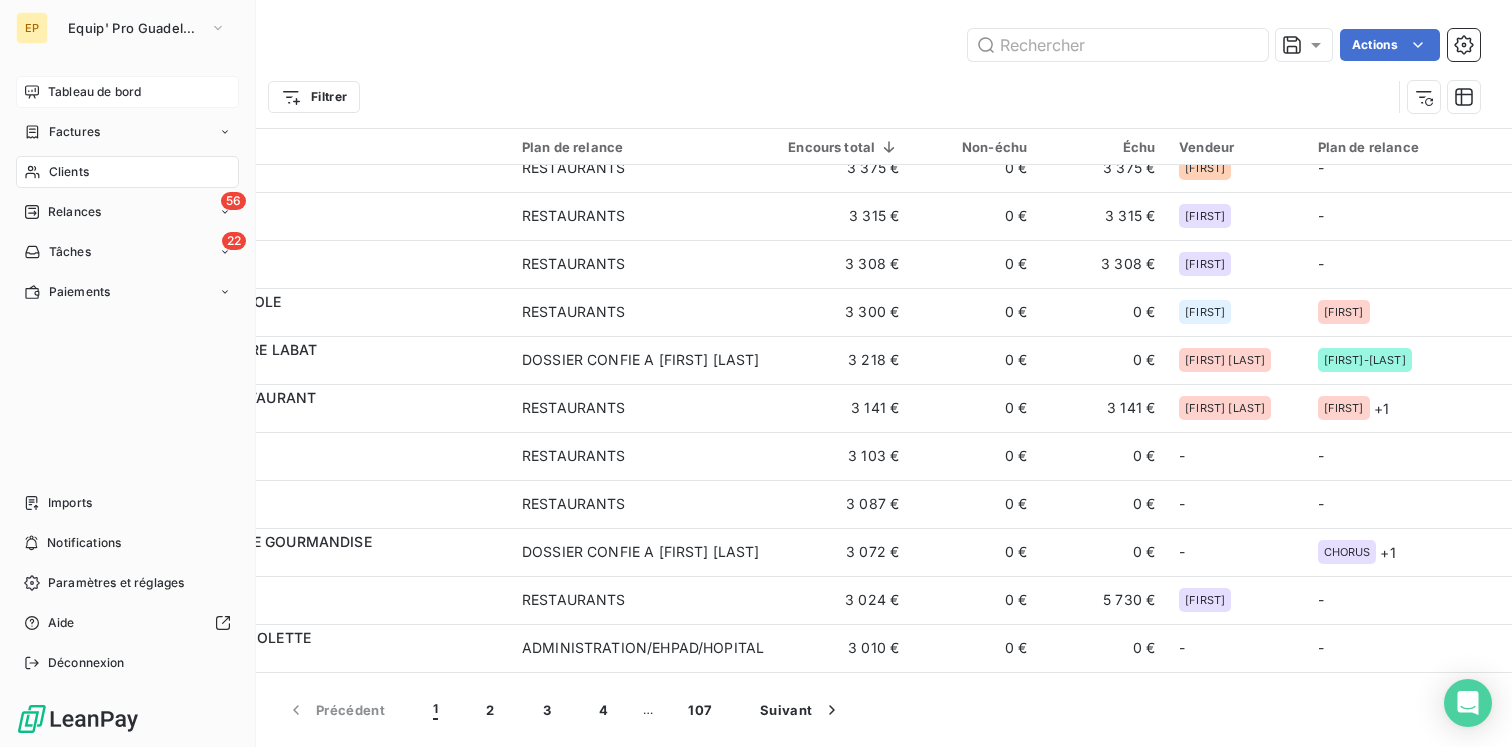 click on "Tableau de bord" at bounding box center (127, 92) 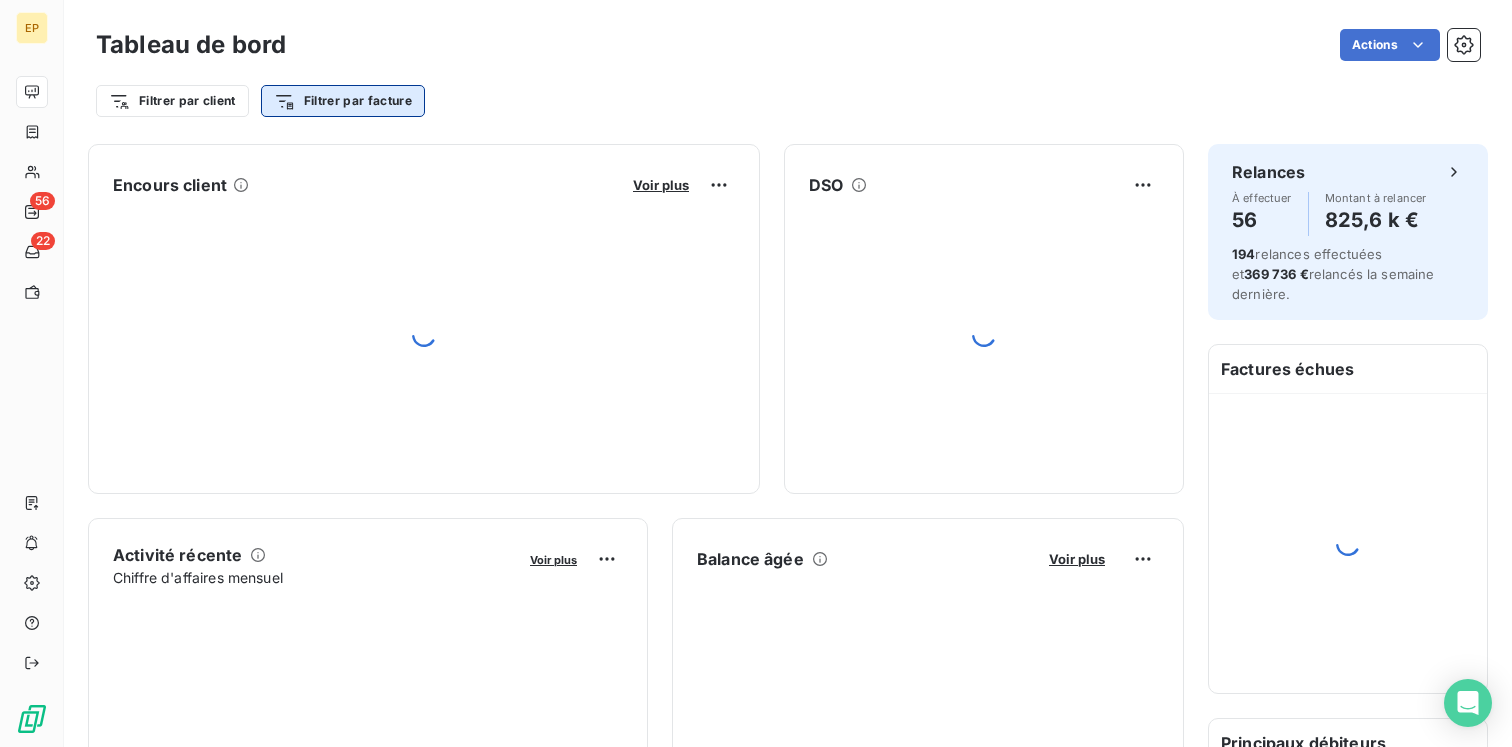 click on "EP 56 22 Tableau de bord Actions Filtrer par client Filtrer par facture Encours client   Voir plus DSO Activité récente Chiffre d'affaires mensuel Voir plus Balance âgée Voir plus Relances par montant Encaissements Prévisionnel basé sur le délai moyen de paiement des 3 derniers mois Relances À effectuer 56 Montant à relancer 825,6 k € 194  relances effectuées et  369 736 €  relancés la semaine dernière. Factures échues Principaux débiteurs C&N COMPAGNIE 344 390 € PORTOFINO KANNEN RESTAURANT 139 647 € EQUIP'PRO BUILD 130 513 € MAIRIE DE CAPESTERRE BELLE EAU  105 238 € CARIBBEAN BEACH RESTAURANT 98 973 € TK STEAK HOUSE 77 518 €" at bounding box center [756, 373] 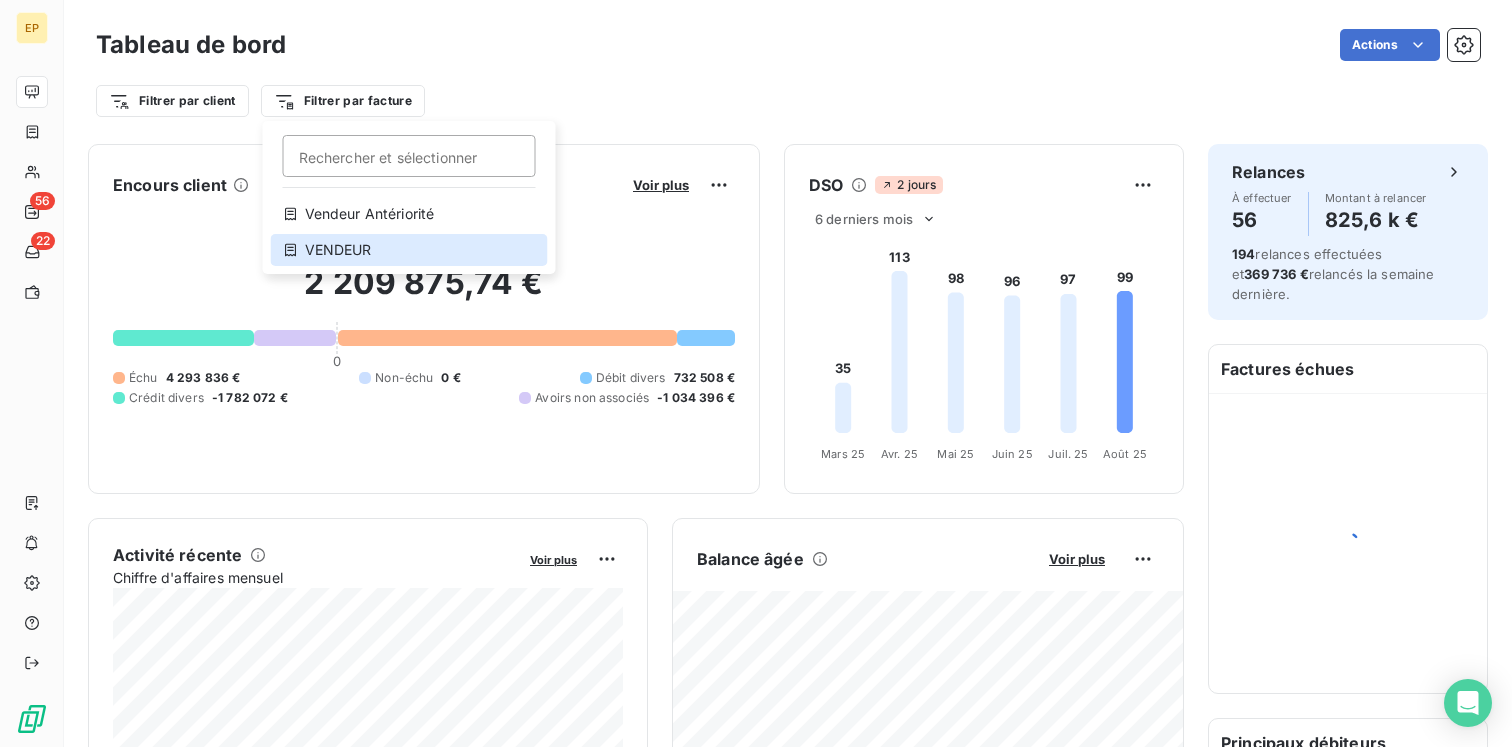 click on "VENDEUR" at bounding box center (409, 250) 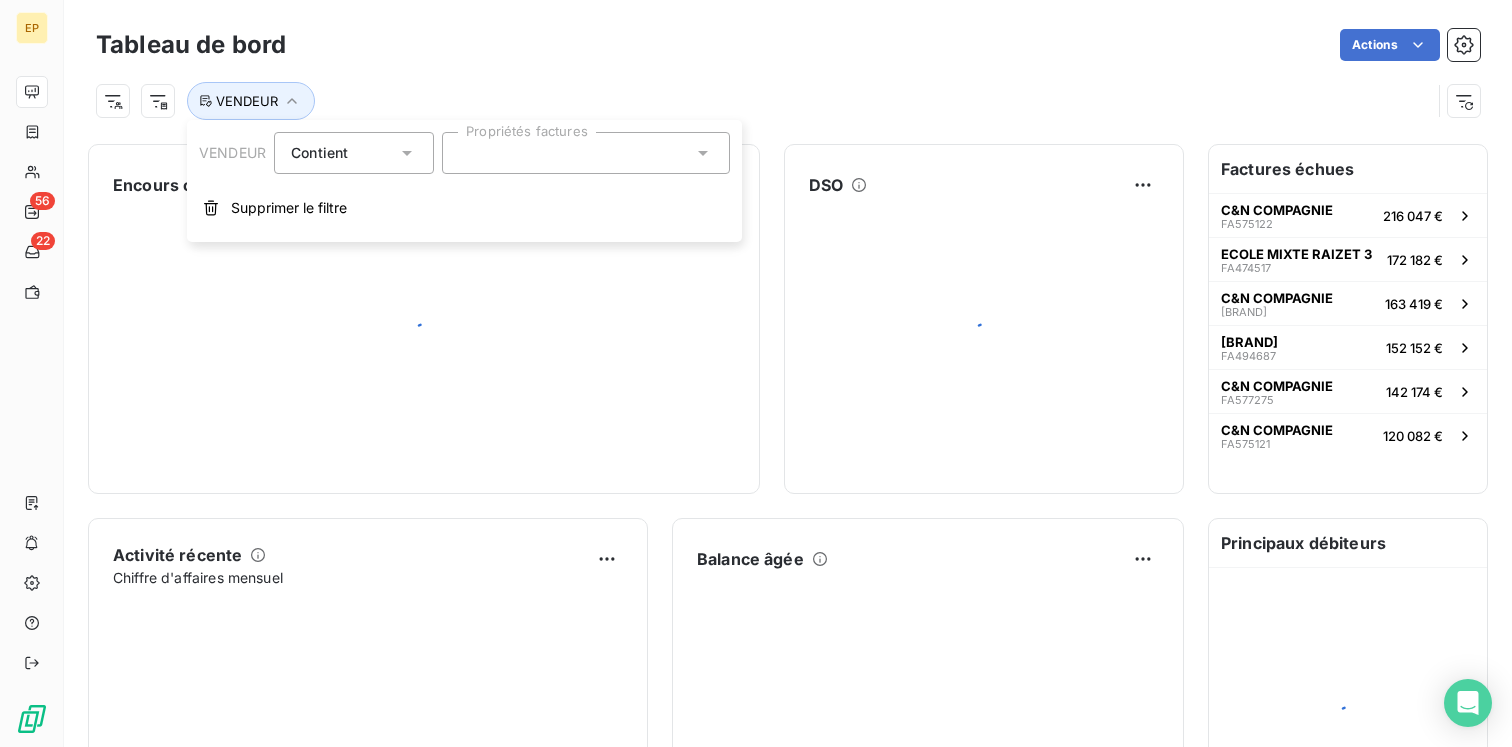 click 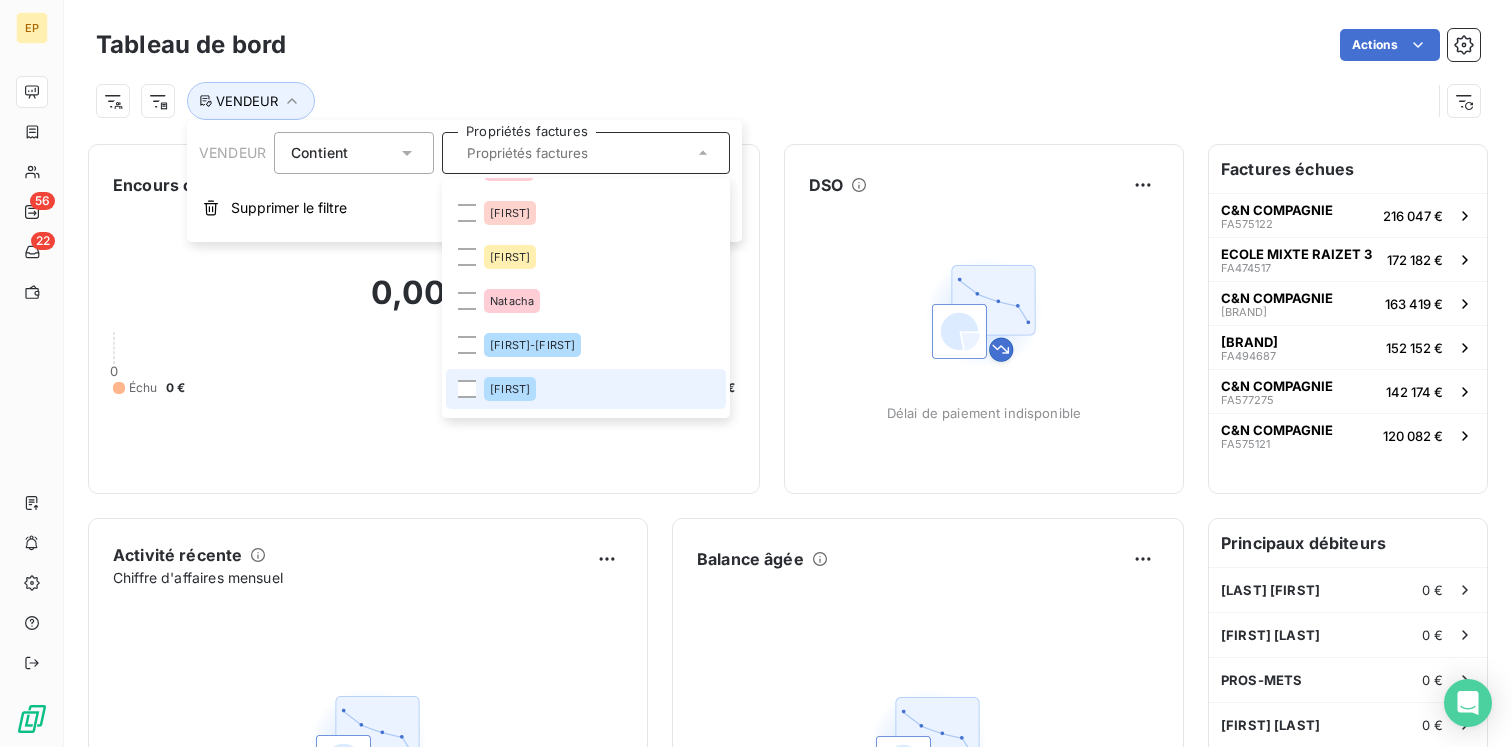 scroll, scrollTop: 139, scrollLeft: 0, axis: vertical 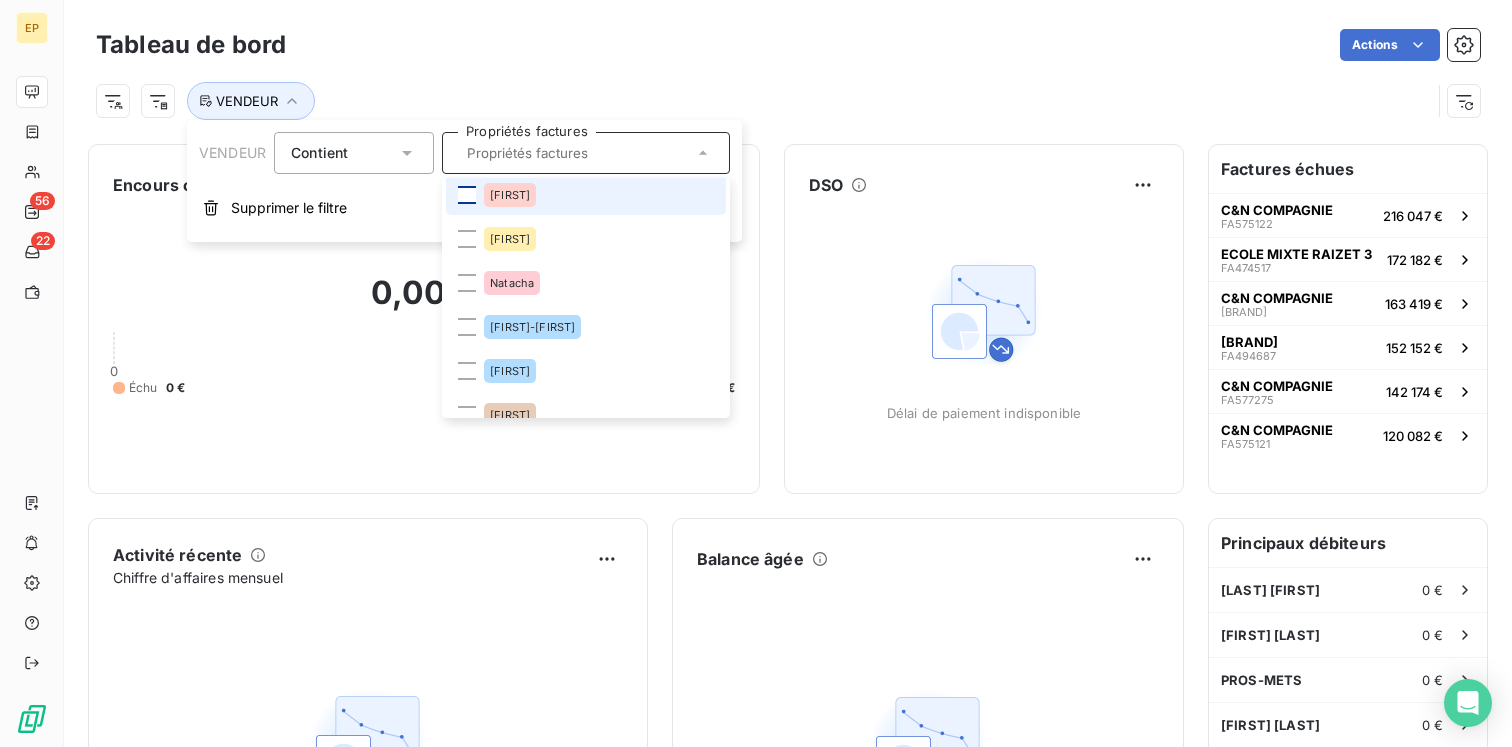 click at bounding box center [467, 195] 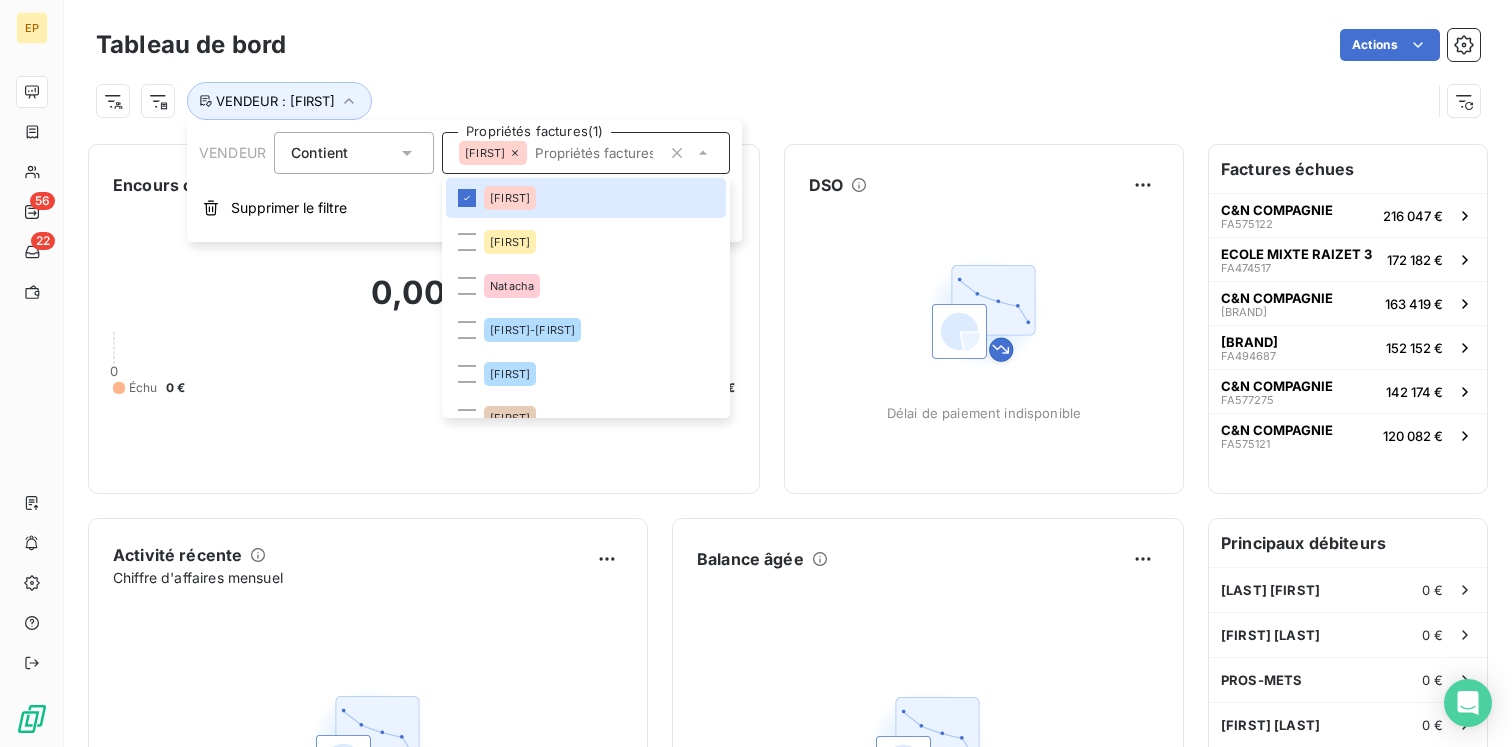 click on "Actions" at bounding box center [895, 45] 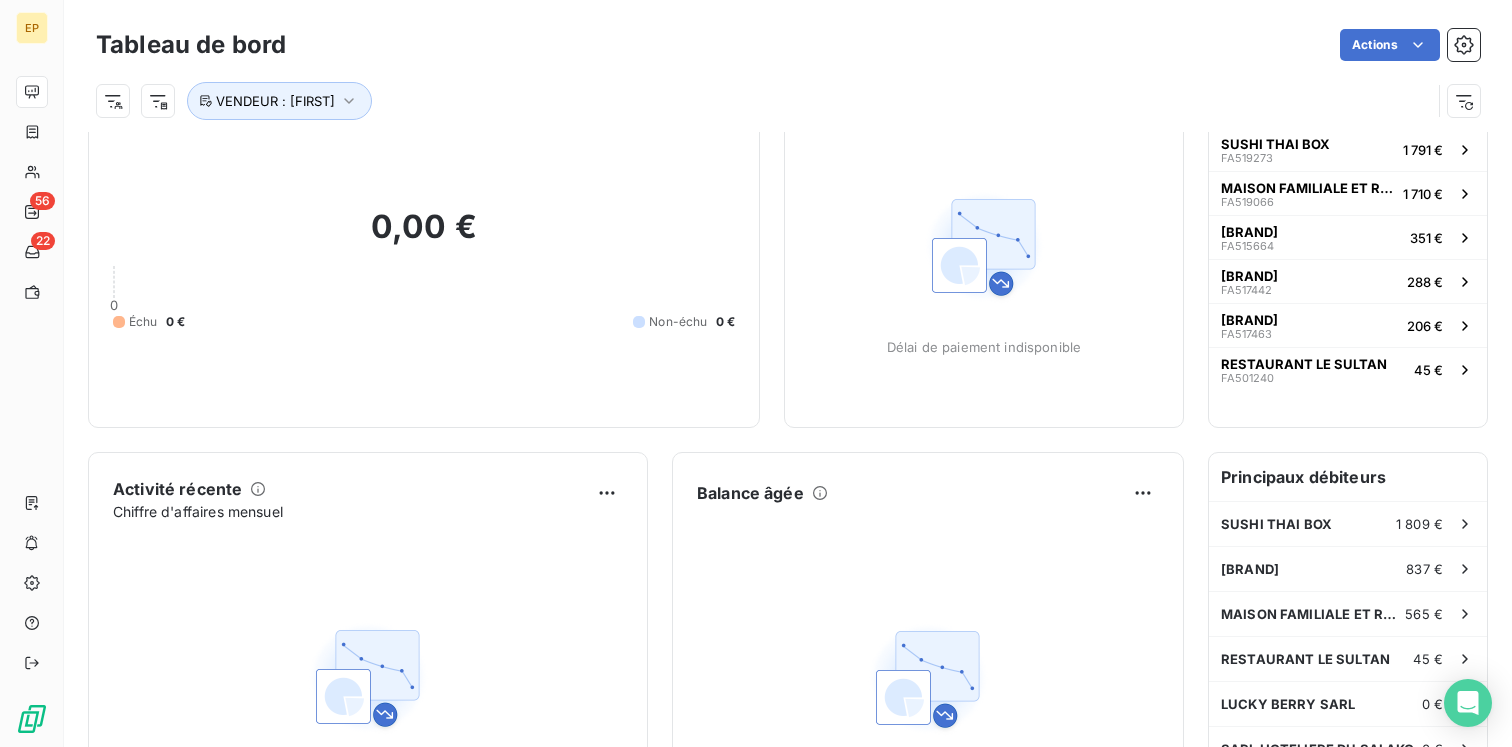 scroll, scrollTop: 0, scrollLeft: 0, axis: both 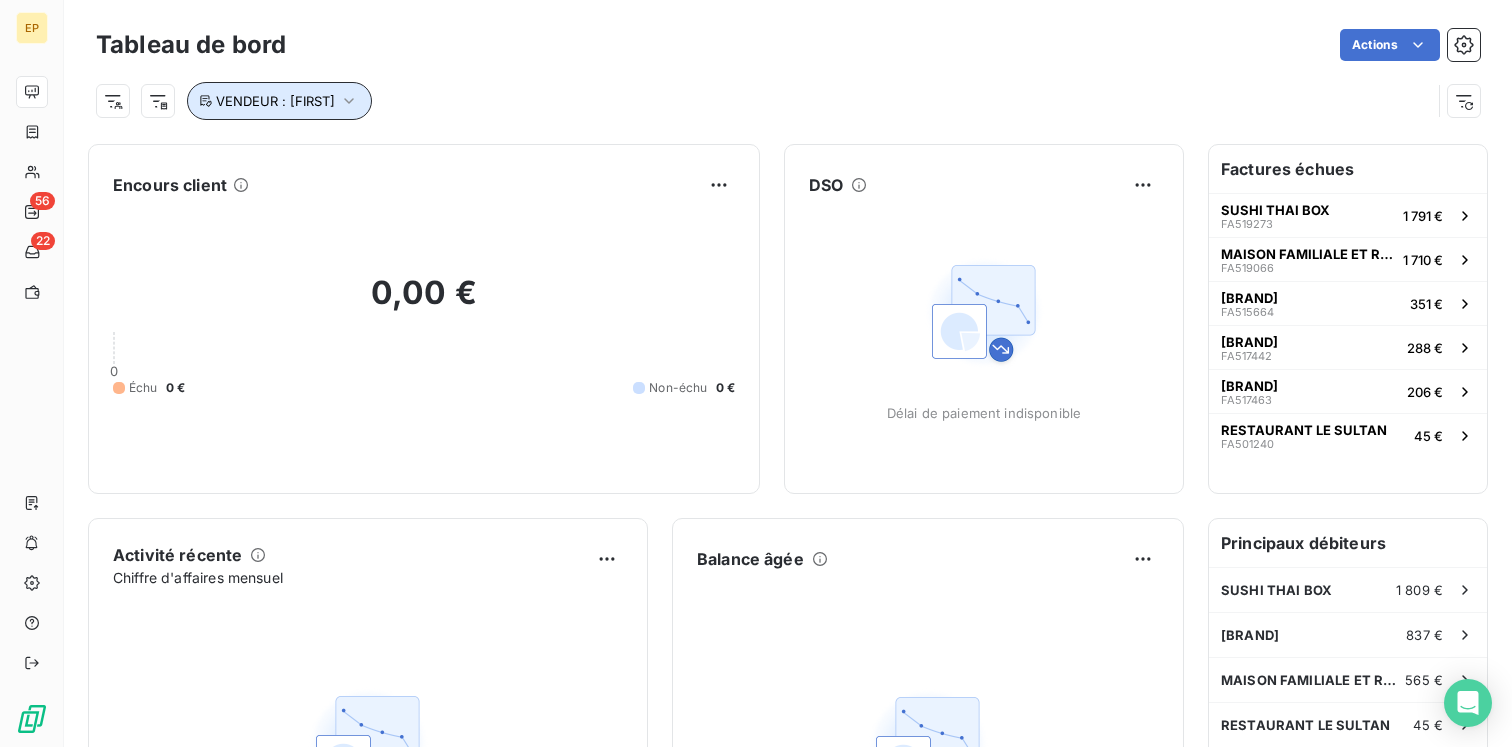 click on "VENDEUR  : Lila" at bounding box center [275, 101] 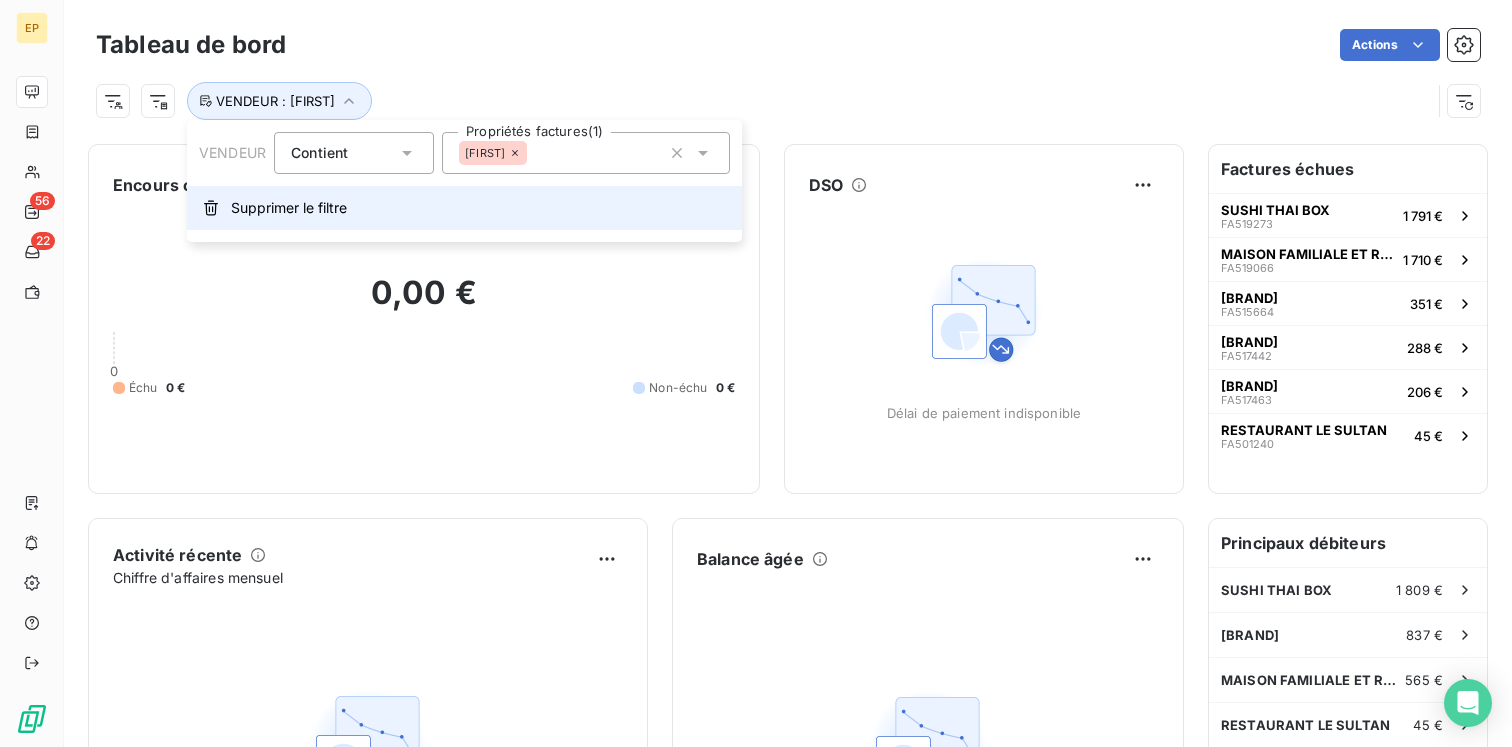 click on "Supprimer le filtre" at bounding box center (289, 208) 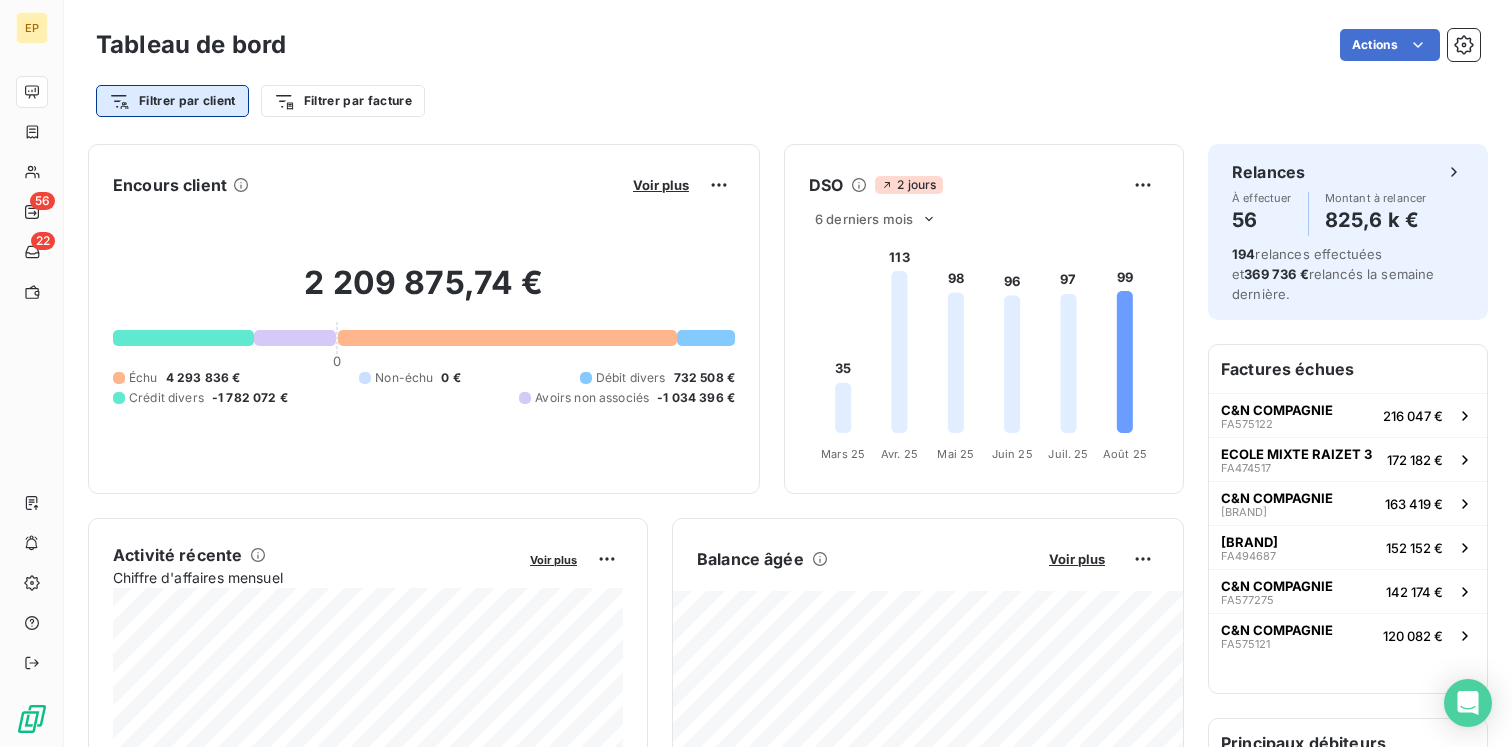 click on "EP 56 22 Tableau de bord Actions Filtrer par client Filtrer par facture Encours client   Voir plus 2 209 875,74 € 0 Échu 4 293 836 € Non-échu 0 €   Débit divers 732 508 € Crédit divers -1 782 072 € Avoirs non associés -1 034 396 € DSO 2 jours 6 derniers mois 35 113 98 96 97 99 Mars 25 Mars 25 Avr. 25 Avr. 25 Mai 25 Mai 25 Juin 25 Juin 25 Juil. 25 Juil. 25 Août 25 Août 25 Activité récente Chiffre d'affaires mensuel Voir plus Balance âgée Voir plus Relances par montant Encaissements Prévisionnel basé sur le délai moyen de paiement des 3 derniers mois Relances À effectuer 56 Montant à relancer 825,6 k € 194  relances effectuées et  369 736 €  relancés la semaine dernière. Factures échues C&N COMPAGNIE FA575122 216 047 € ECOLE MIXTE RAIZET 3 FA474517 172 182 € C&N COMPAGNIE FA555001 163 419 € SNC GP DEV 91LOC/BOULANGERIE KIAVUE ET FILS FA494687 152 152 € C&N COMPAGNIE FA577275 142 174 € C&N COMPAGNIE FA575121 120 082 €" at bounding box center [756, 373] 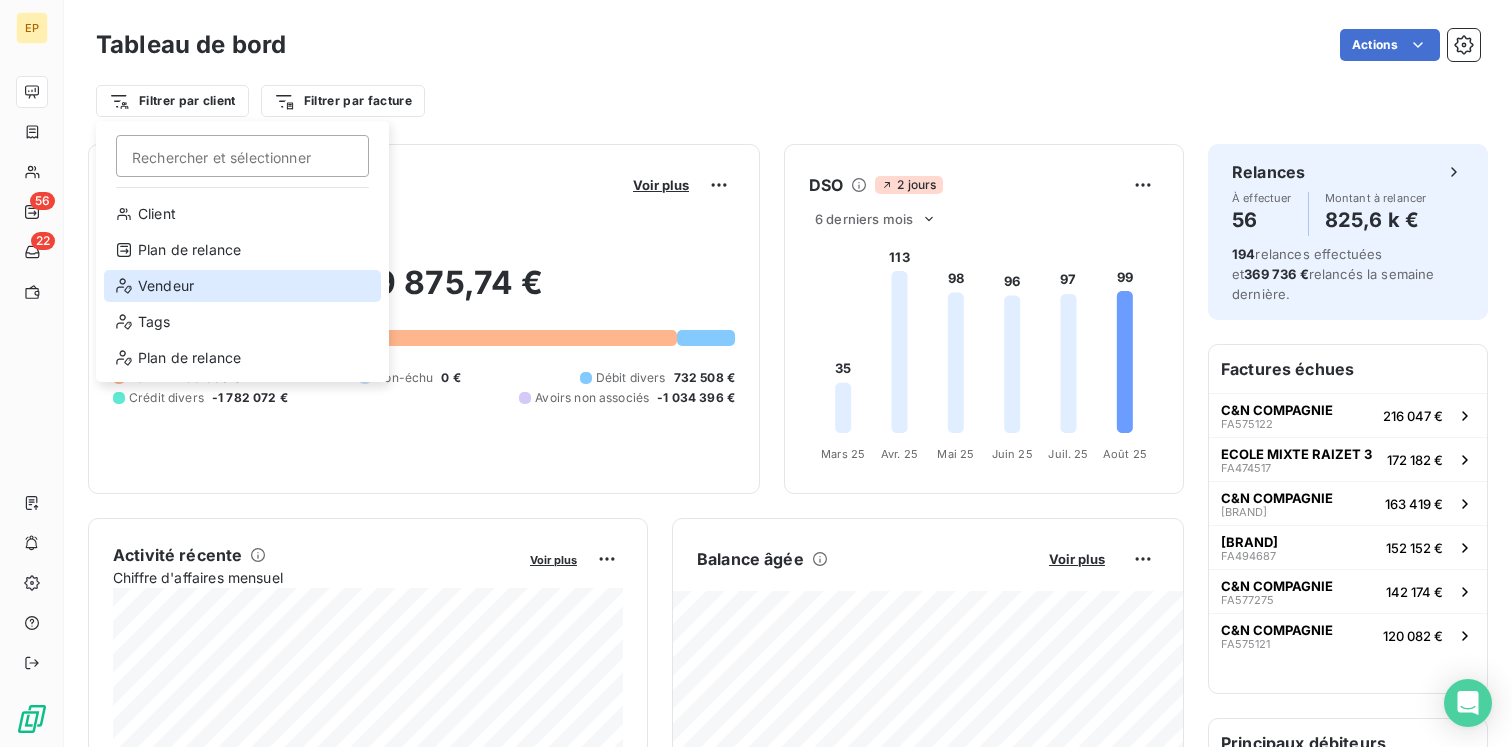 click on "Vendeur" at bounding box center (242, 286) 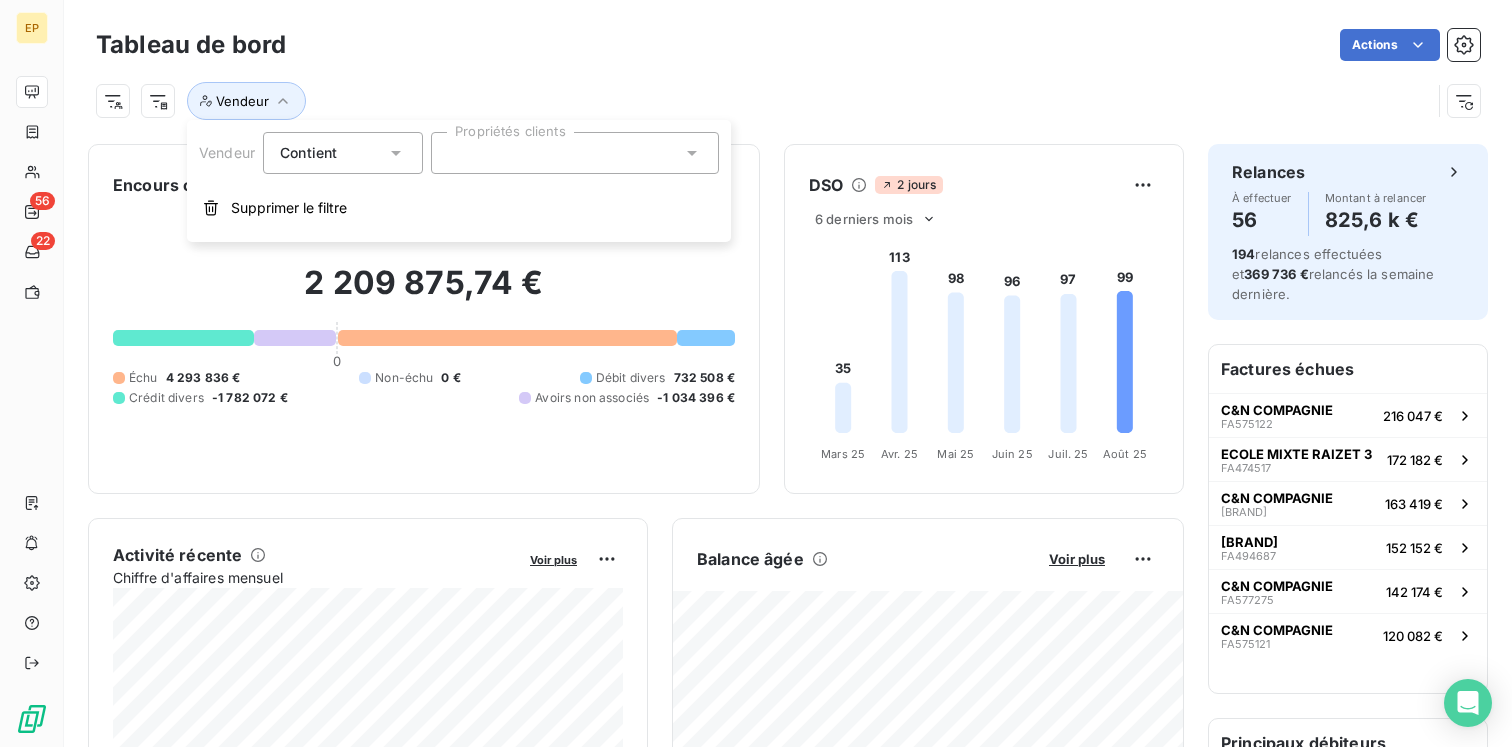 click at bounding box center (575, 153) 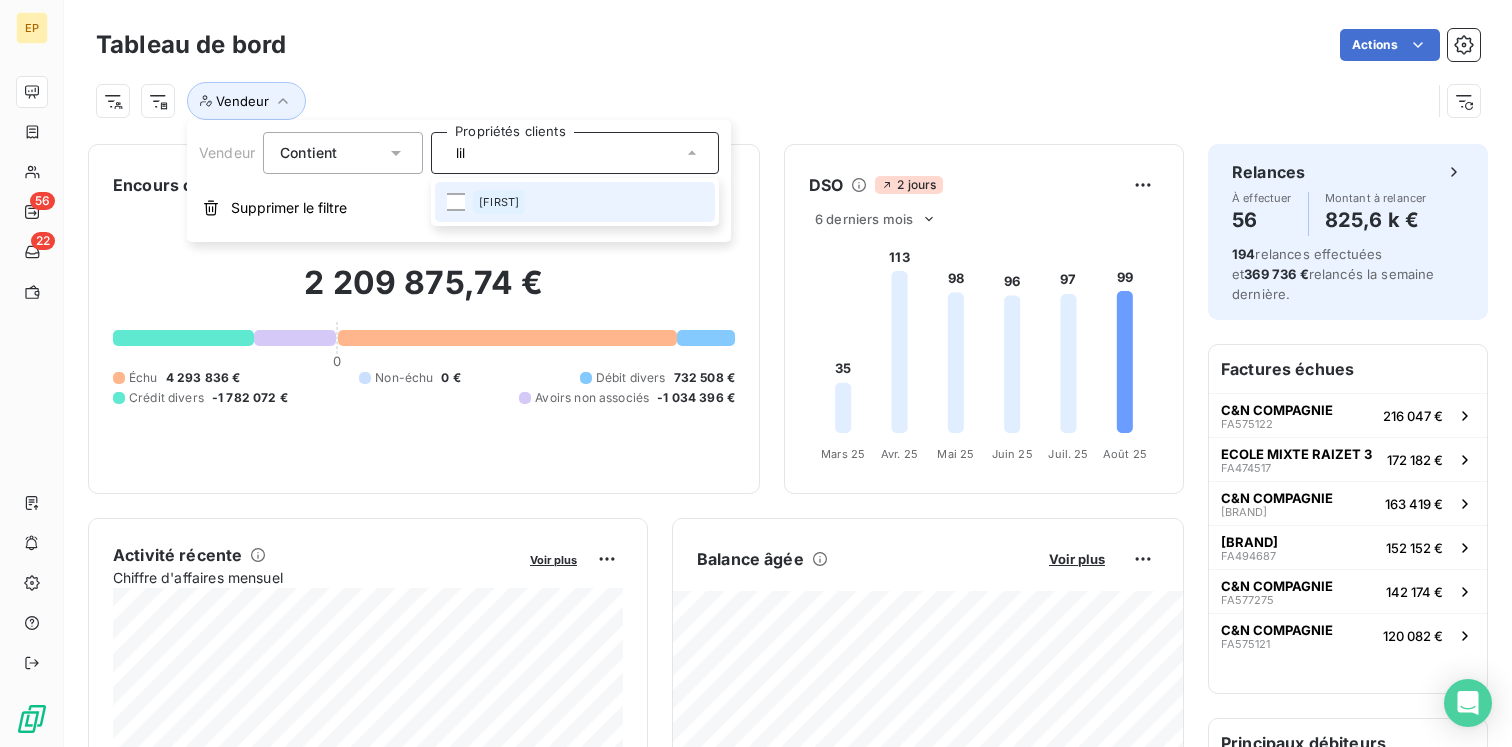 type on "lil" 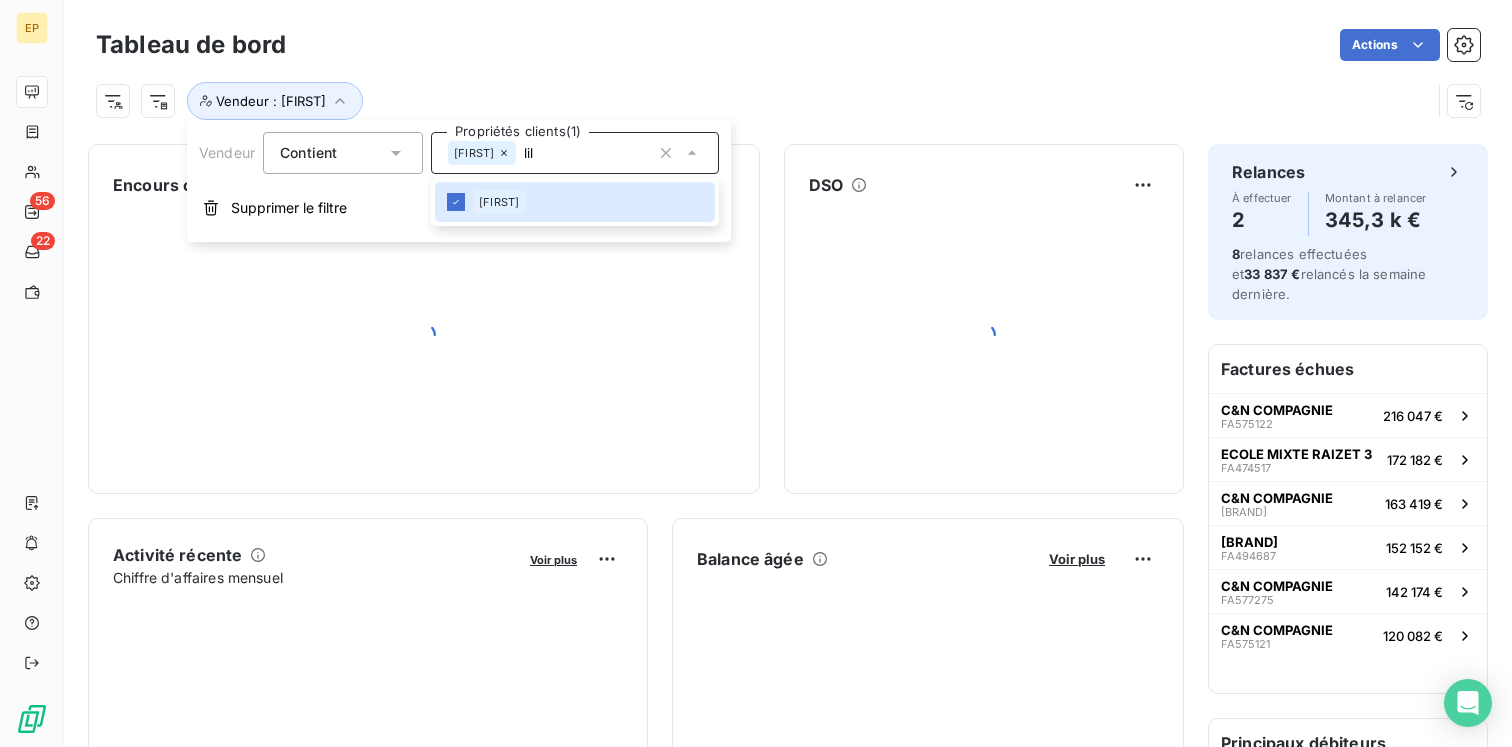 click on "Tableau de bord Actions" at bounding box center (788, 45) 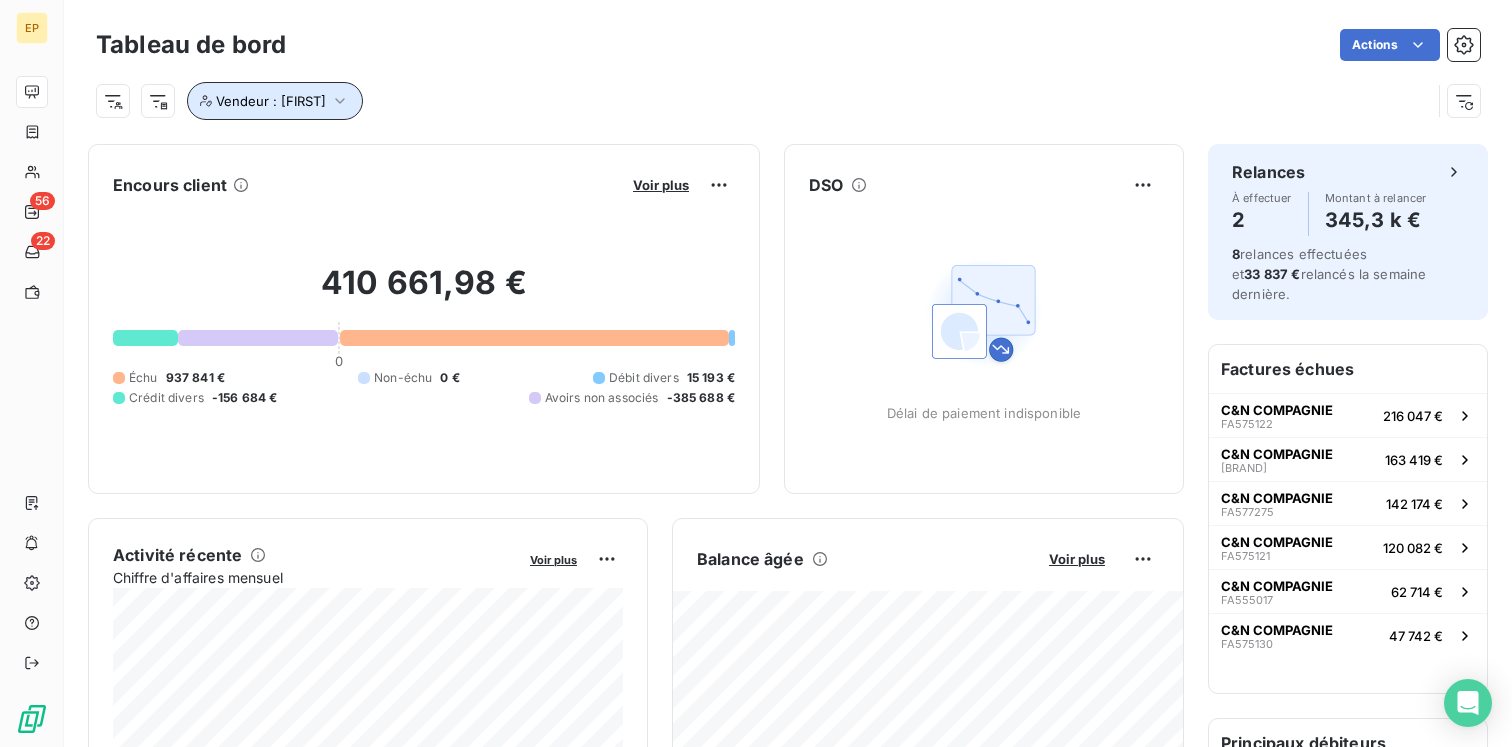 click on "Vendeur  : Lila" at bounding box center [275, 101] 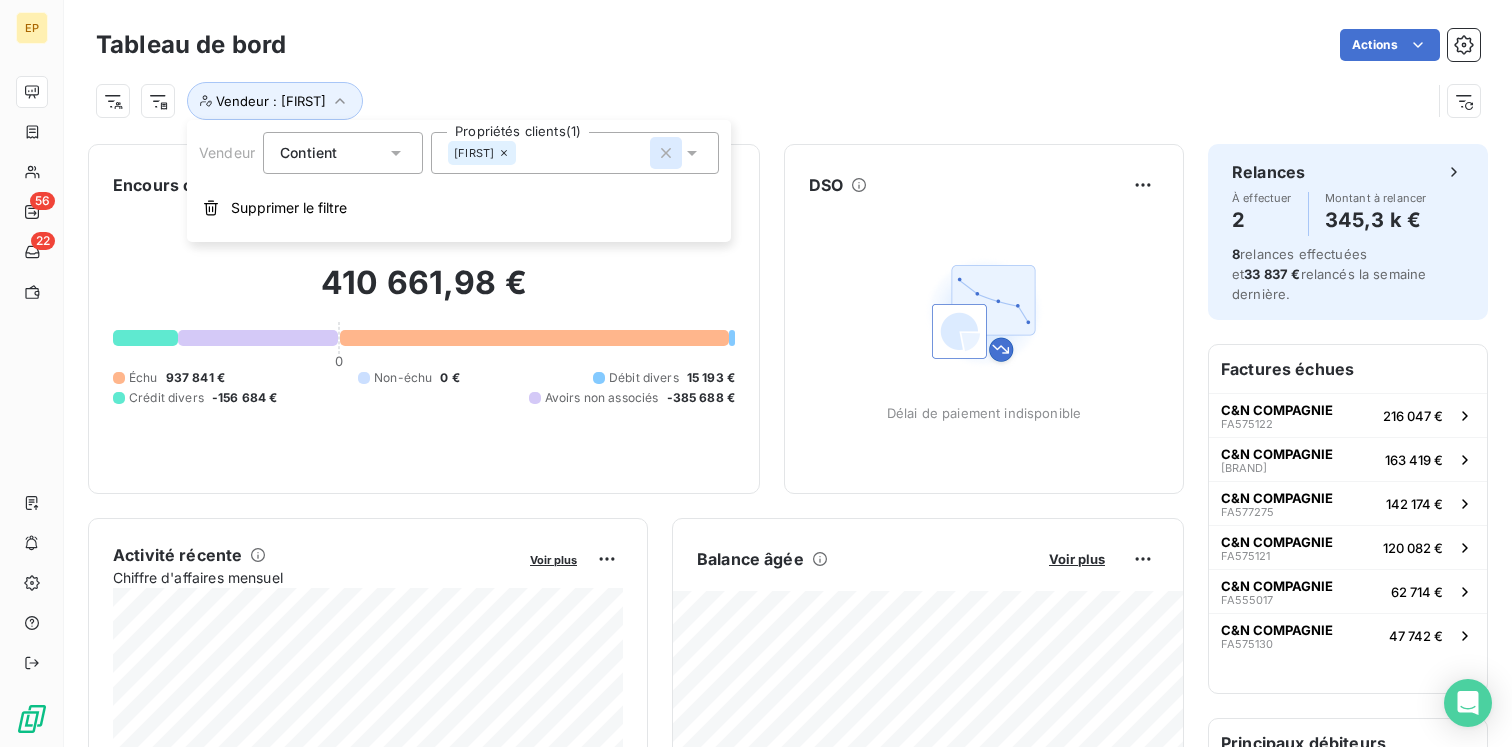click 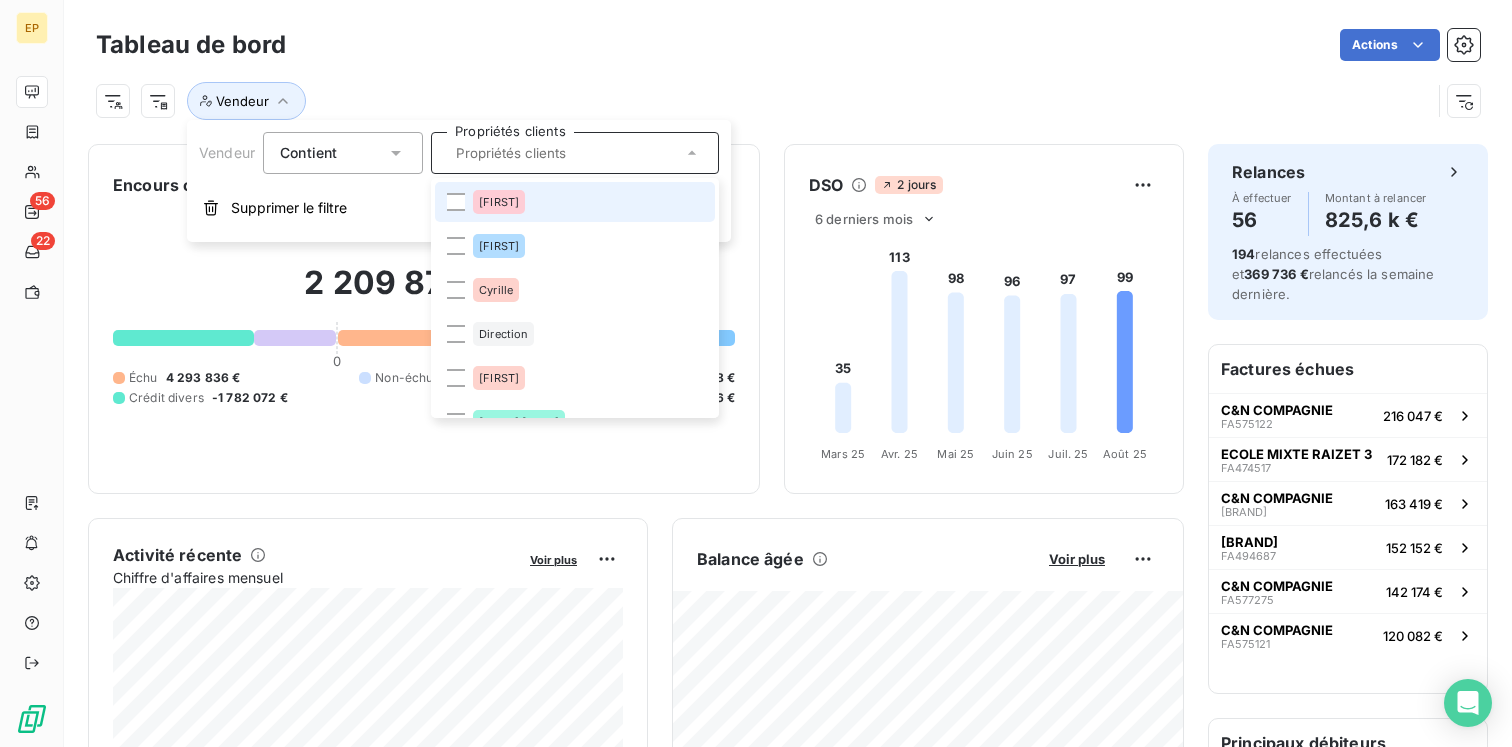 click on "Actions" at bounding box center [895, 45] 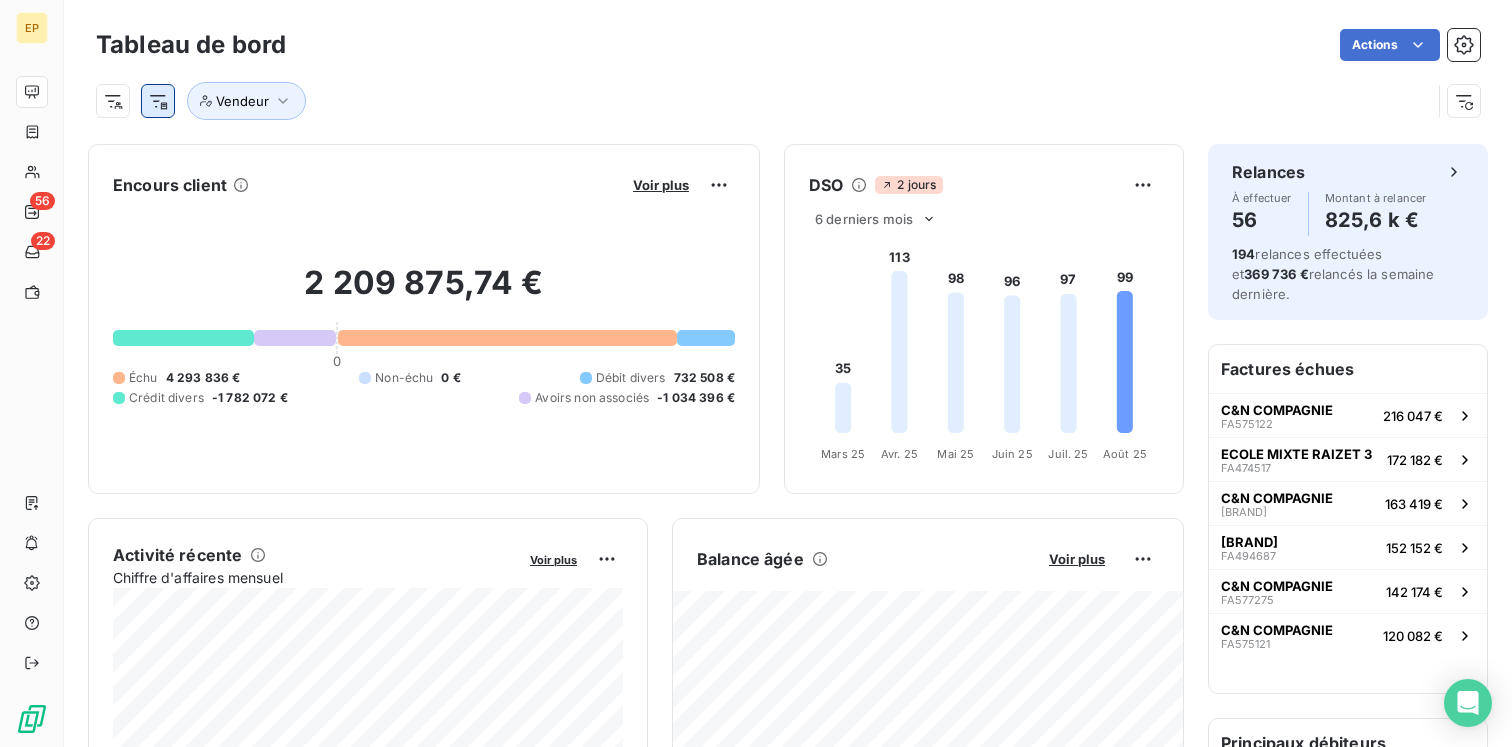 click on "EP 56 22 Tableau de bord Actions Vendeur  Encours client   Voir plus 2 209 875,74 € 0 Échu 4 293 836 € Non-échu 0 €   Débit divers 732 508 € Crédit divers -1 782 072 € Avoirs non associés -1 034 396 € DSO 2 jours 6 derniers mois 35 113 98 96 97 99 Mars 25 Mars 25 Avr. 25 Avr. 25 Mai 25 Mai 25 Juin 25 Juin 25 Juil. 25 Juil. 25 Août 25 Août 25 Activité récente Chiffre d'affaires mensuel Voir plus Balance âgée Voir plus Relances par montant Encaissements Prévisionnel basé sur le délai moyen de paiement des 3 derniers mois Relances À effectuer 56 Montant à relancer 825,6 k € 194  relances effectuées et  369 736 €  relancés la semaine dernière. Factures échues C&N COMPAGNIE FA575122 216 047 € ECOLE MIXTE RAIZET 3 FA474517 172 182 € C&N COMPAGNIE FA555001 163 419 € SNC GP DEV 91LOC/BOULANGERIE KIAVUE ET FILS FA494687 152 152 € C&N COMPAGNIE FA577275 142 174 € C&N COMPAGNIE FA575121 120 082 € Principaux débiteurs" at bounding box center [756, 373] 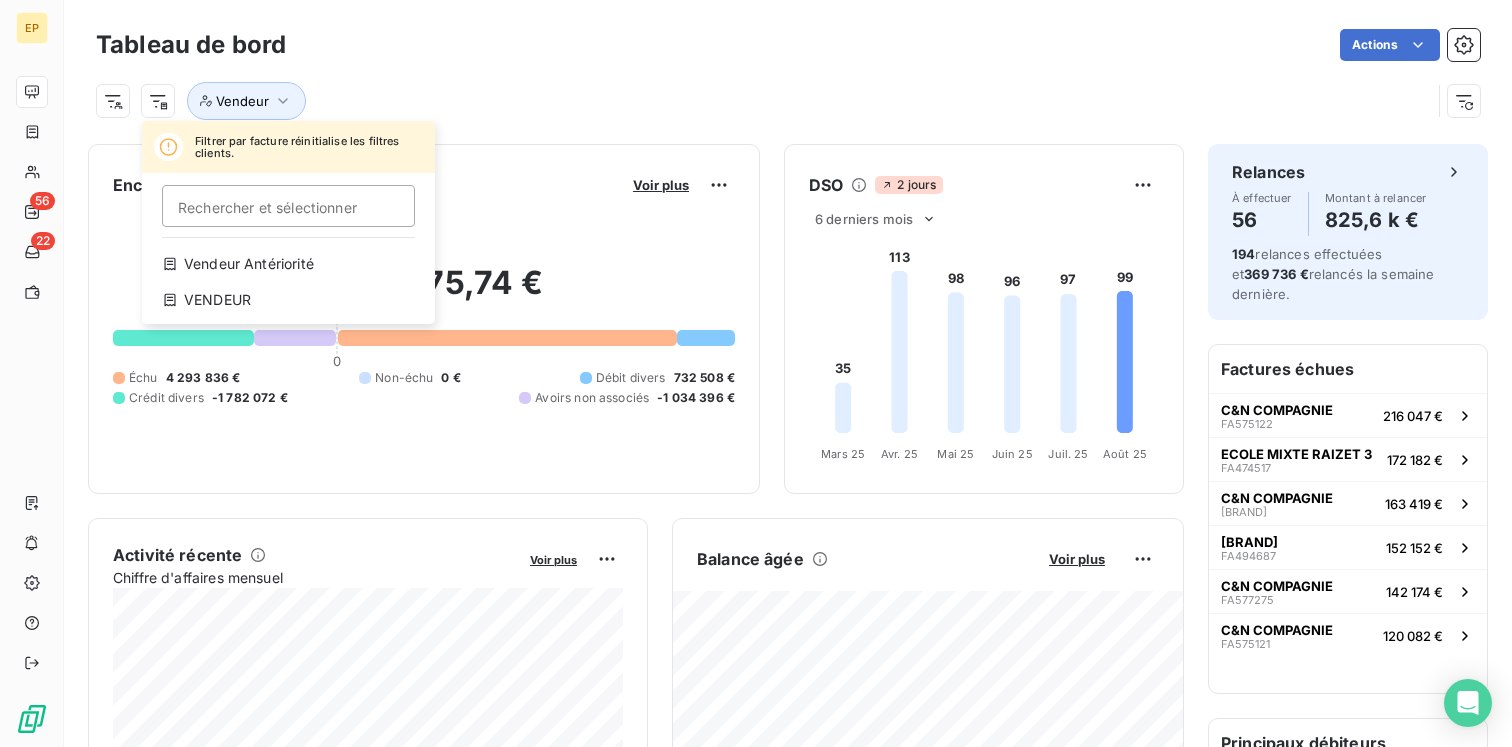 click on "EP 56 22 Tableau de bord Actions Filtrer par facture réinitialise les filtres clients. Rechercher et sélectionner Vendeur Antériorité VENDEUR Vendeur  Encours client   Voir plus 2 209 875,74 € 0 Échu 4 293 836 € Non-échu 0 €   Débit divers 732 508 € Crédit divers -1 782 072 € Avoirs non associés -1 034 396 € DSO 2 jours 6 derniers mois 35 113 98 96 97 99 Mars 25 Mars 25 Avr. 25 Avr. 25 Mai 25 Mai 25 Juin 25 Juin 25 Juil. 25 Juil. 25 Août 25 Août 25 Activité récente Chiffre d'affaires mensuel Voir plus Balance âgée Voir plus Relances par montant Encaissements Prévisionnel basé sur le délai moyen de paiement des 3 derniers mois Relances À effectuer 56 Montant à relancer 825,6 k € 194  relances effectuées et  369 736 €  relancés la semaine dernière. Factures échues C&N COMPAGNIE FA575122 216 047 € ECOLE MIXTE RAIZET 3 FA474517 172 182 € C&N COMPAGNIE FA555001 163 419 € SNC GP DEV 91LOC/BOULANGERIE KIAVUE ET FILS FA494687" at bounding box center [756, 373] 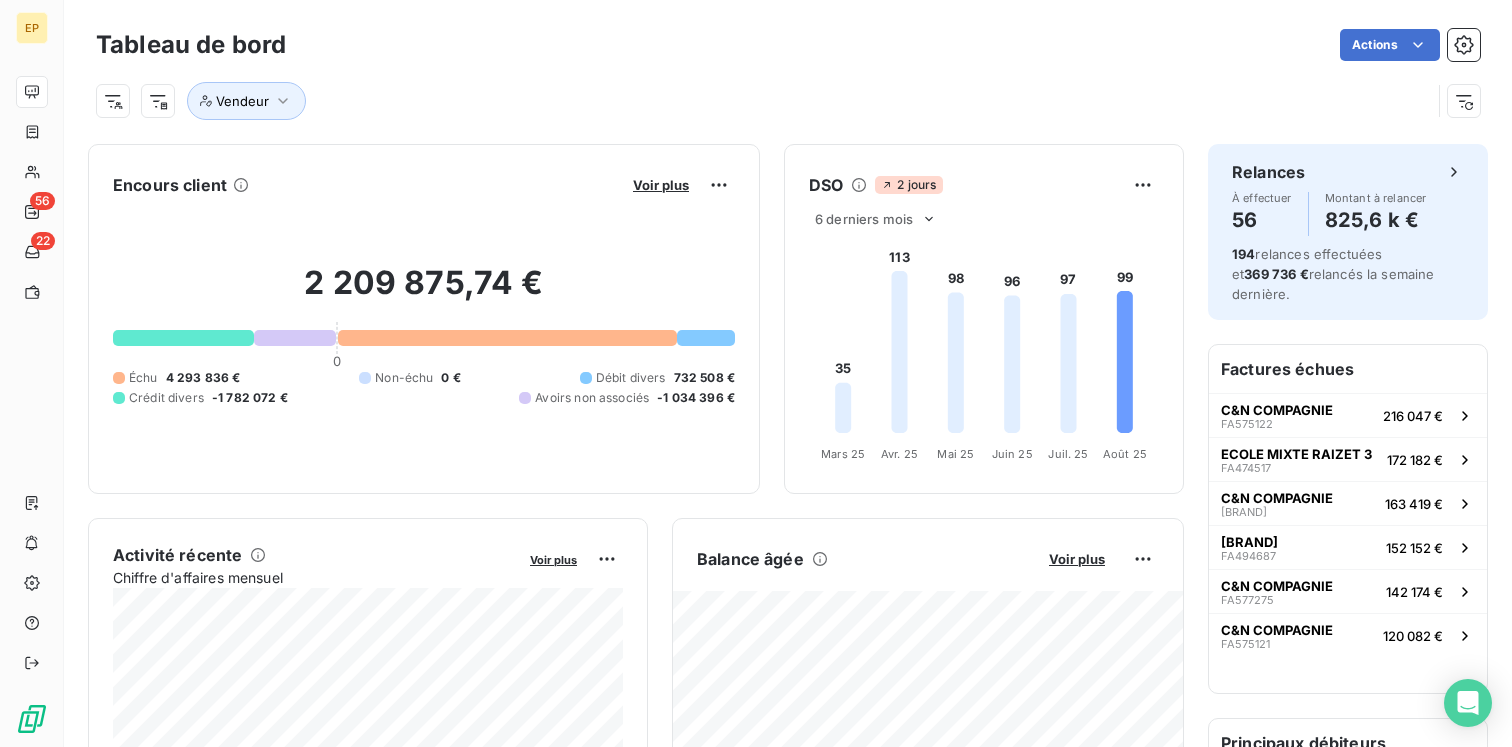 click 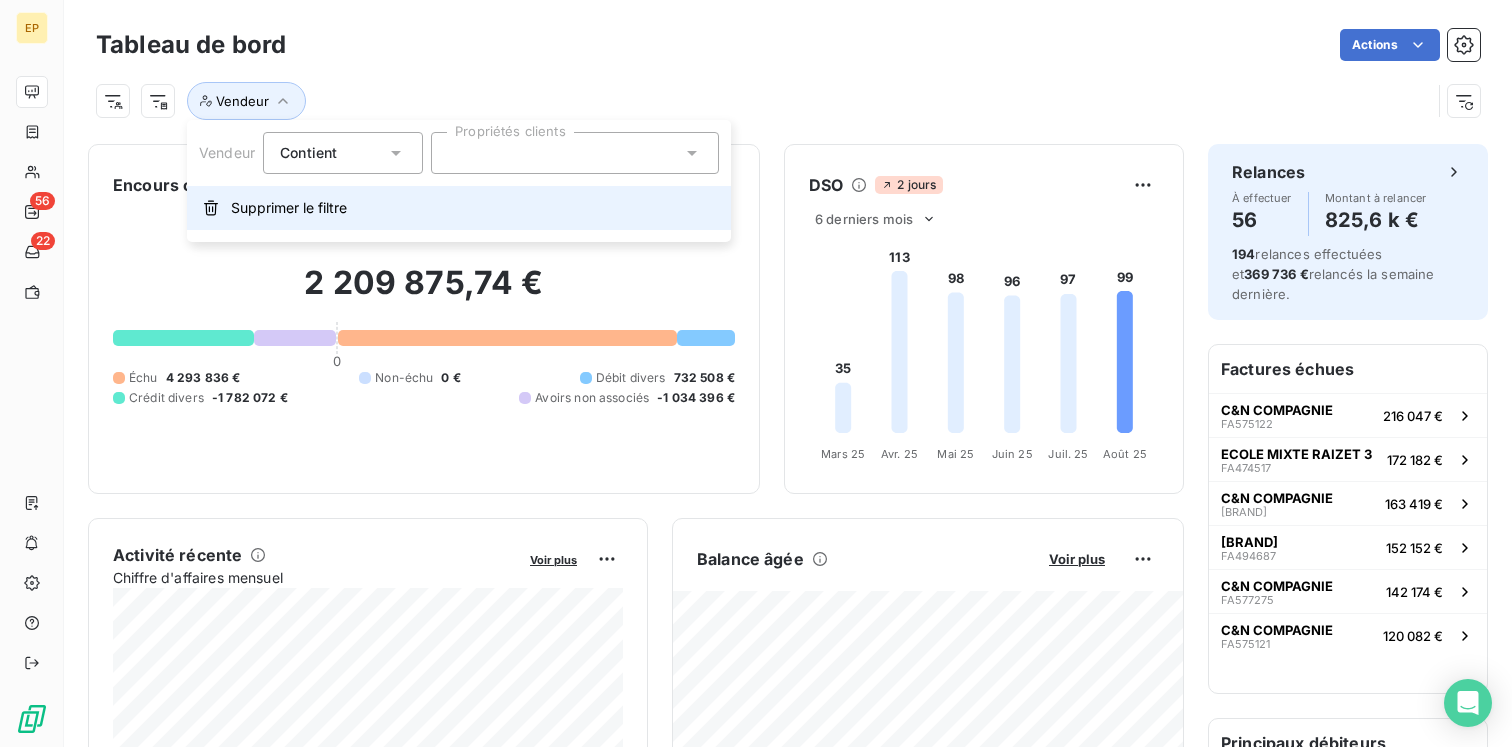 click on "Supprimer le filtre" at bounding box center [459, 208] 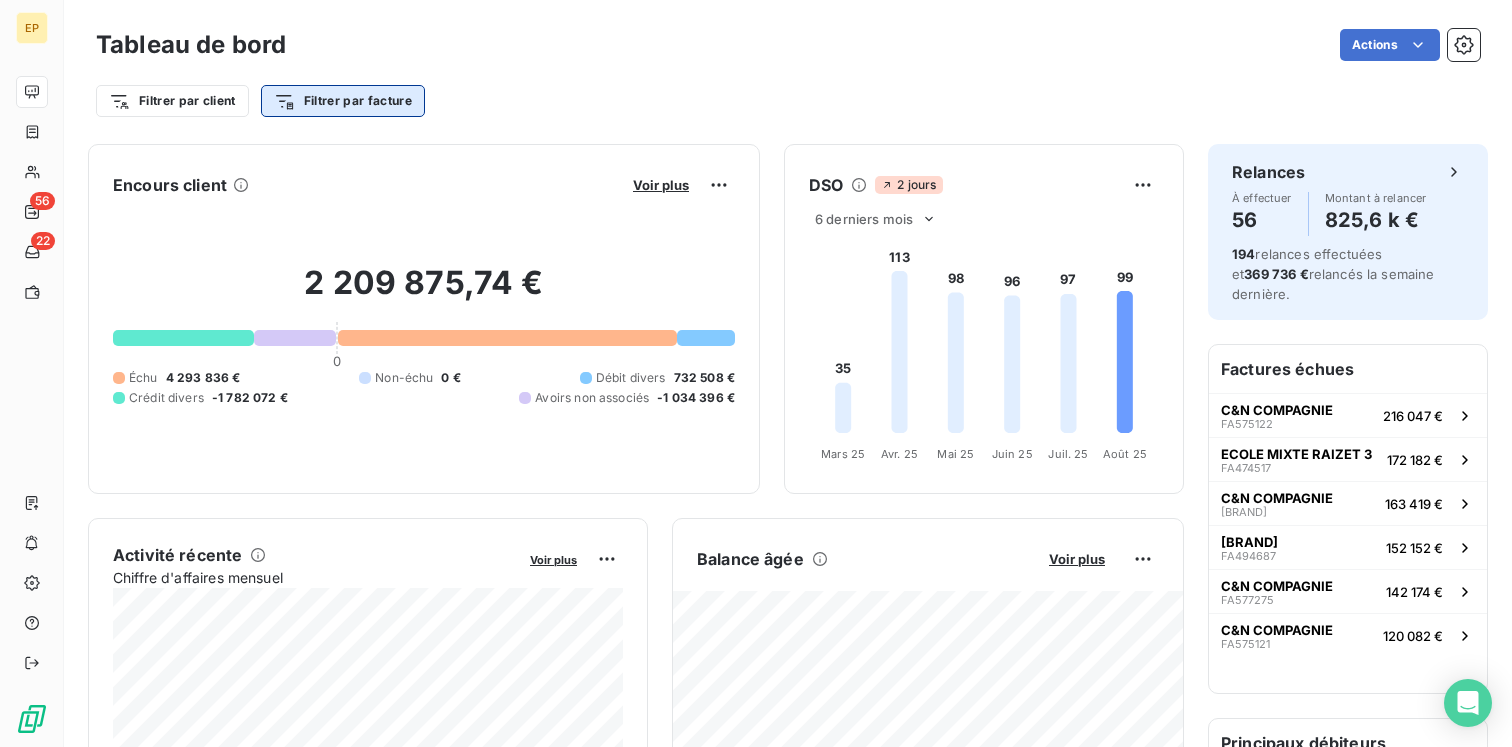 click on "EP 56 22 Tableau de bord Actions Filtrer par client Filtrer par facture Encours client   Voir plus 2 209 875,74 € 0 Échu 4 293 836 € Non-échu 0 €   Débit divers 732 508 € Crédit divers -1 782 072 € Avoirs non associés -1 034 396 € DSO 2 jours 6 derniers mois 35 113 98 96 97 99 Mars 25 Mars 25 Avr. 25 Avr. 25 Mai 25 Mai 25 Juin 25 Juin 25 Juil. 25 Juil. 25 Août 25 Août 25 Activité récente Chiffre d'affaires mensuel Voir plus Balance âgée Voir plus Relances par montant Encaissements Prévisionnel basé sur le délai moyen de paiement des 3 derniers mois Relances À effectuer 56 Montant à relancer 825,6 k € 194  relances effectuées et  369 736 €  relancés la semaine dernière. Factures échues C&N COMPAGNIE FA575122 216 047 € ECOLE MIXTE RAIZET 3 FA474517 172 182 € C&N COMPAGNIE FA555001 163 419 € SNC GP DEV 91LOC/BOULANGERIE KIAVUE ET FILS FA494687 152 152 € C&N COMPAGNIE FA577275 142 174 € C&N COMPAGNIE FA575121 120 082 €" at bounding box center [756, 373] 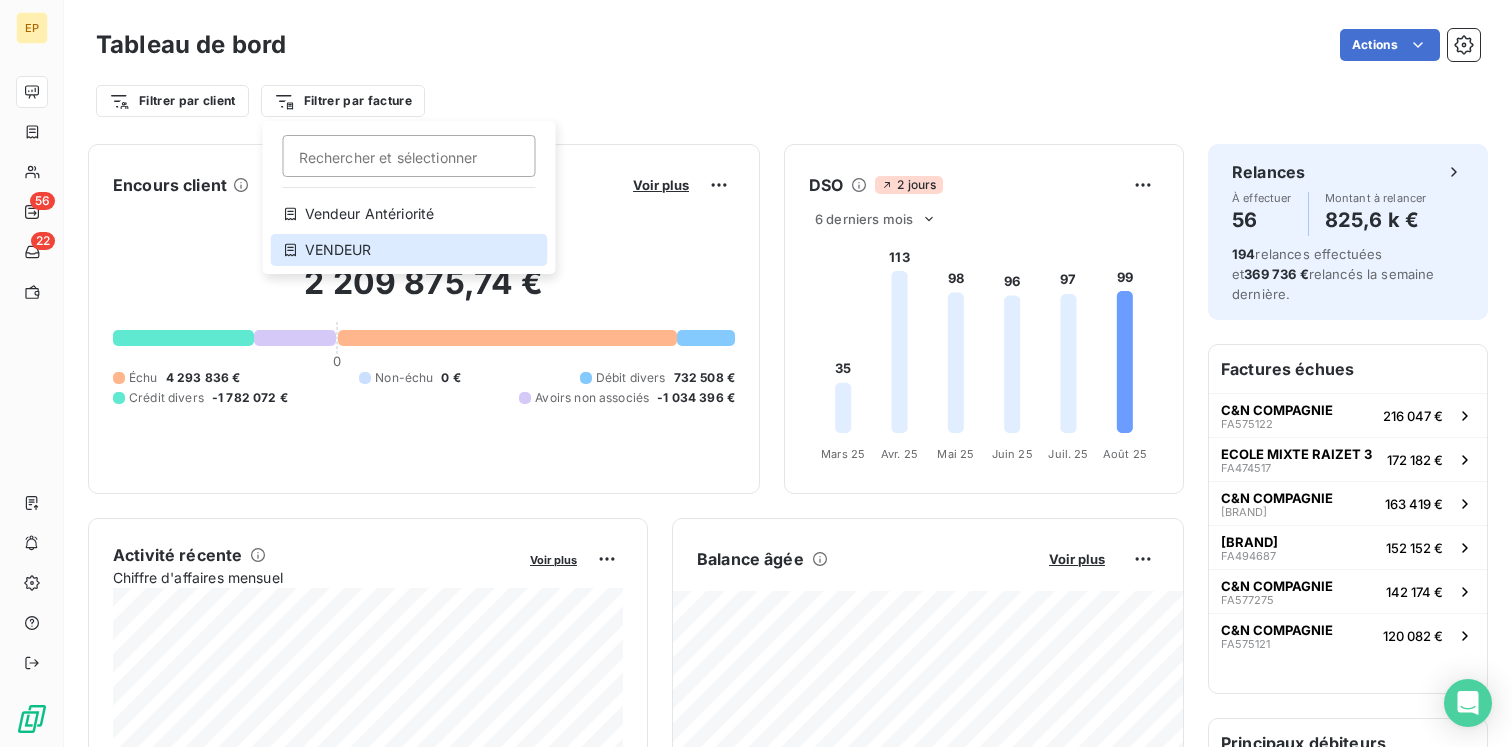 click on "VENDEUR" at bounding box center (409, 250) 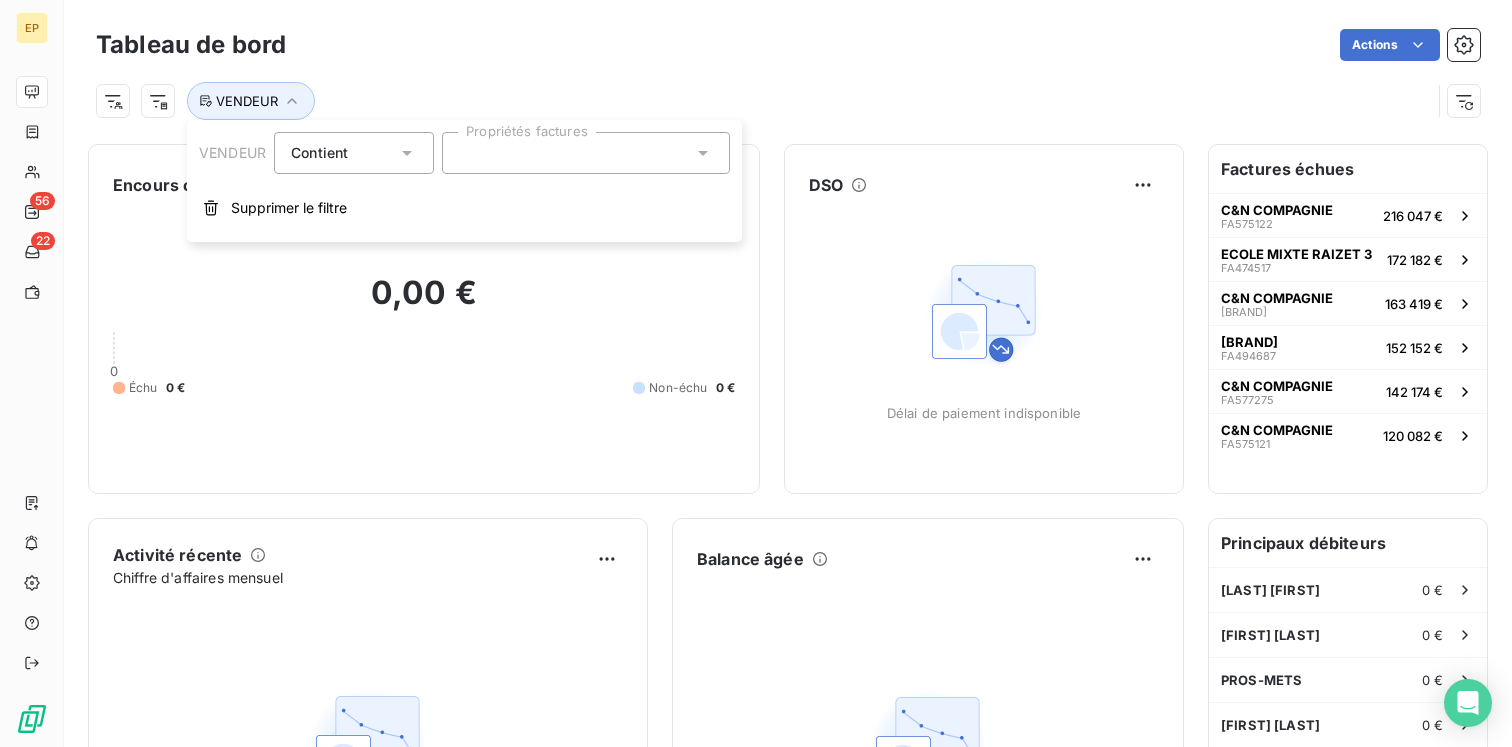 click at bounding box center (586, 153) 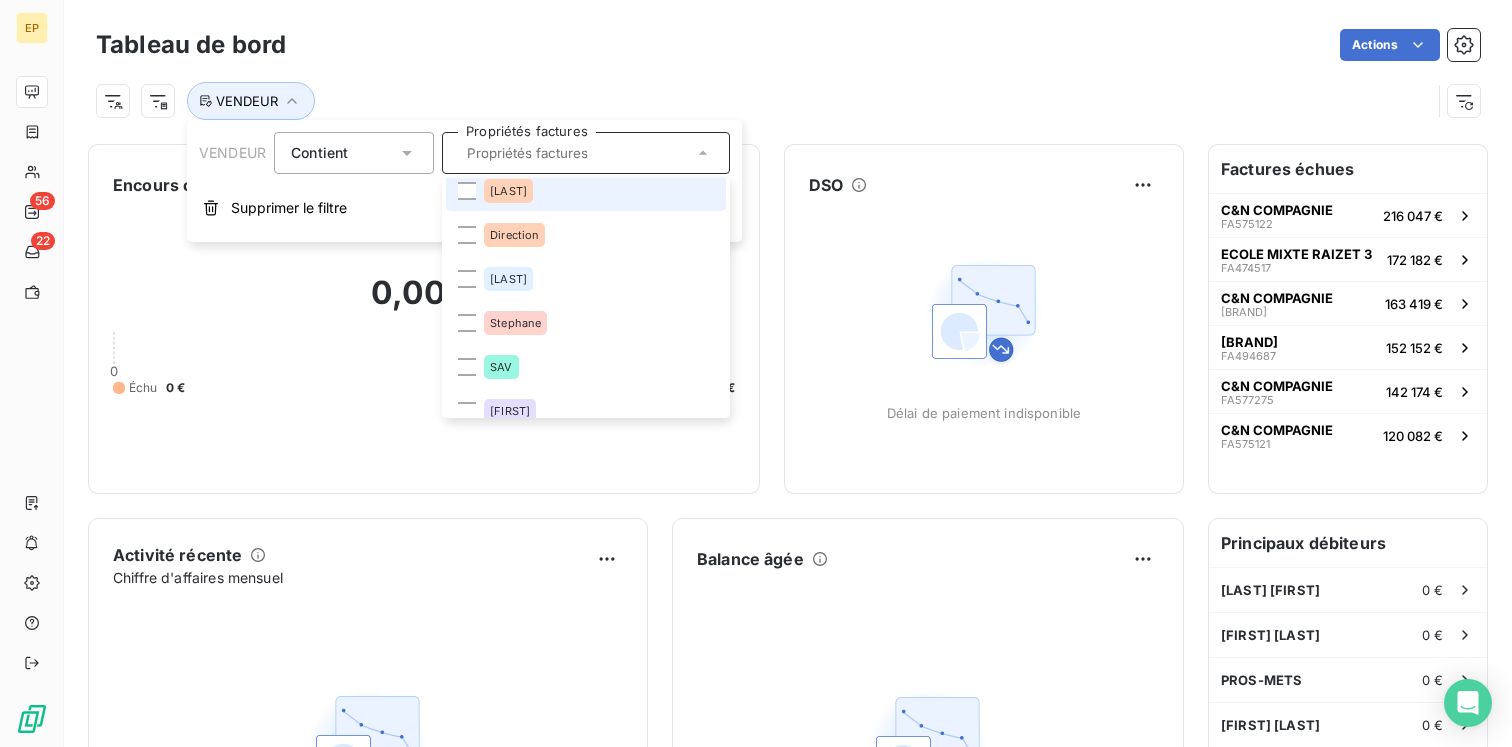scroll, scrollTop: 453, scrollLeft: 0, axis: vertical 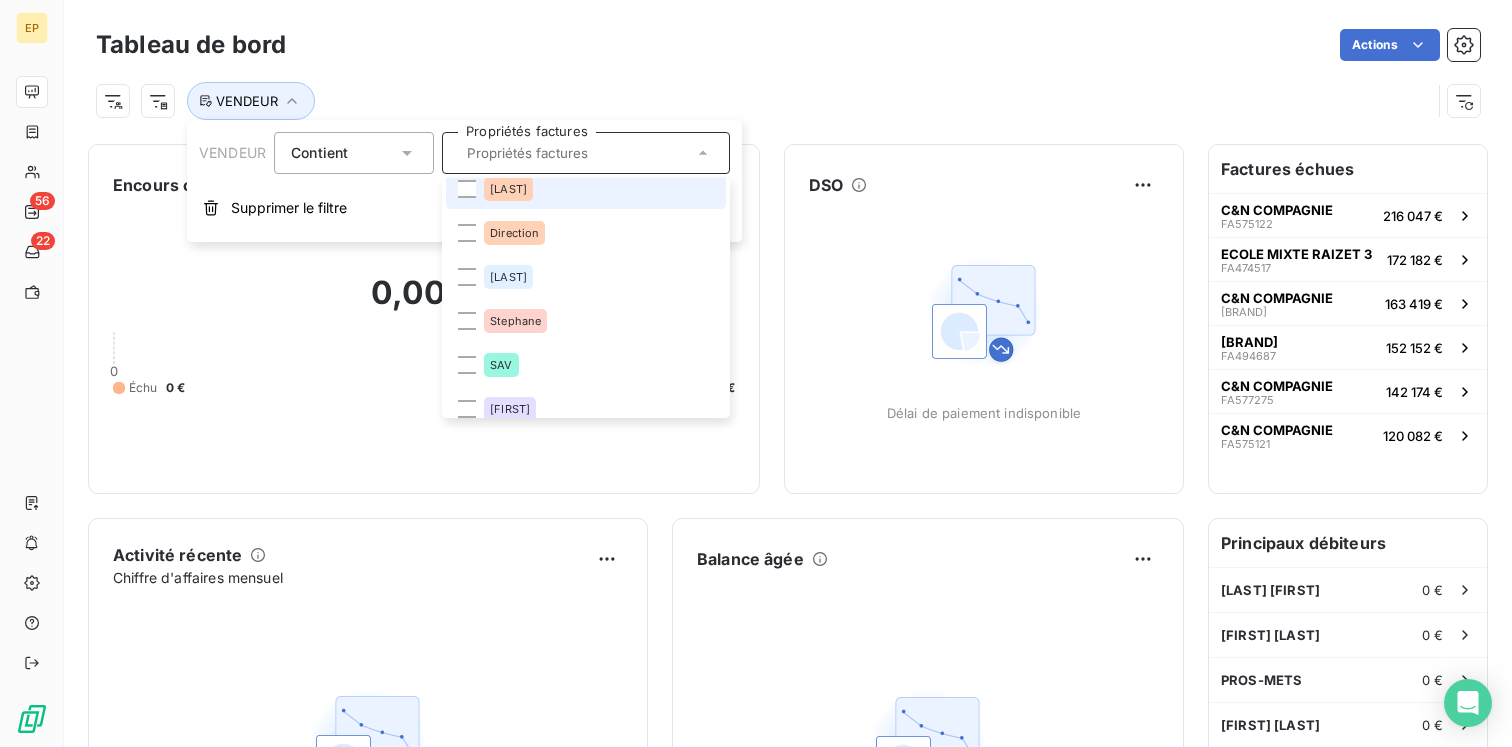 click on "SAV" at bounding box center (586, 365) 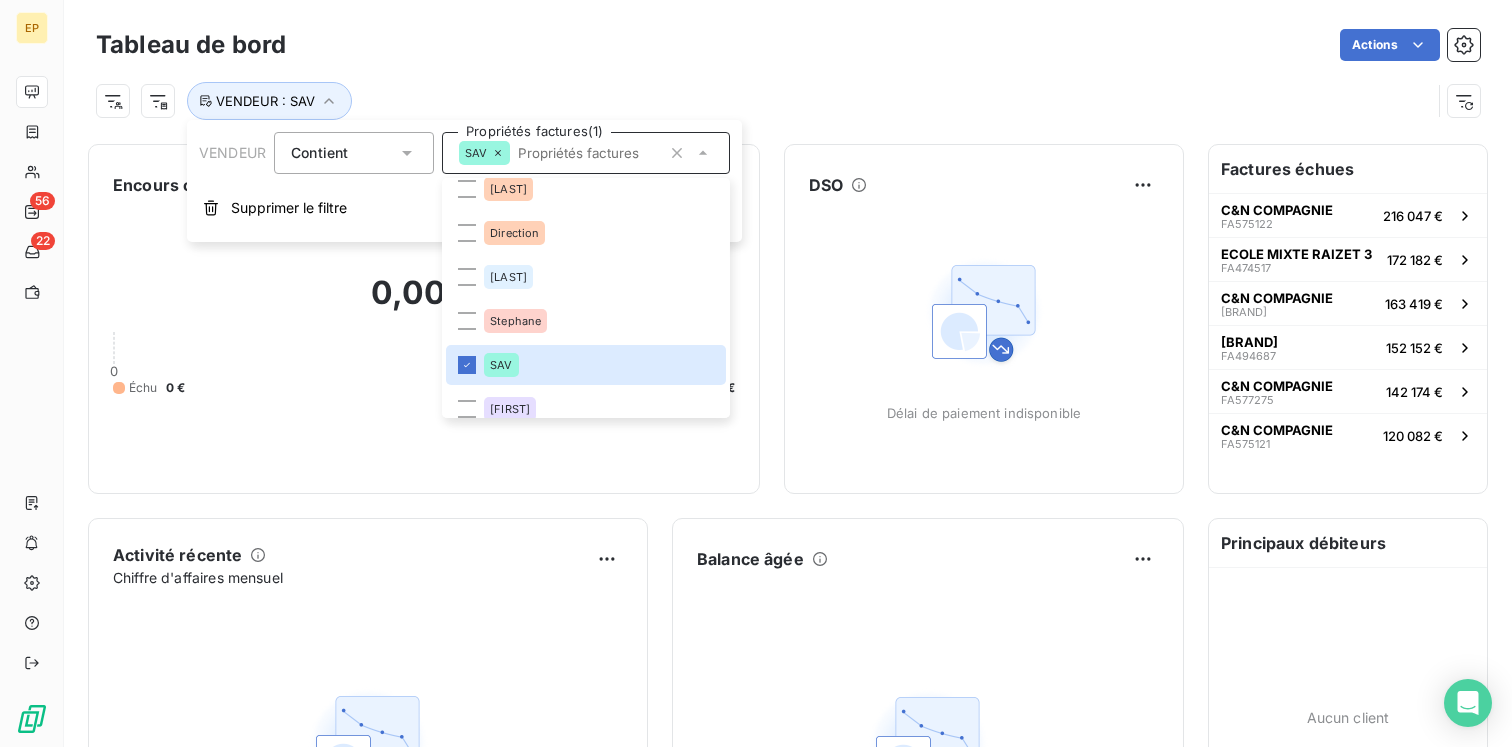 click on "VENDEUR  : SAV" at bounding box center [788, 93] 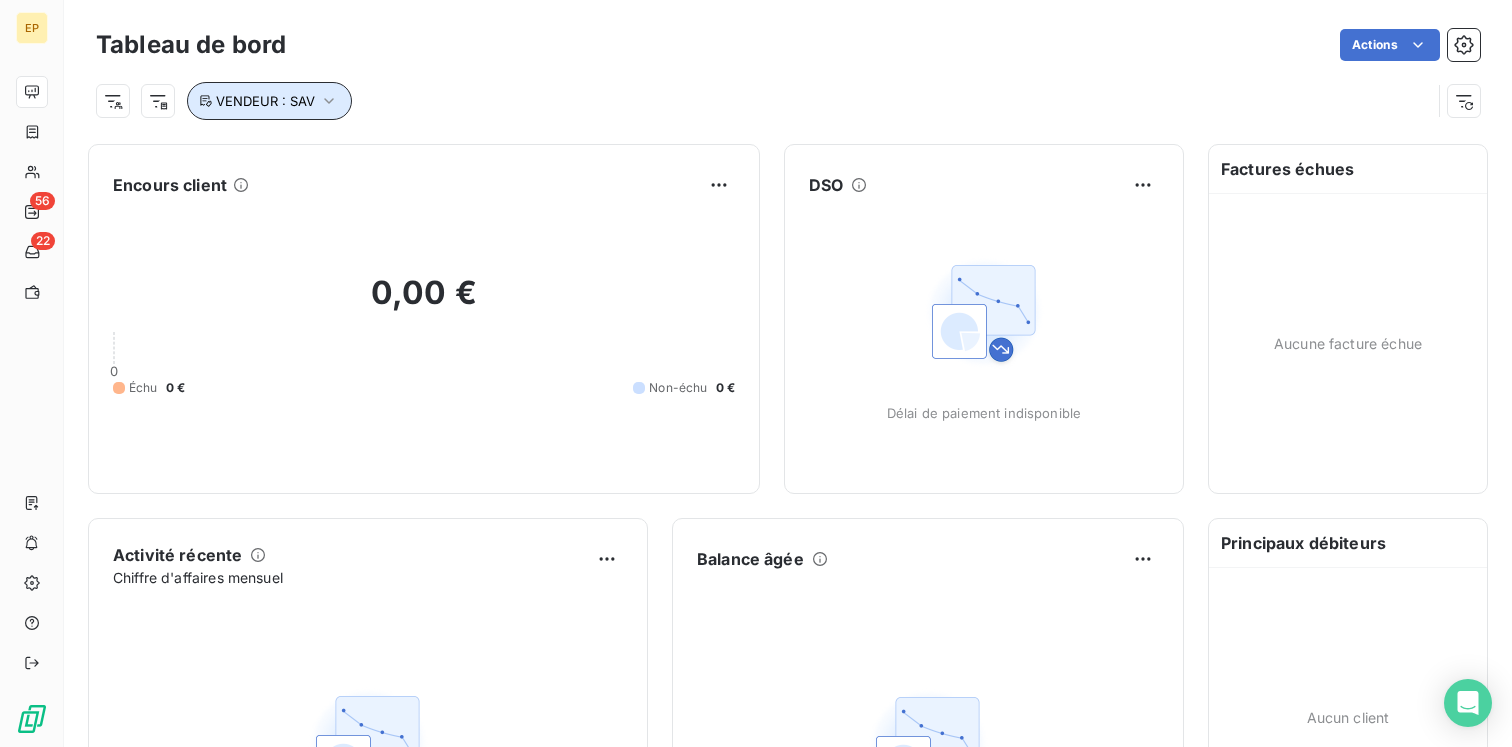 click on "VENDEUR  : SAV" at bounding box center (265, 101) 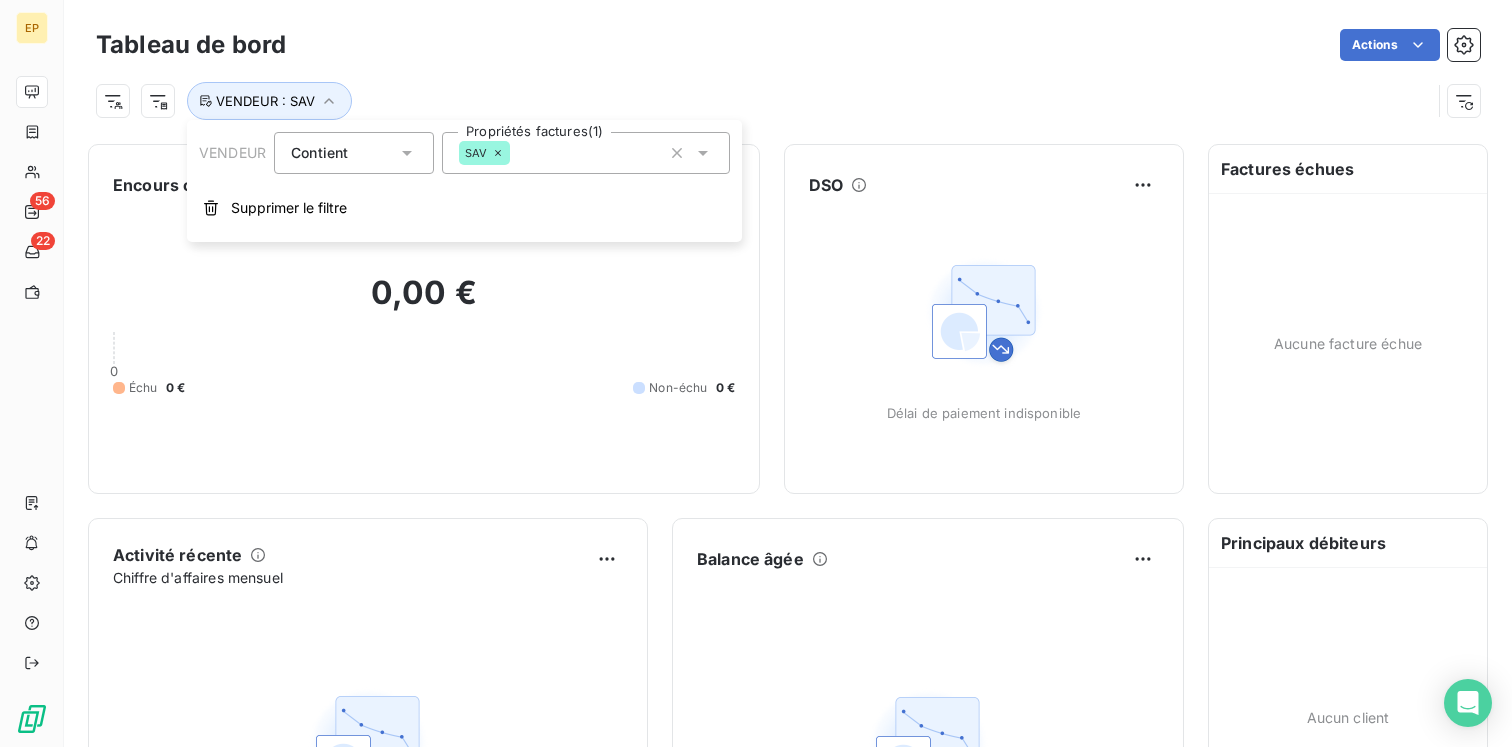 click on "Actions" at bounding box center [895, 45] 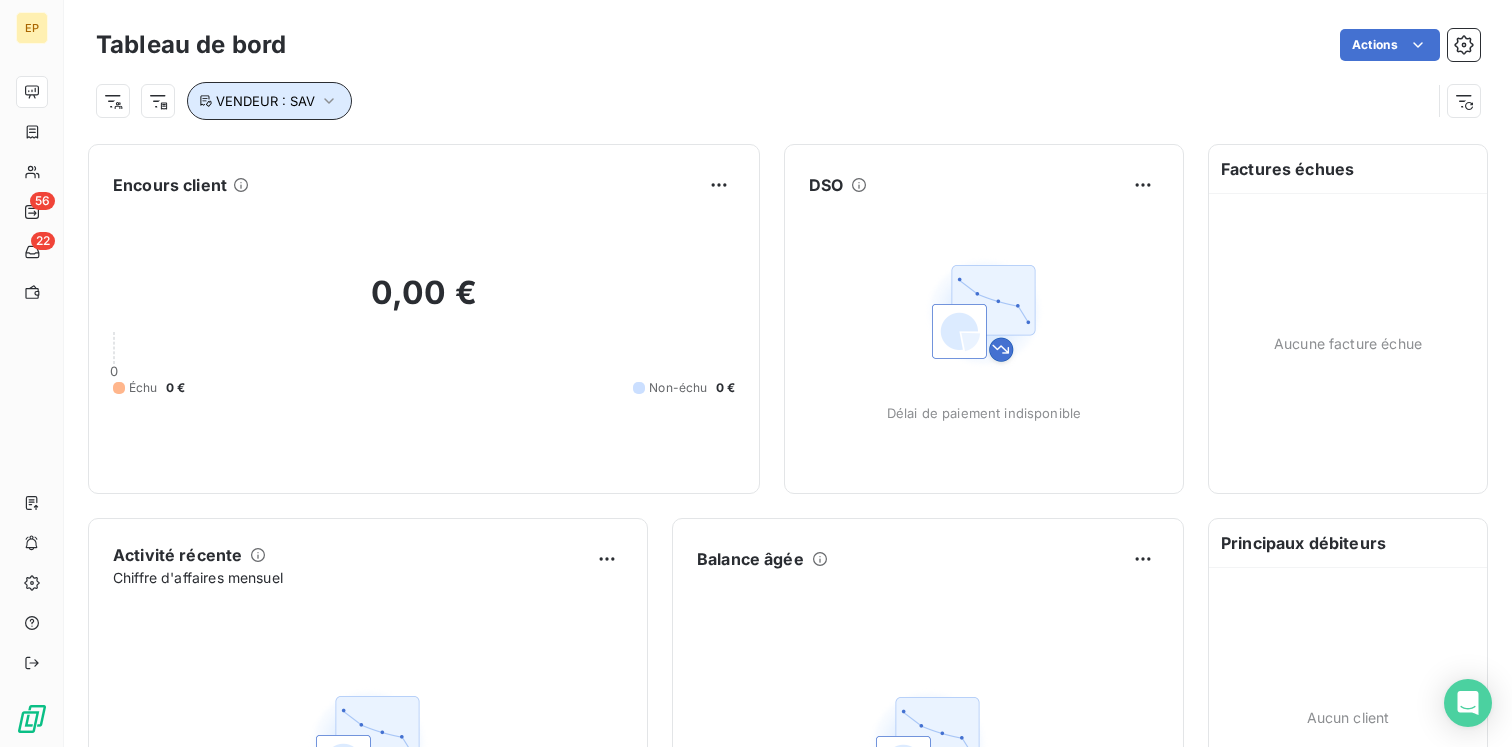 click on "VENDEUR  : SAV" at bounding box center [265, 101] 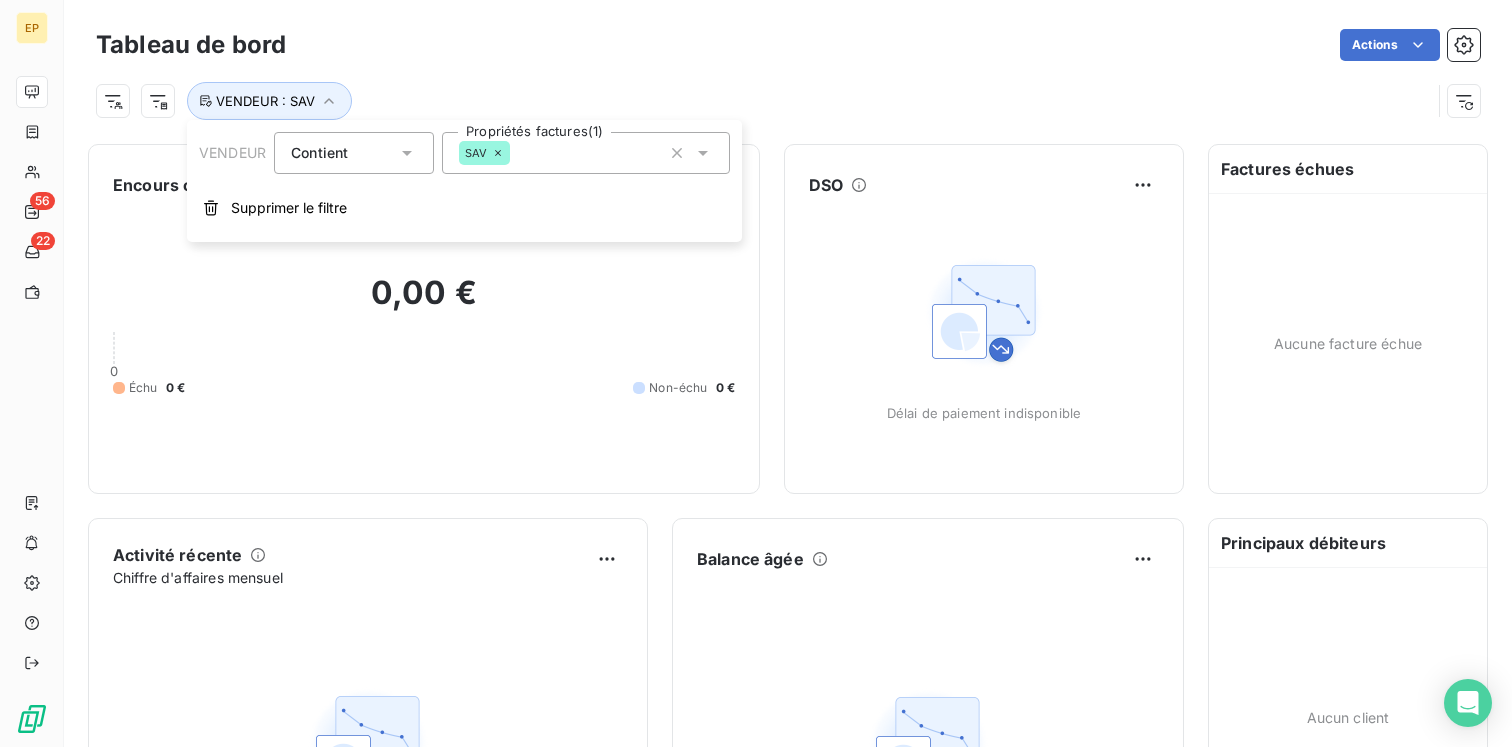 click 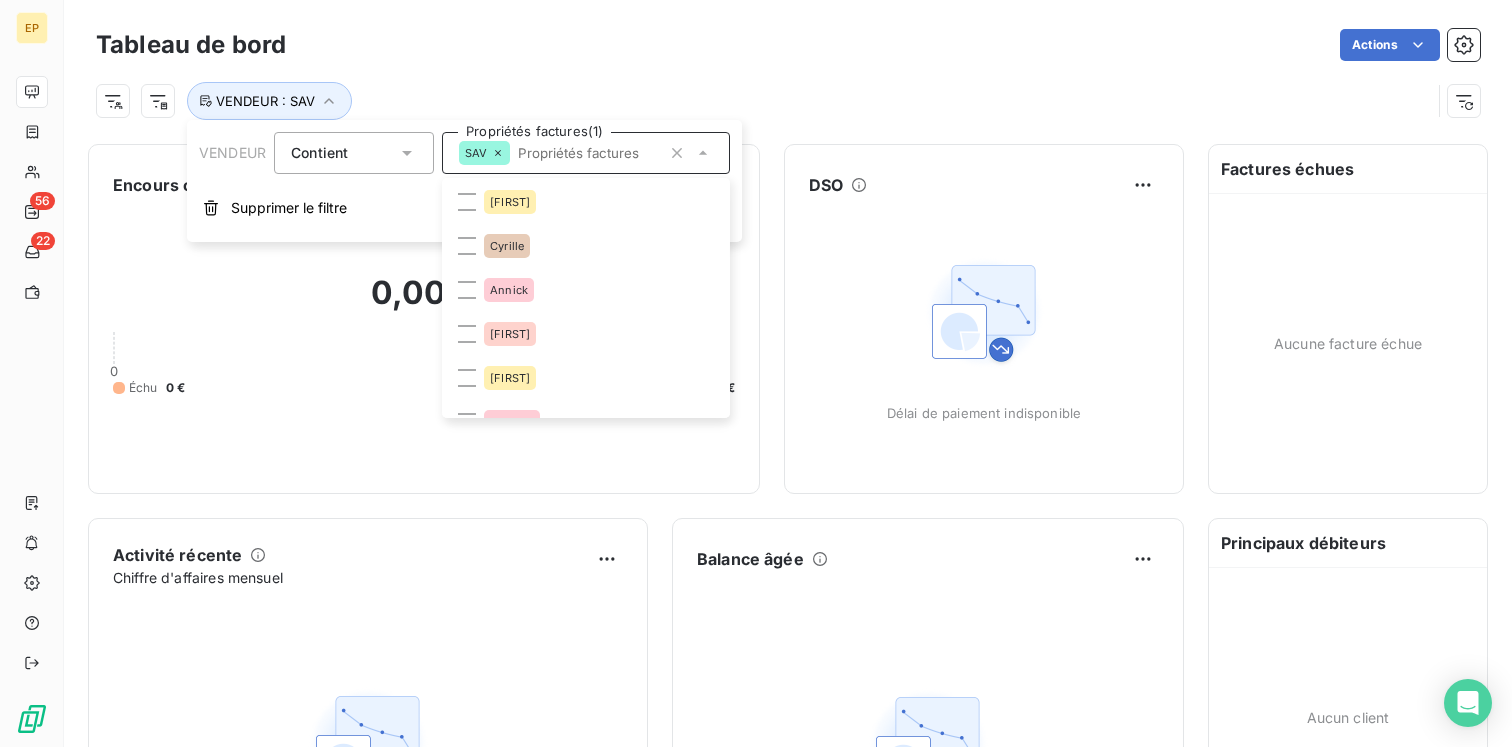 scroll, scrollTop: 420, scrollLeft: 0, axis: vertical 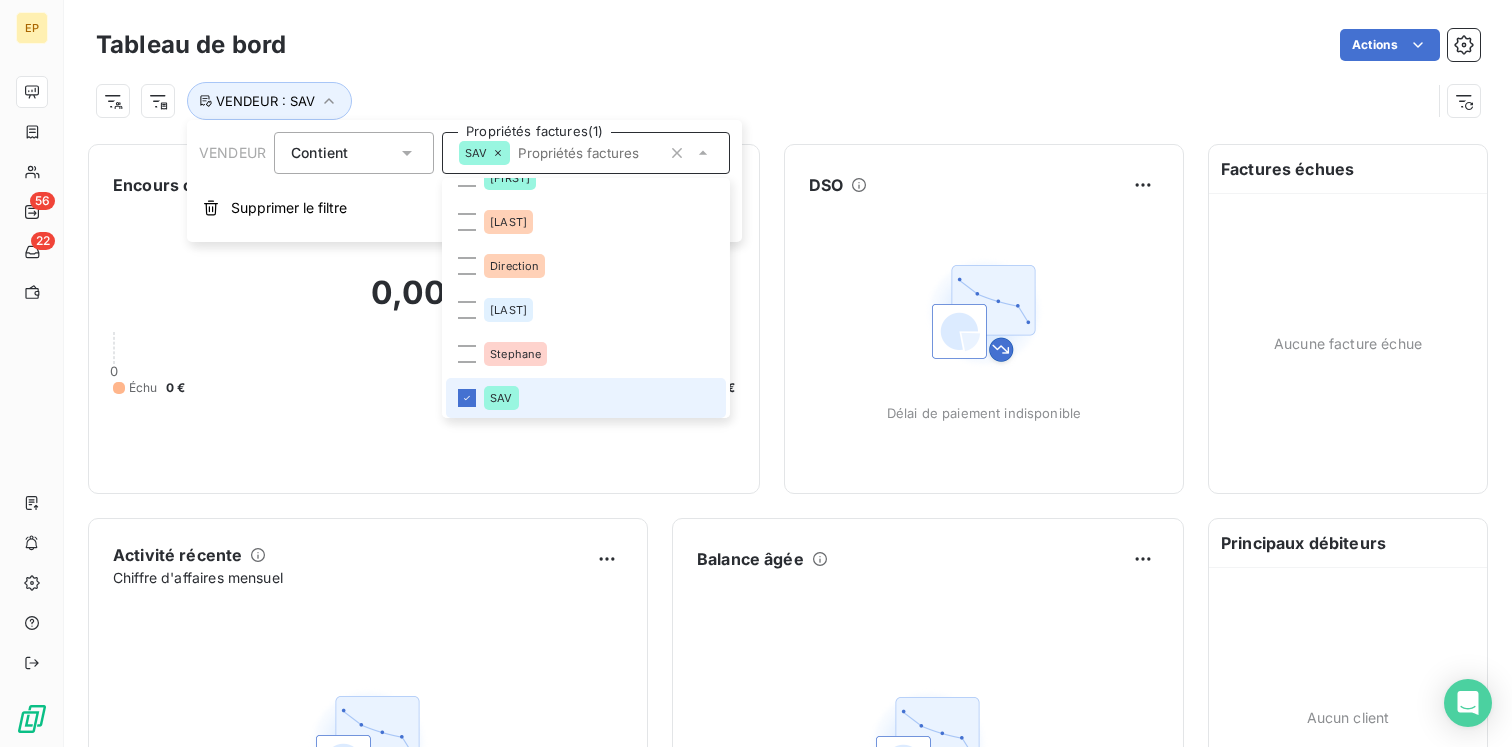 click on "SAV" at bounding box center (501, 398) 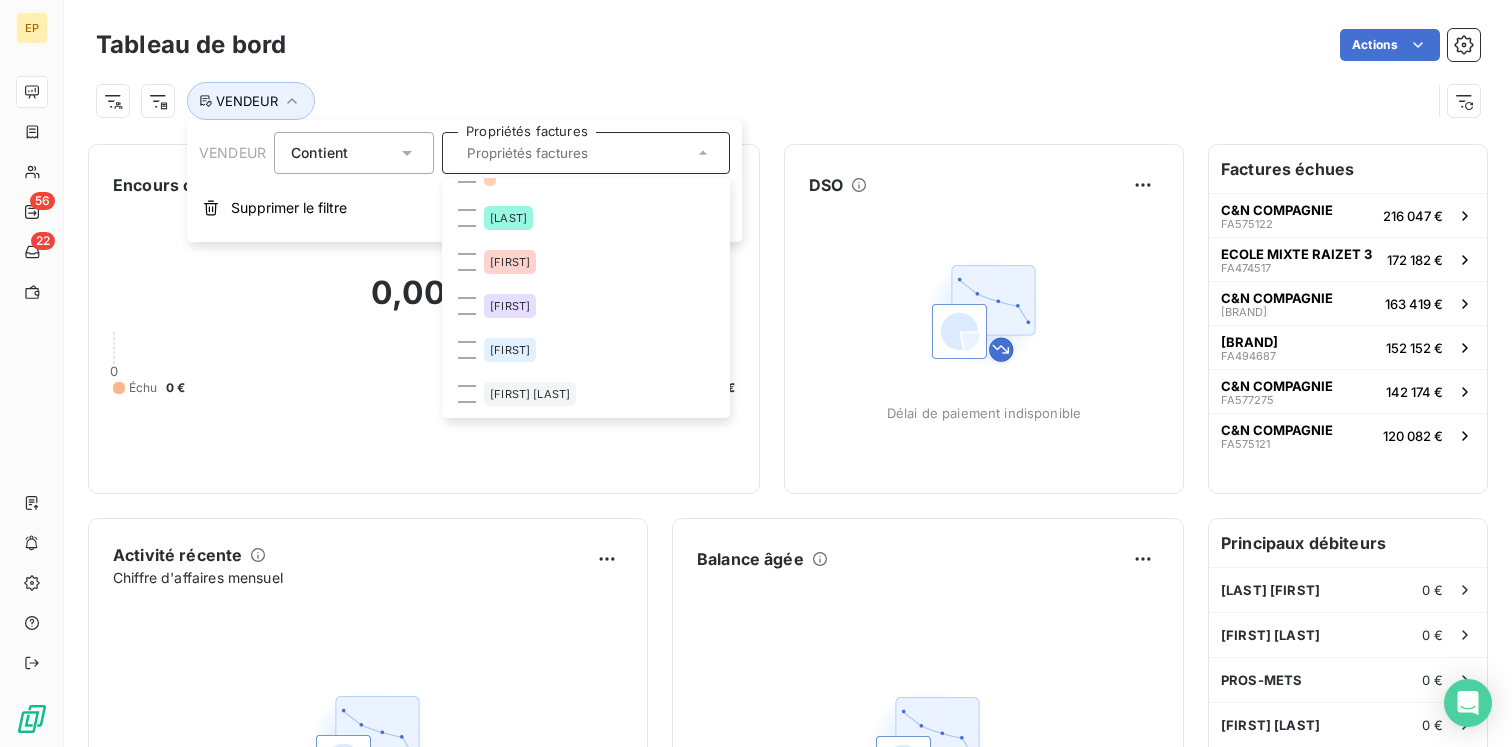 scroll, scrollTop: 0, scrollLeft: 0, axis: both 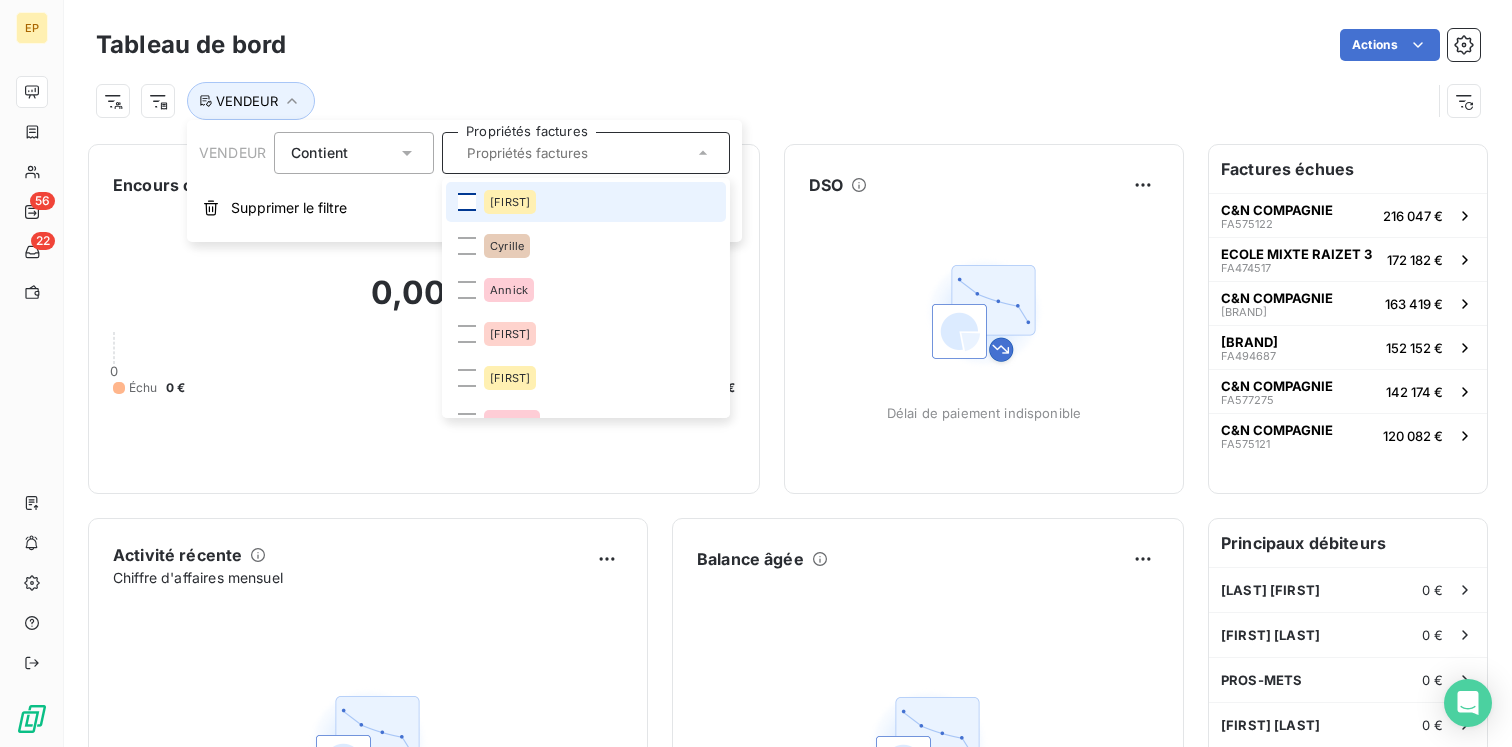 click at bounding box center [467, 202] 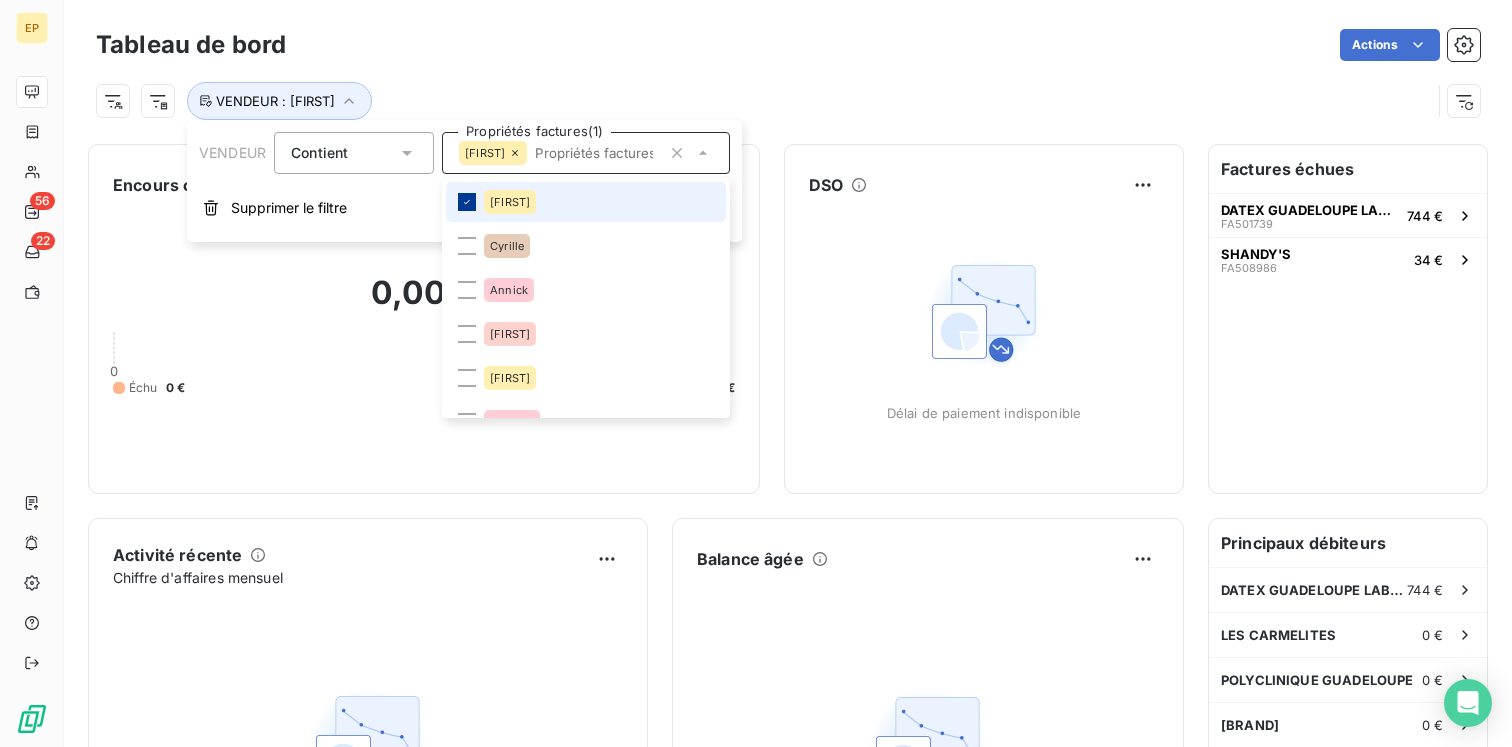 click 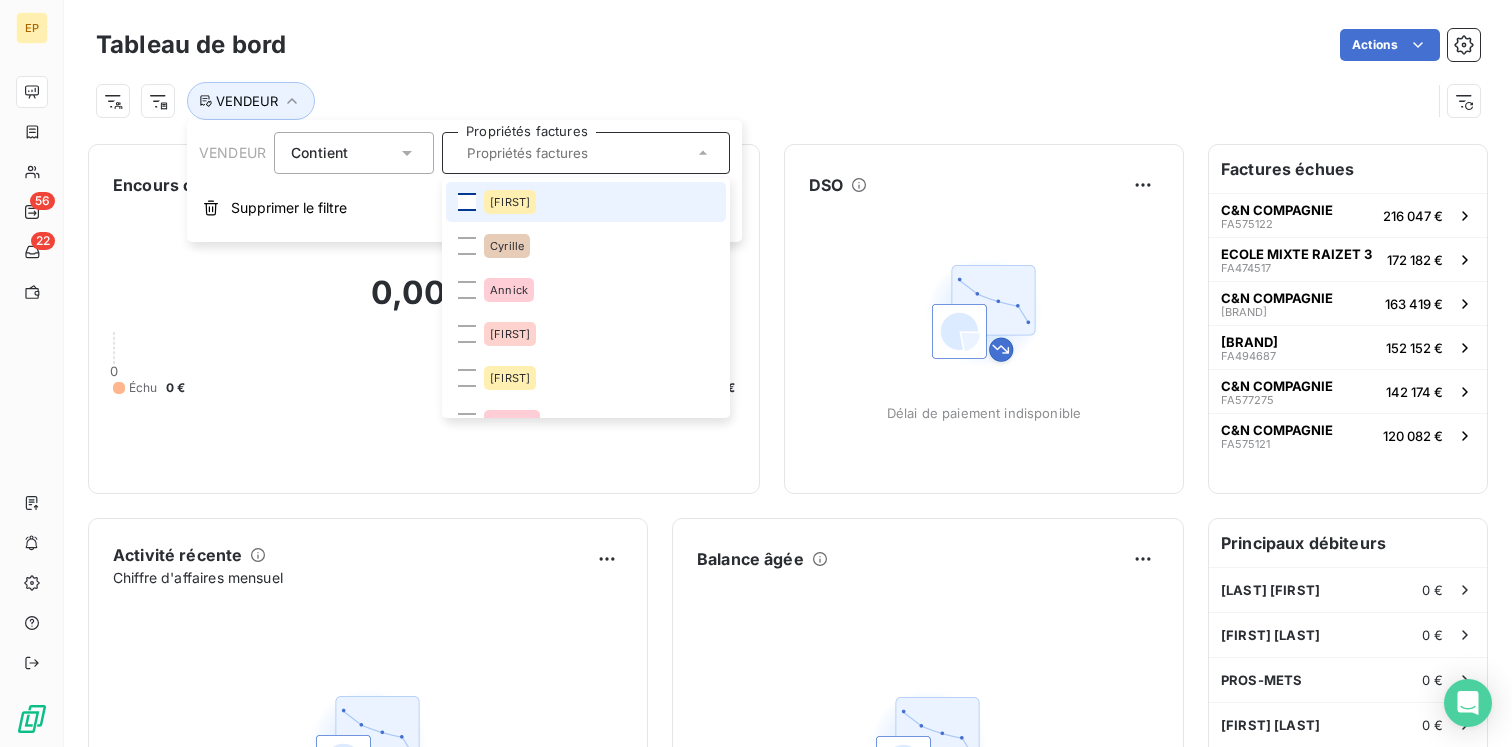 click at bounding box center [467, 202] 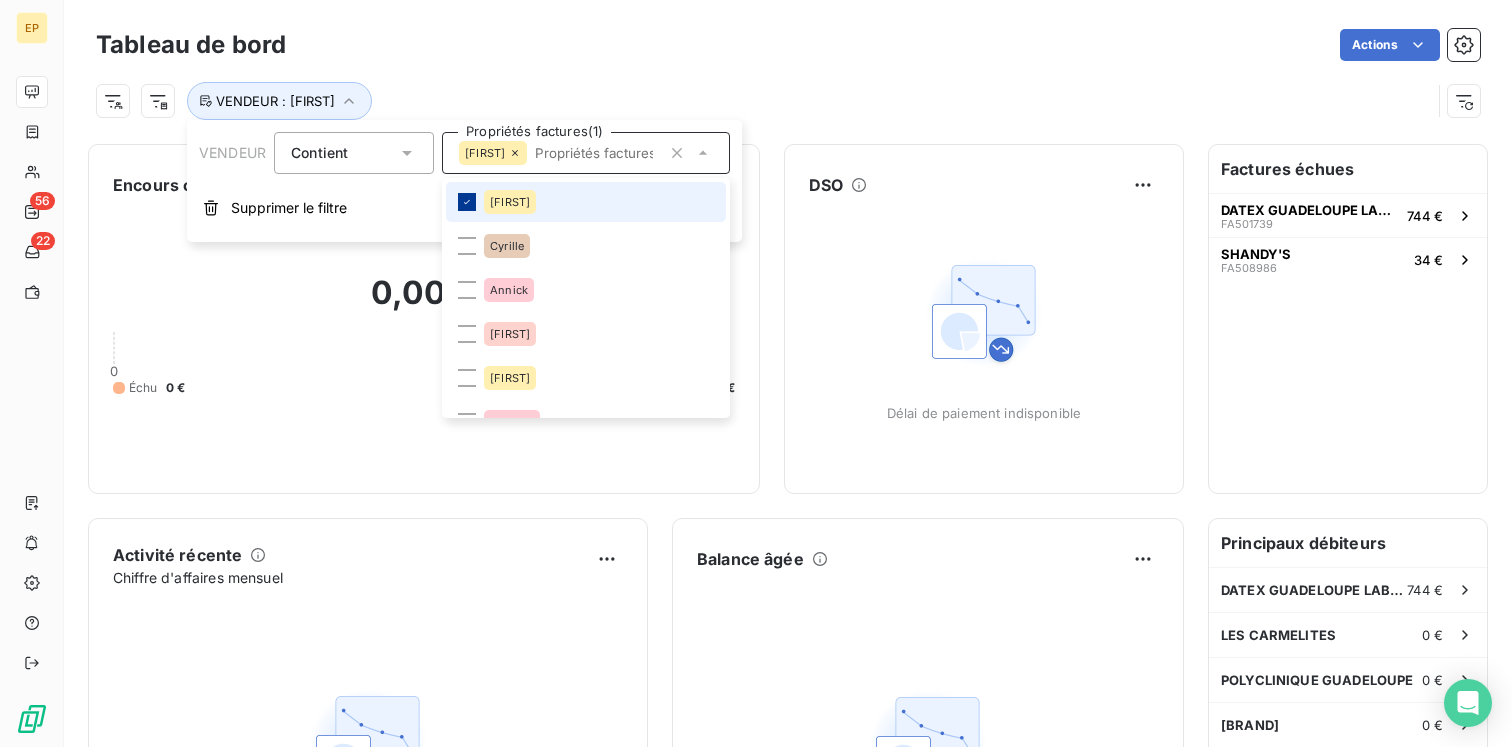 click 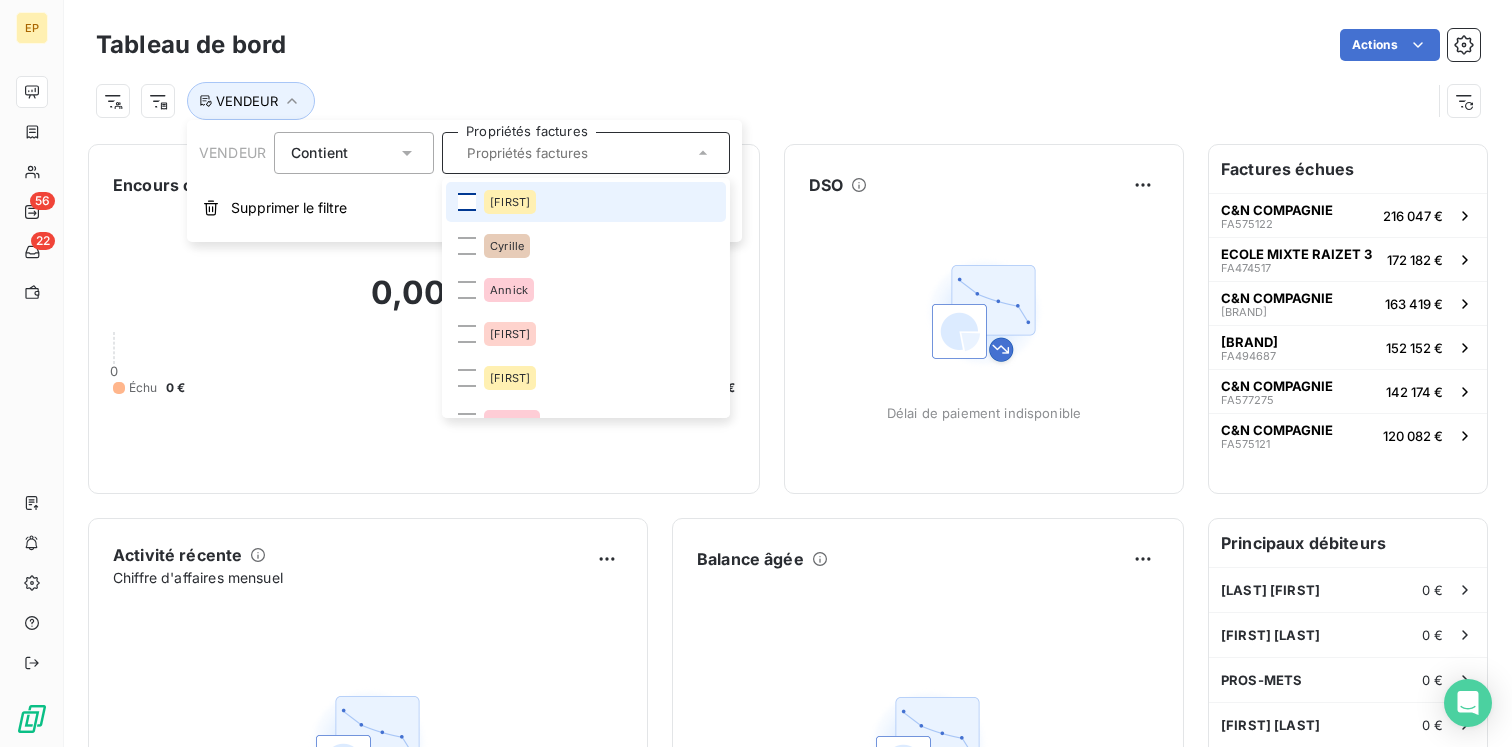 click at bounding box center (467, 202) 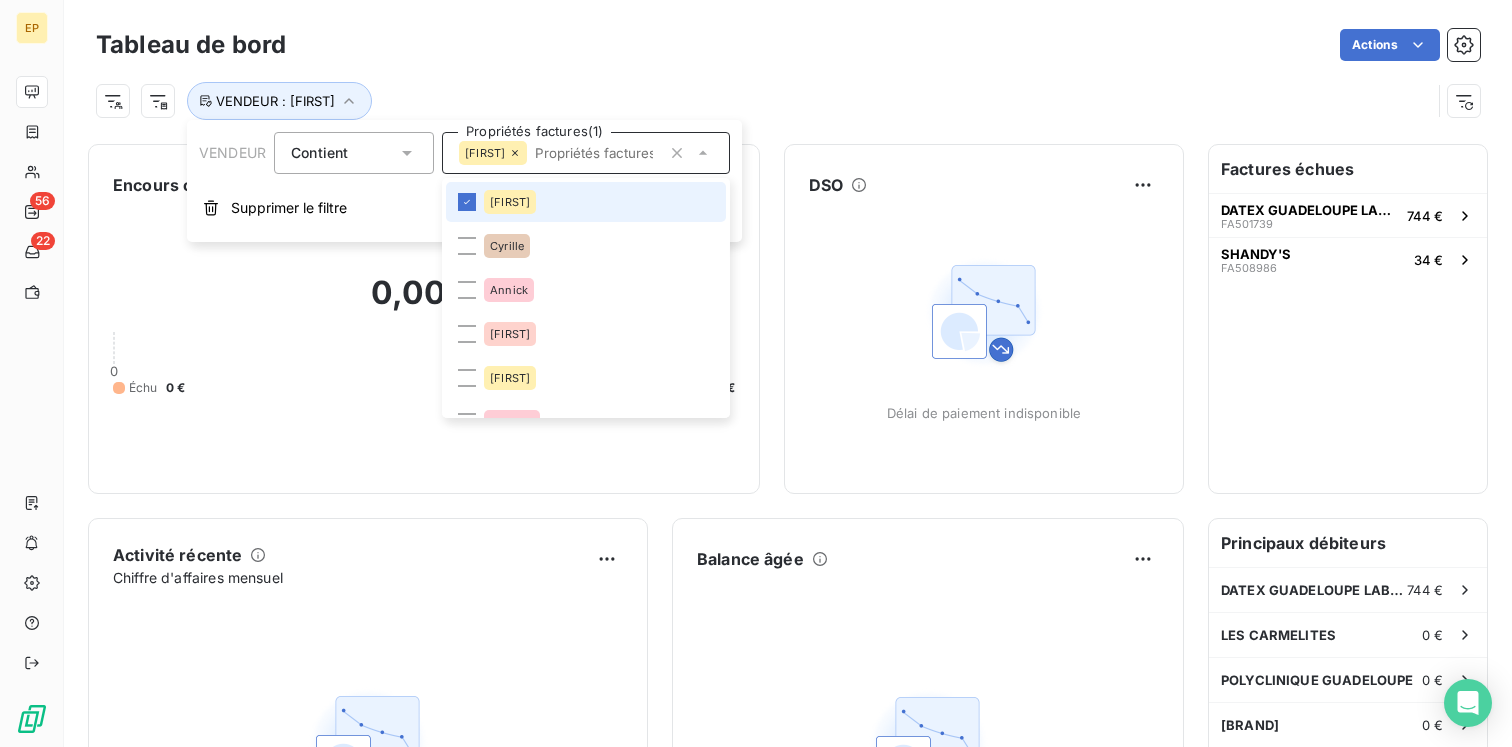 click on "Marie" at bounding box center [586, 202] 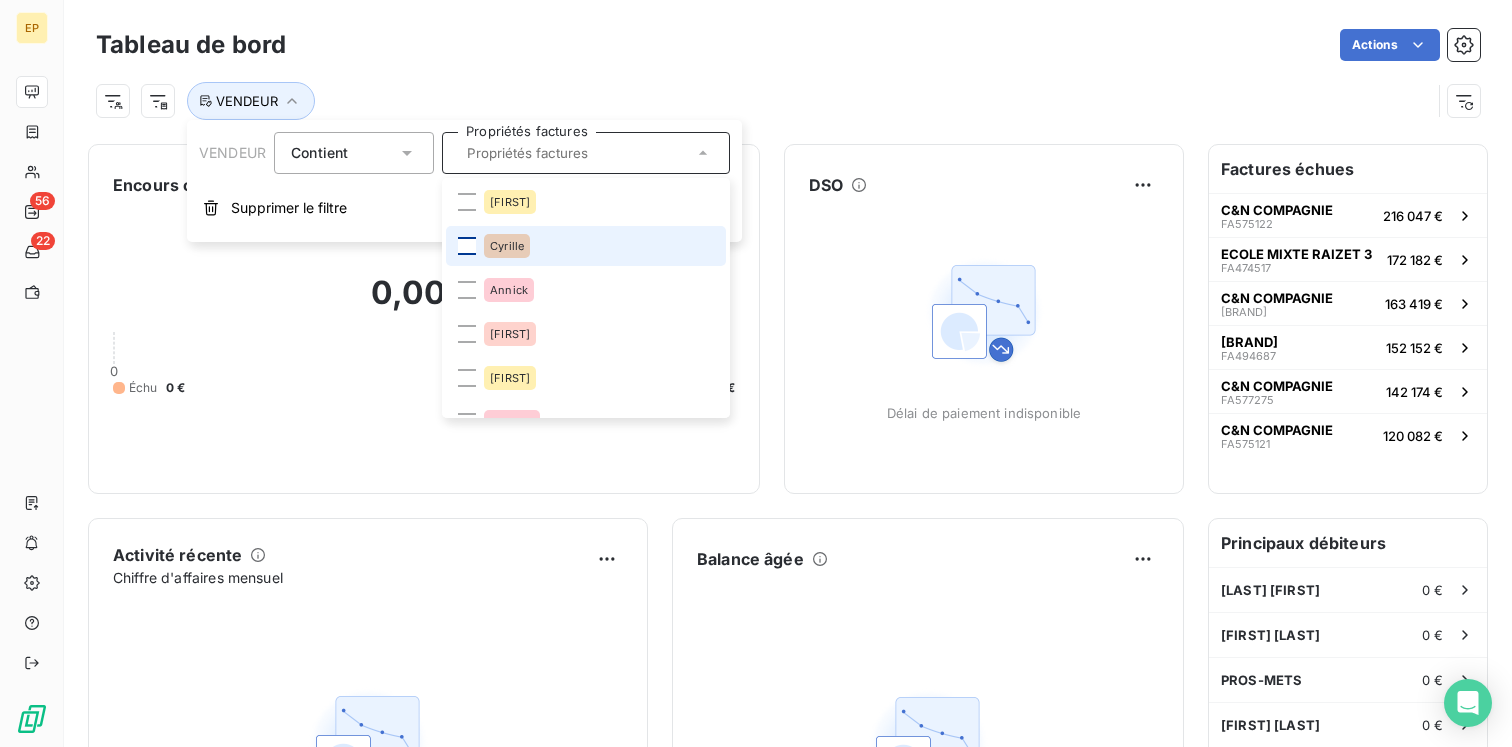 click at bounding box center [467, 246] 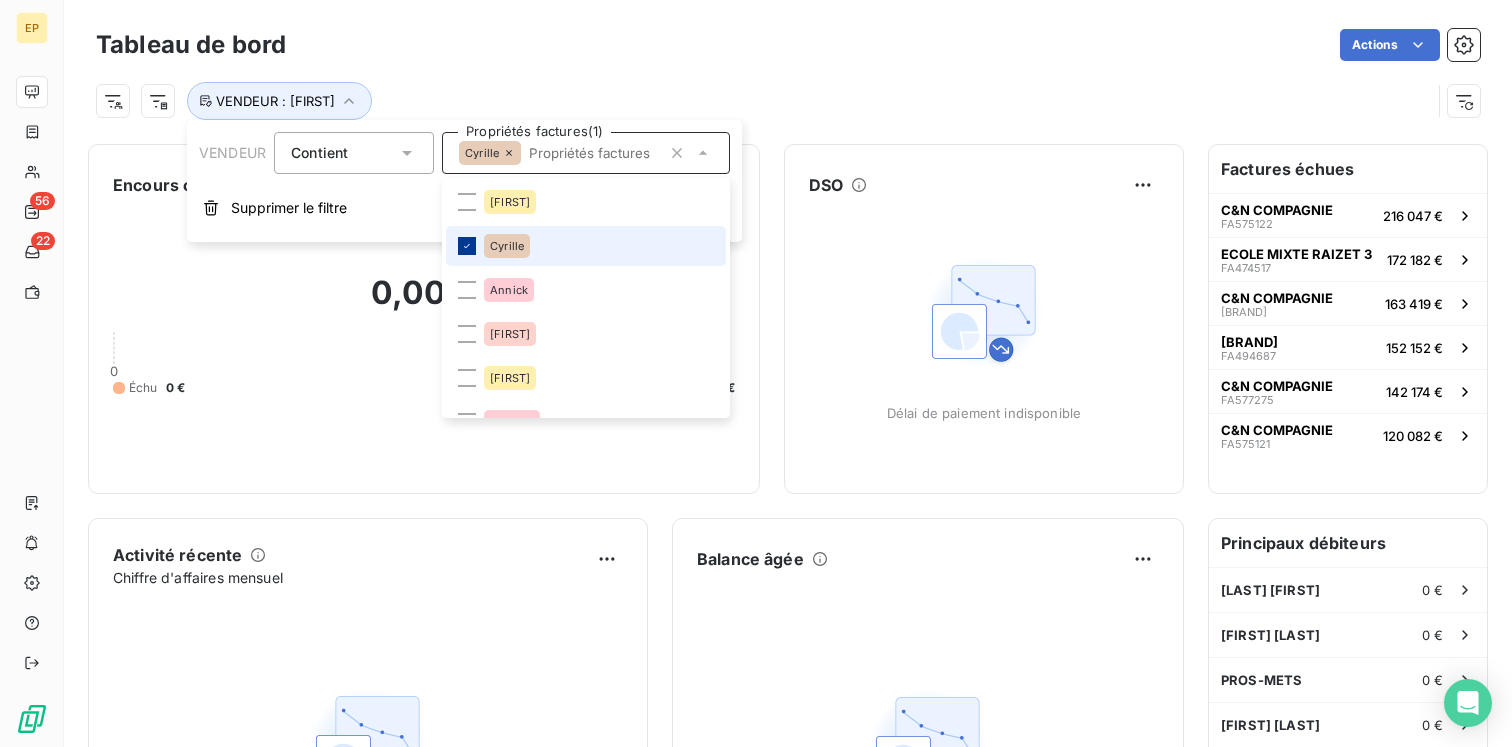 click at bounding box center (467, 246) 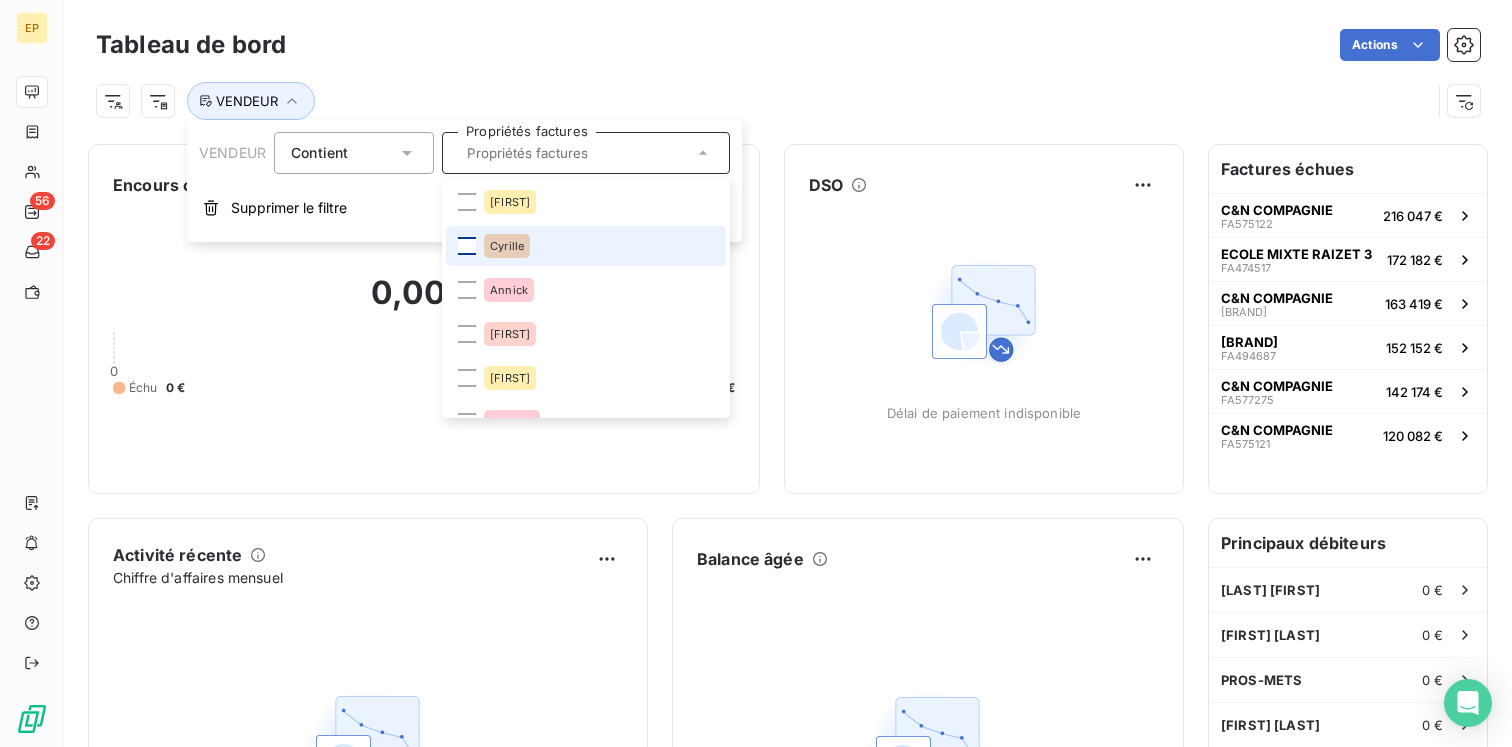 click at bounding box center [467, 246] 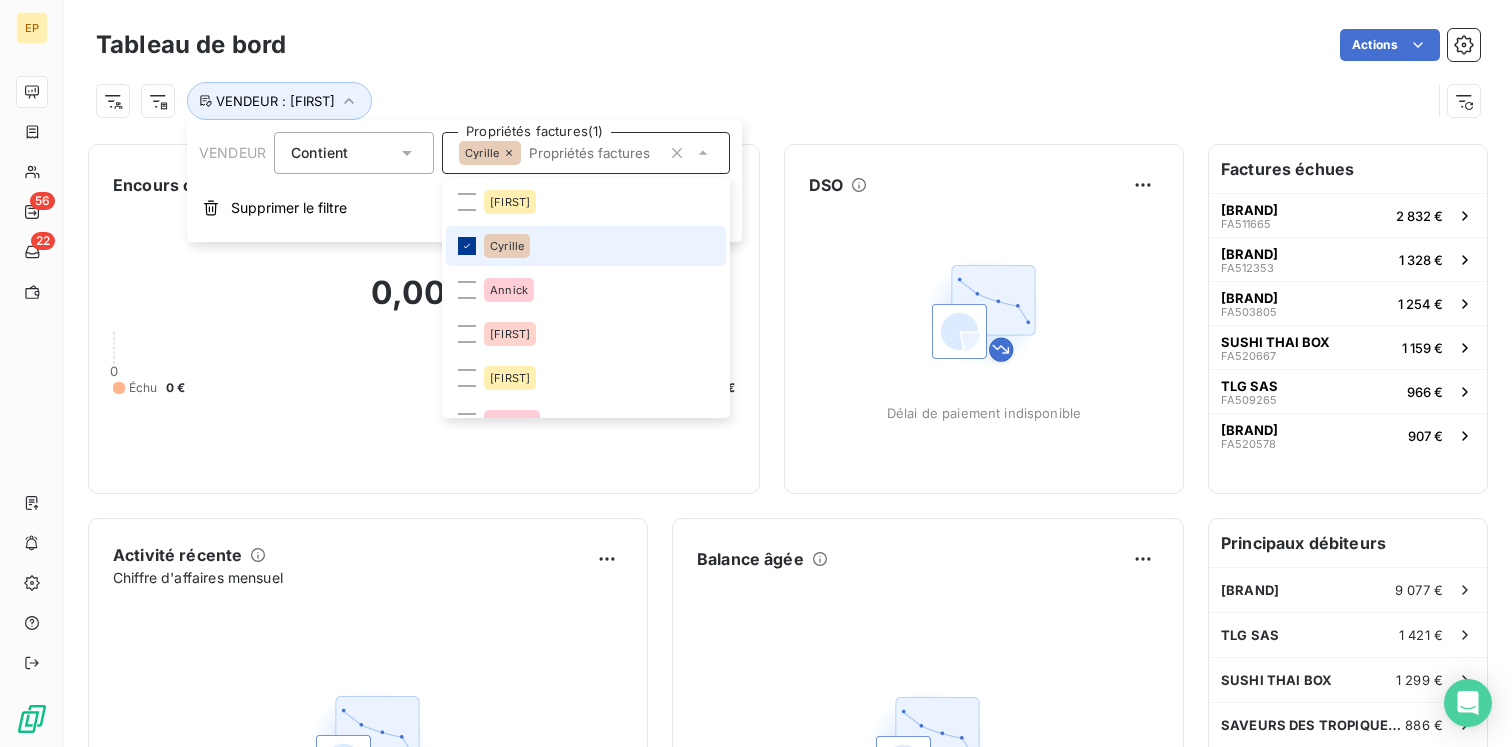 click 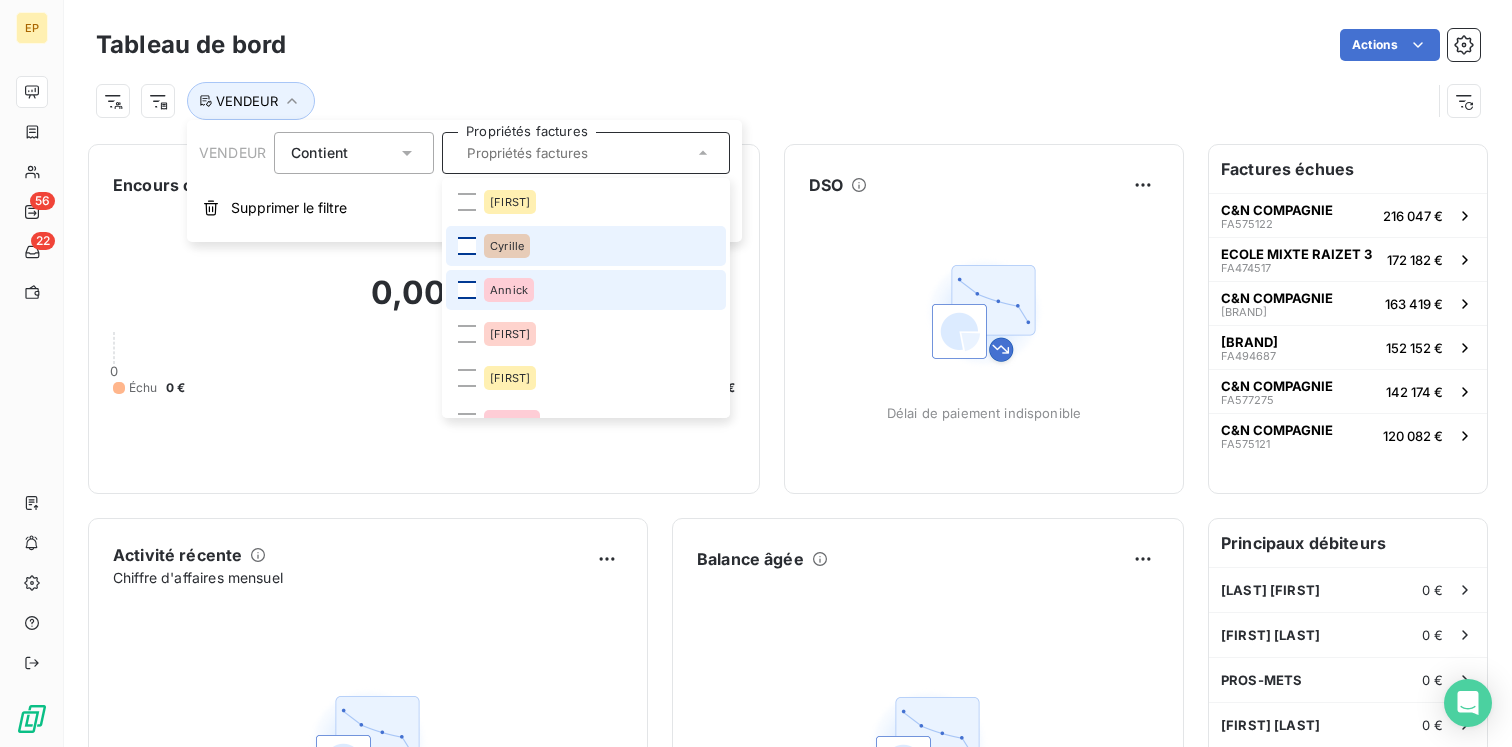 click at bounding box center (467, 290) 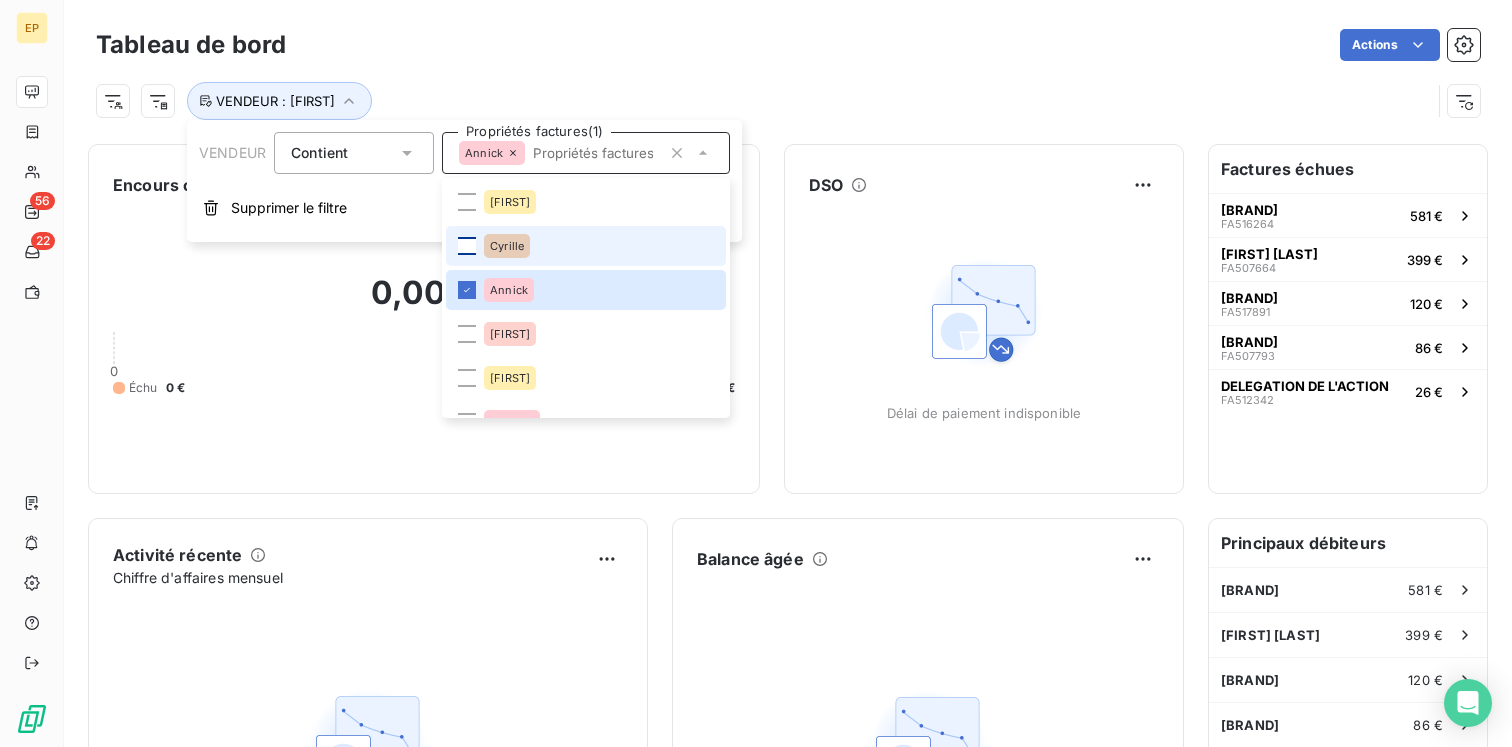 click 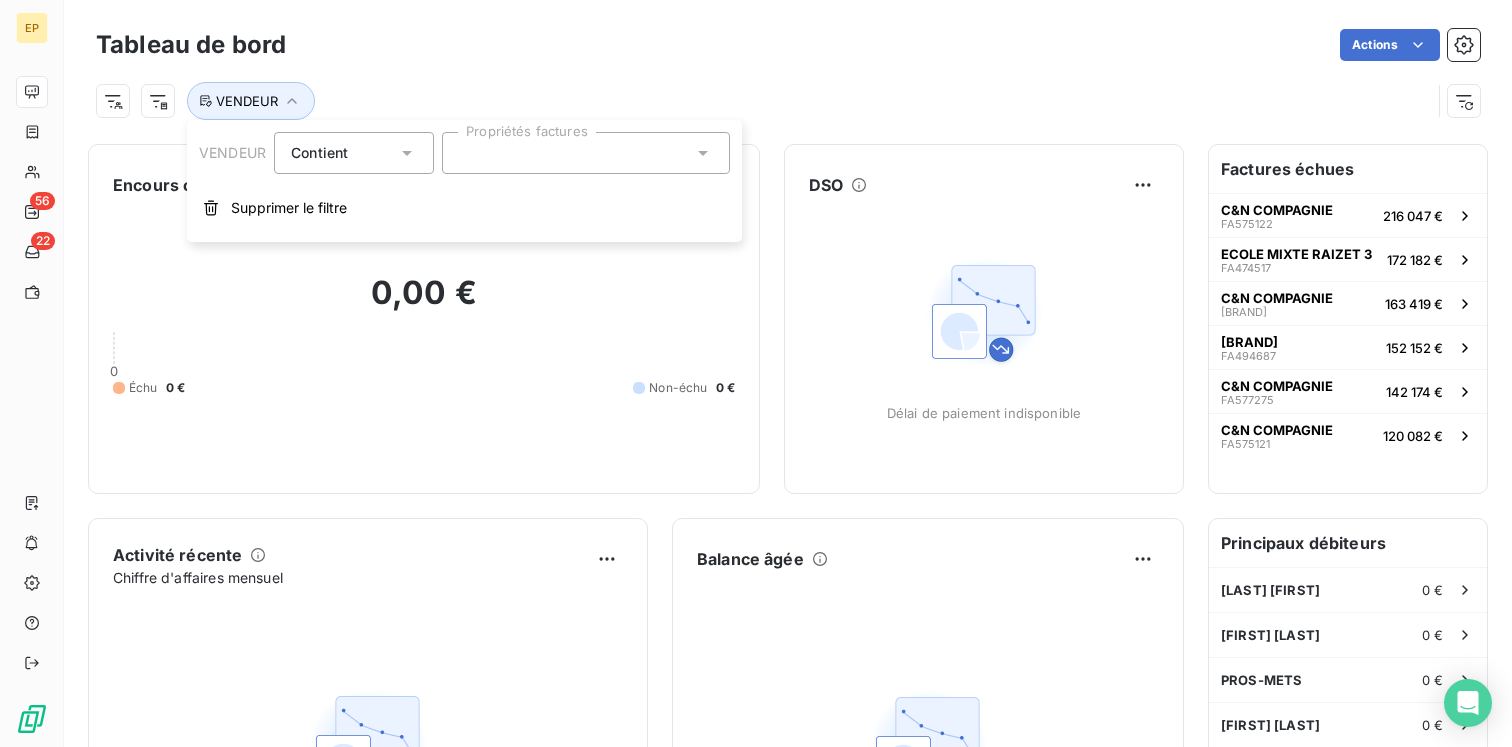 click 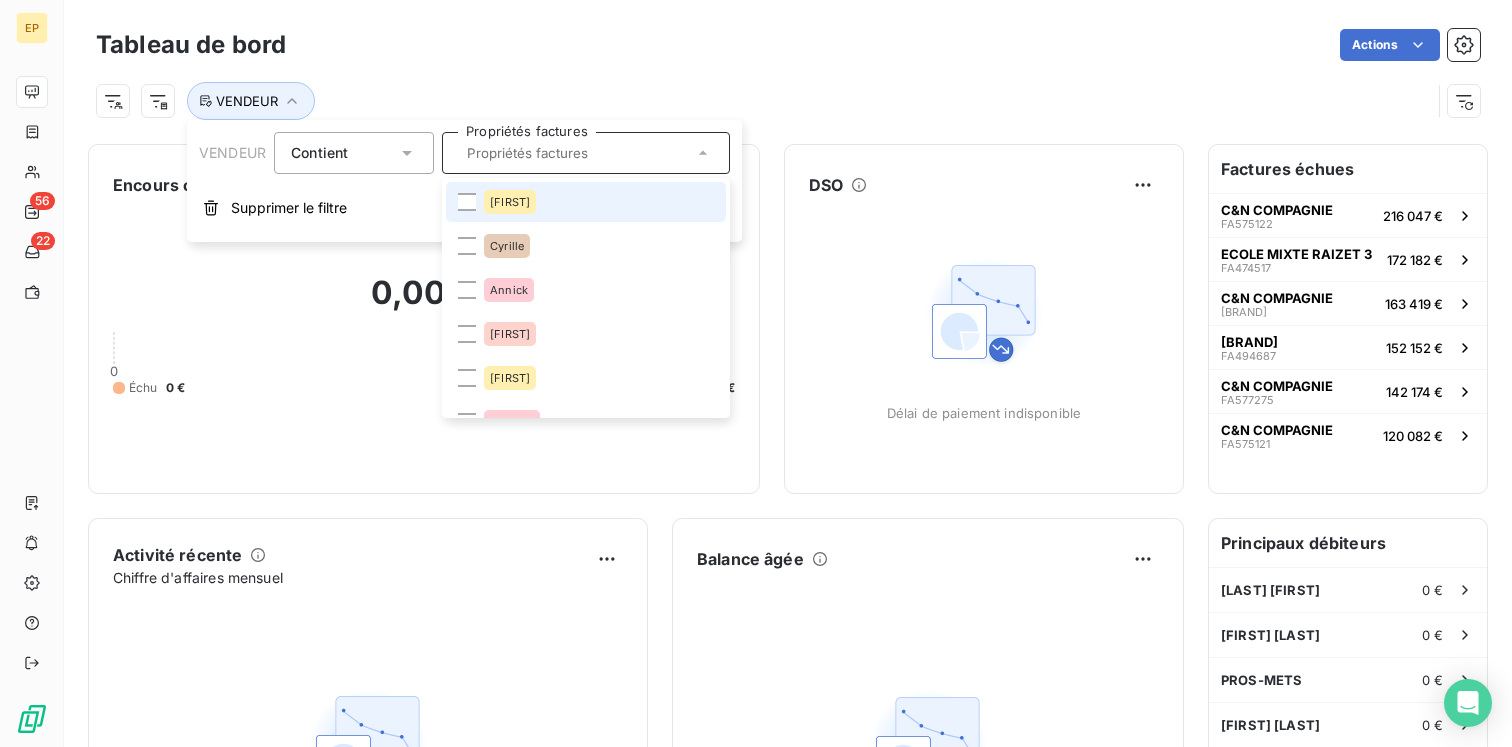 click 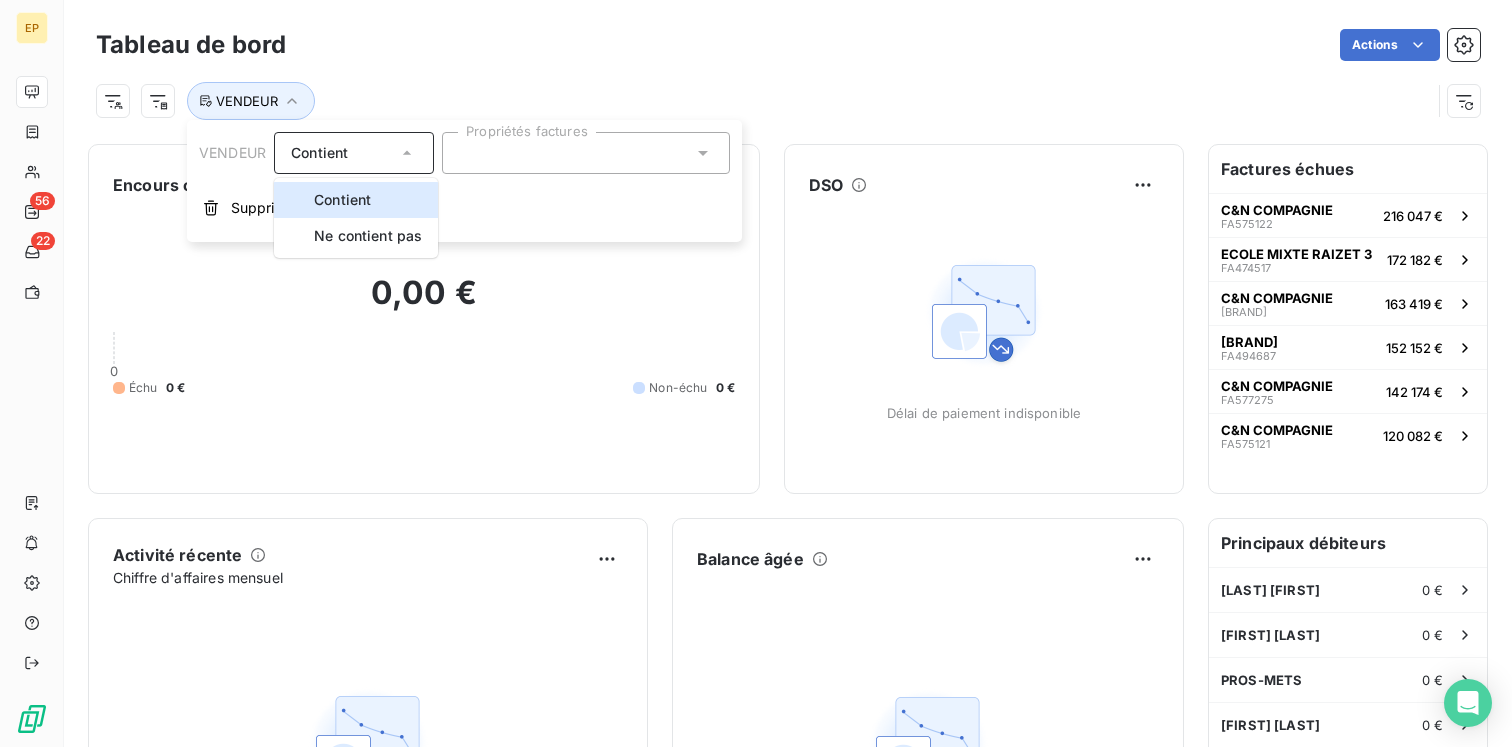 click 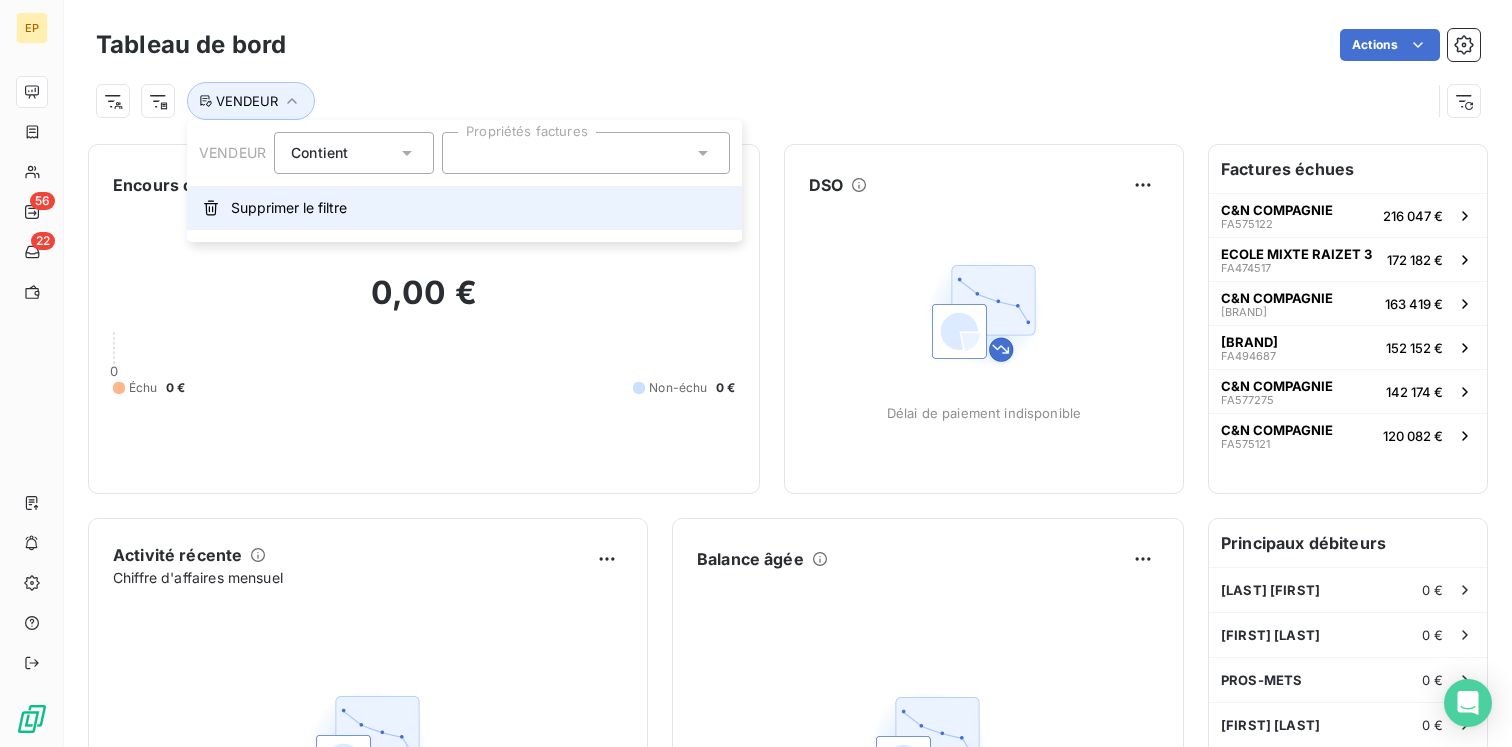 click on "Supprimer le filtre" at bounding box center [289, 208] 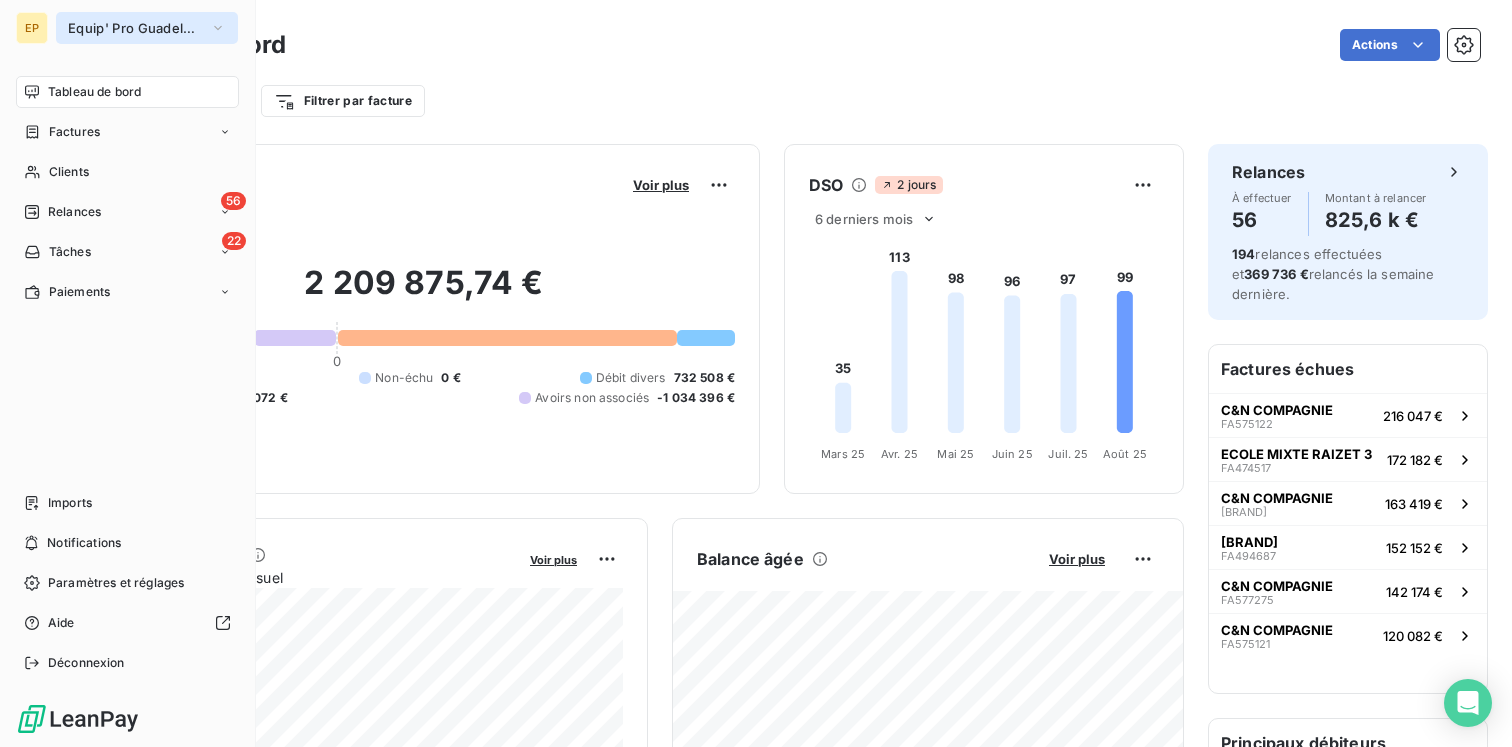 click on "[BRAND]" at bounding box center [135, 28] 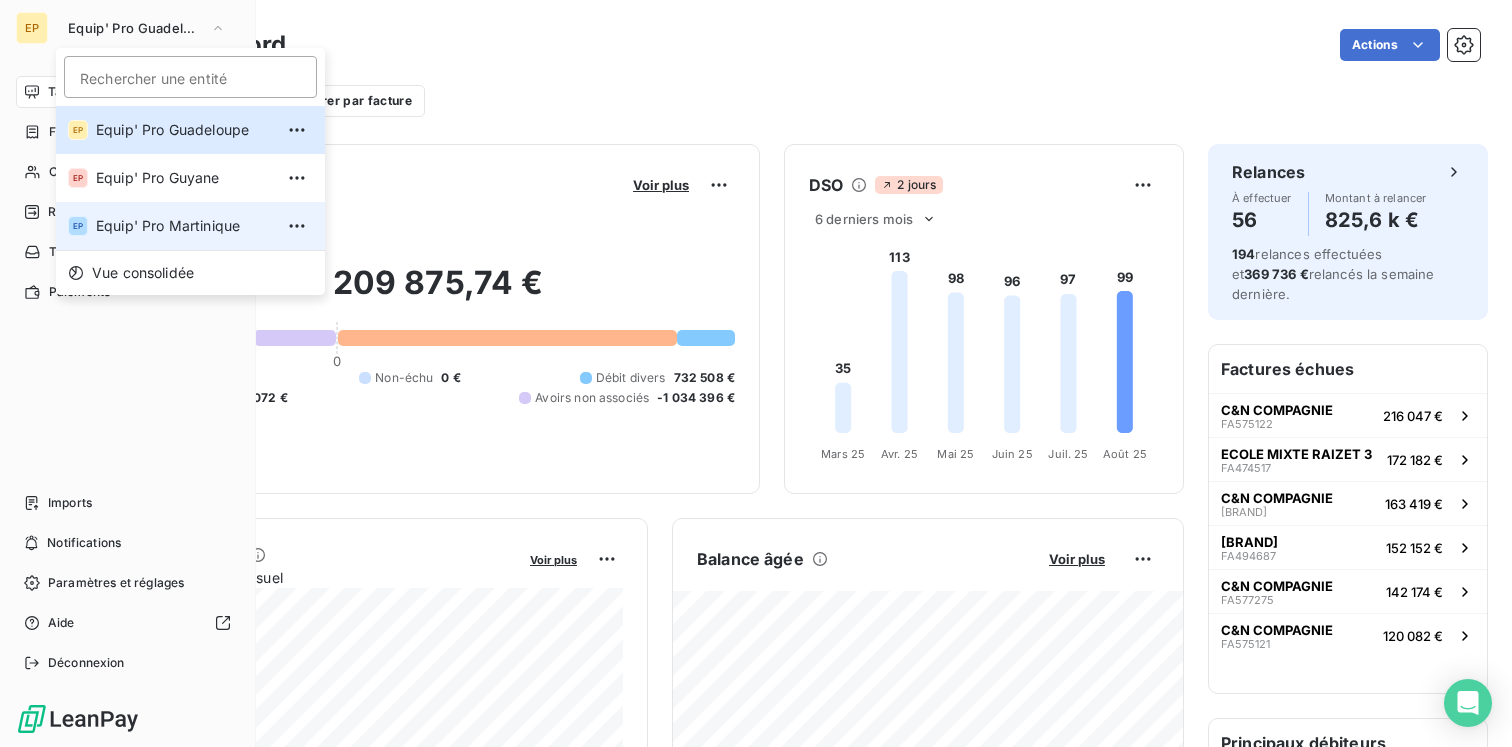 click on "[BRAND]" at bounding box center (184, 226) 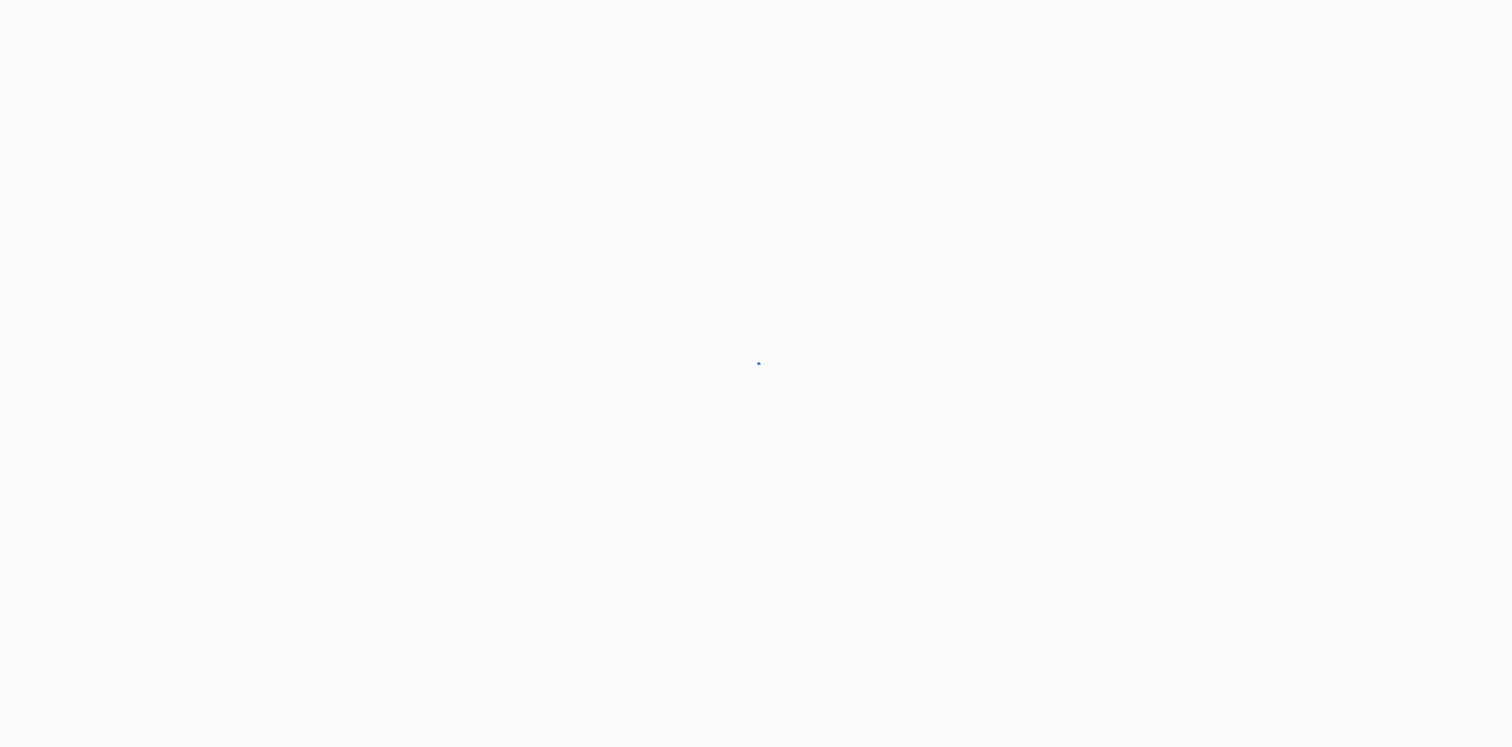 scroll, scrollTop: 0, scrollLeft: 0, axis: both 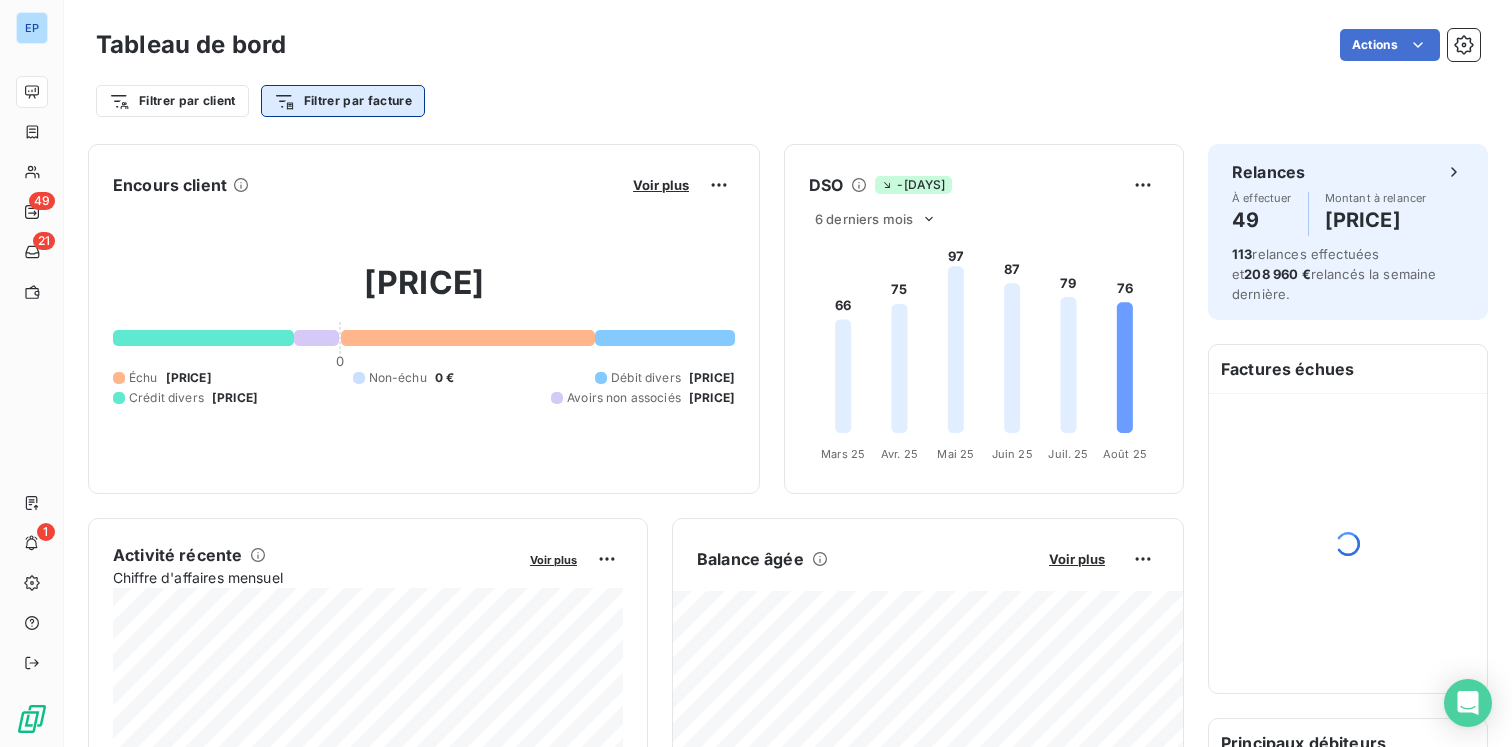 click on "[BRAND] [PRICE] [BRAND] [PRICE] [BRAND] [PRICE] [BRAND] [PRICE] [BRAND] [PRICE] [BRAND] [PRICE]" at bounding box center (756, 373) 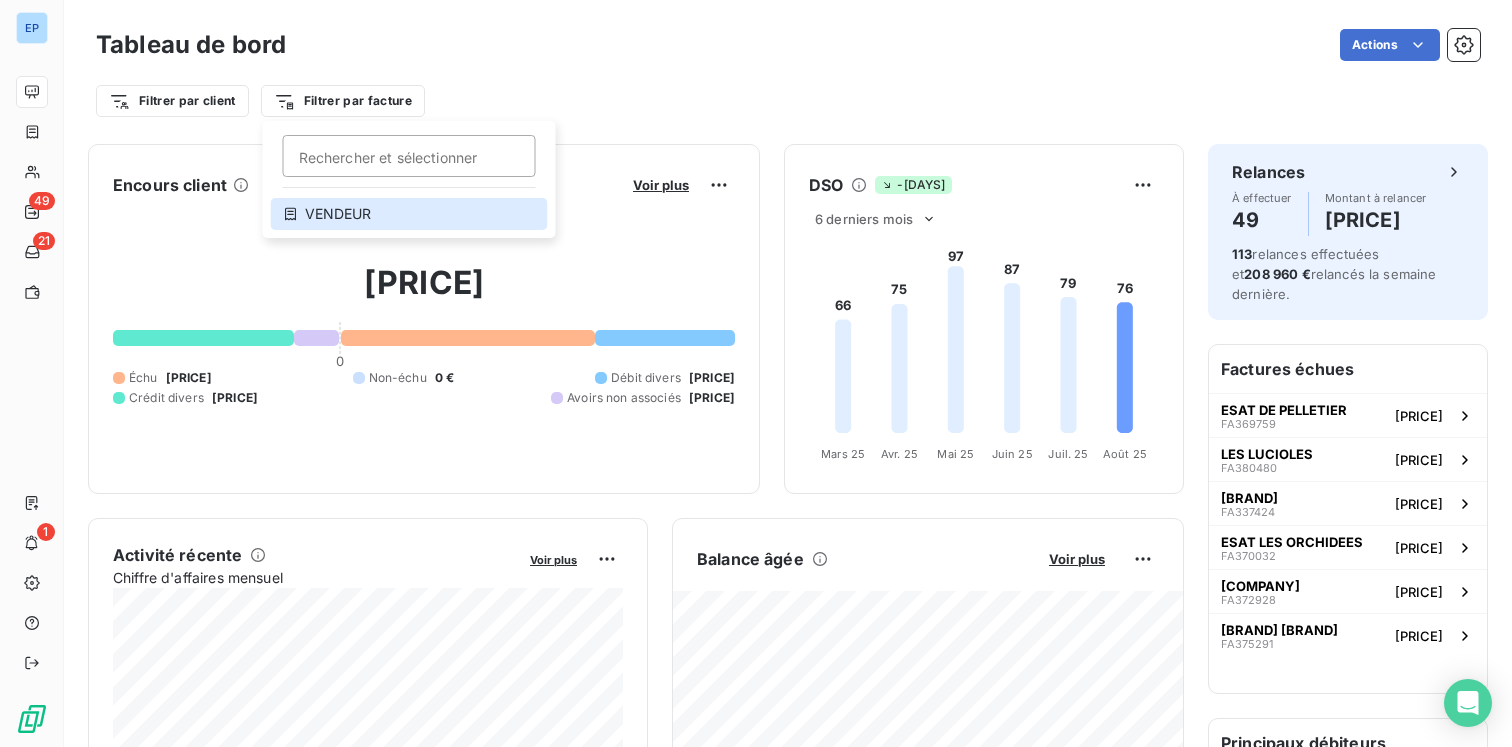 click on "VENDEUR" at bounding box center (409, 214) 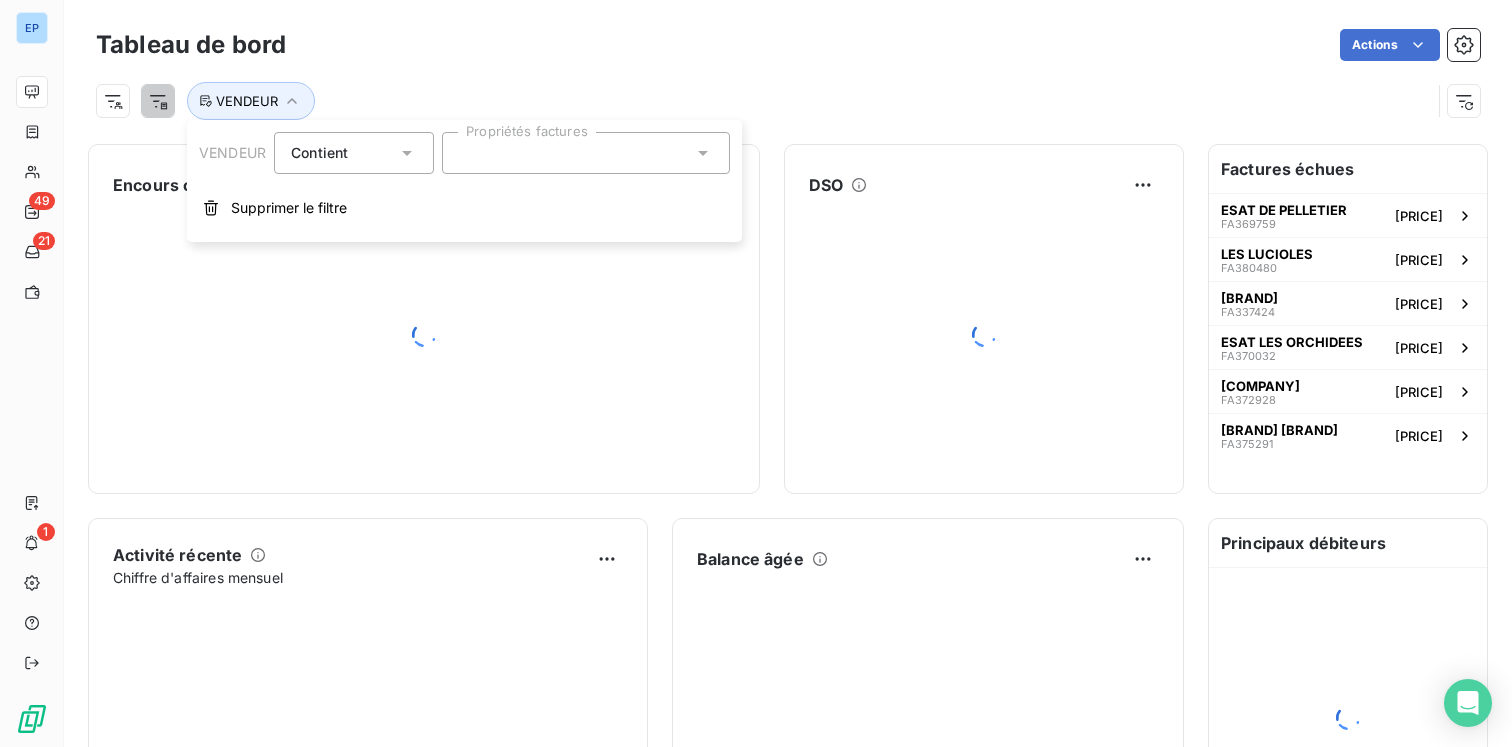 click at bounding box center (586, 153) 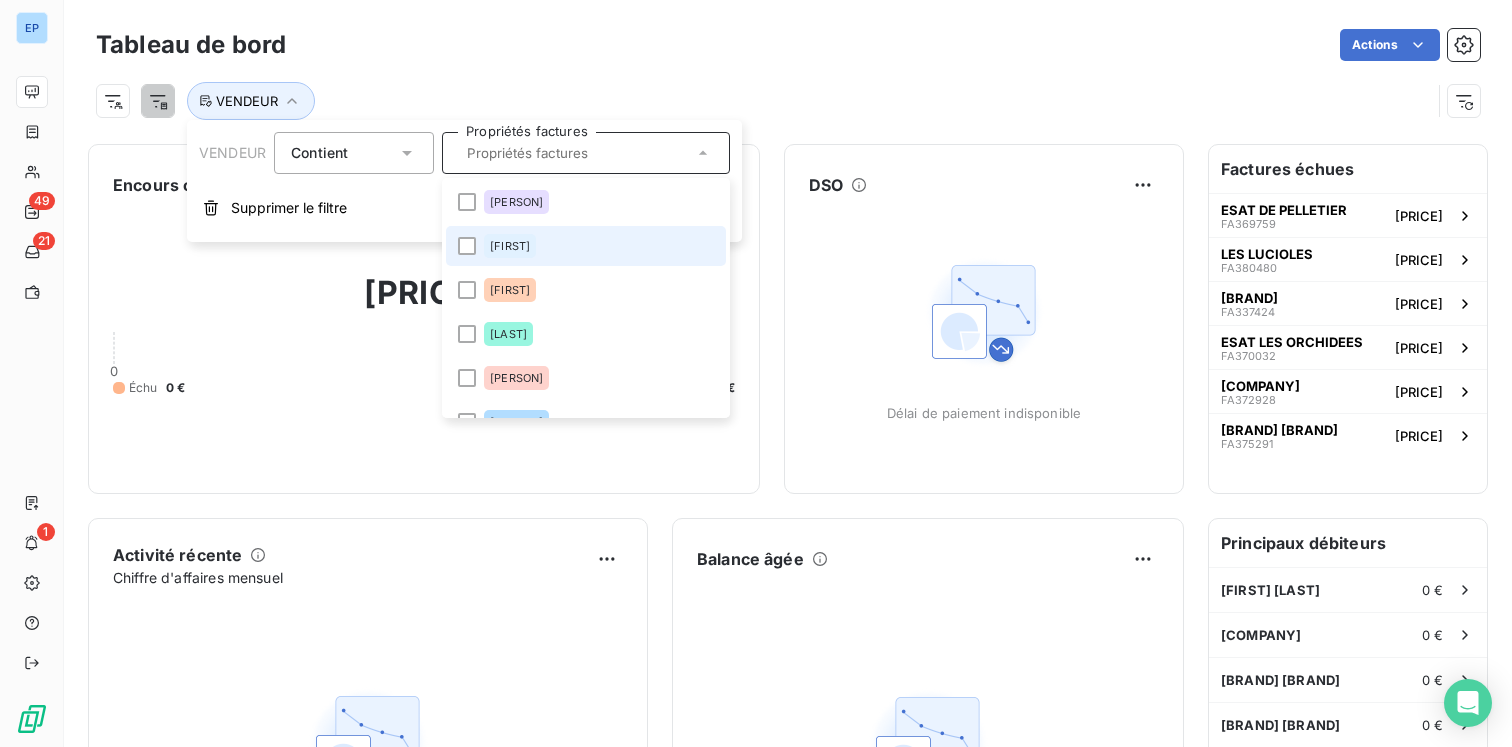 click on "[FIRST]" at bounding box center (586, 246) 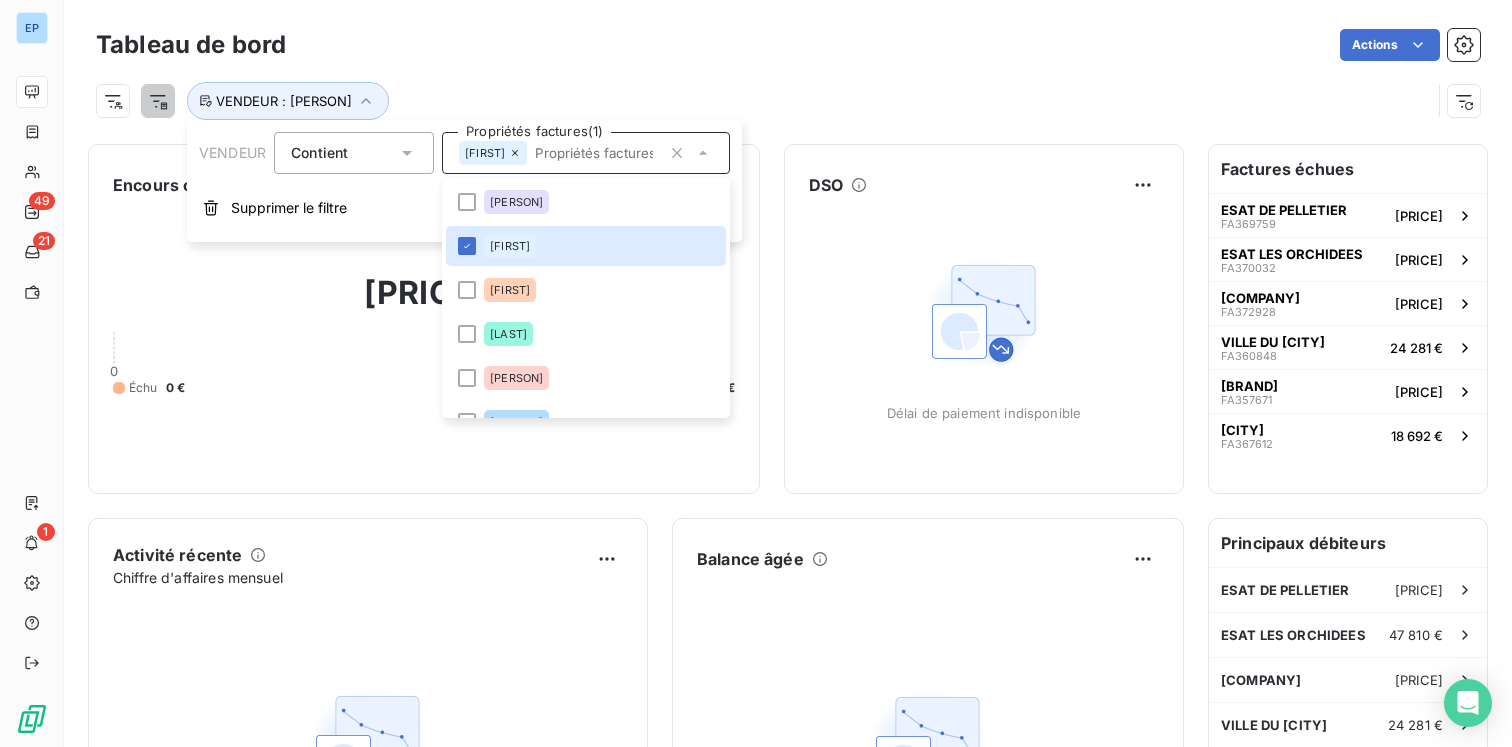 click on "Actions" at bounding box center (895, 45) 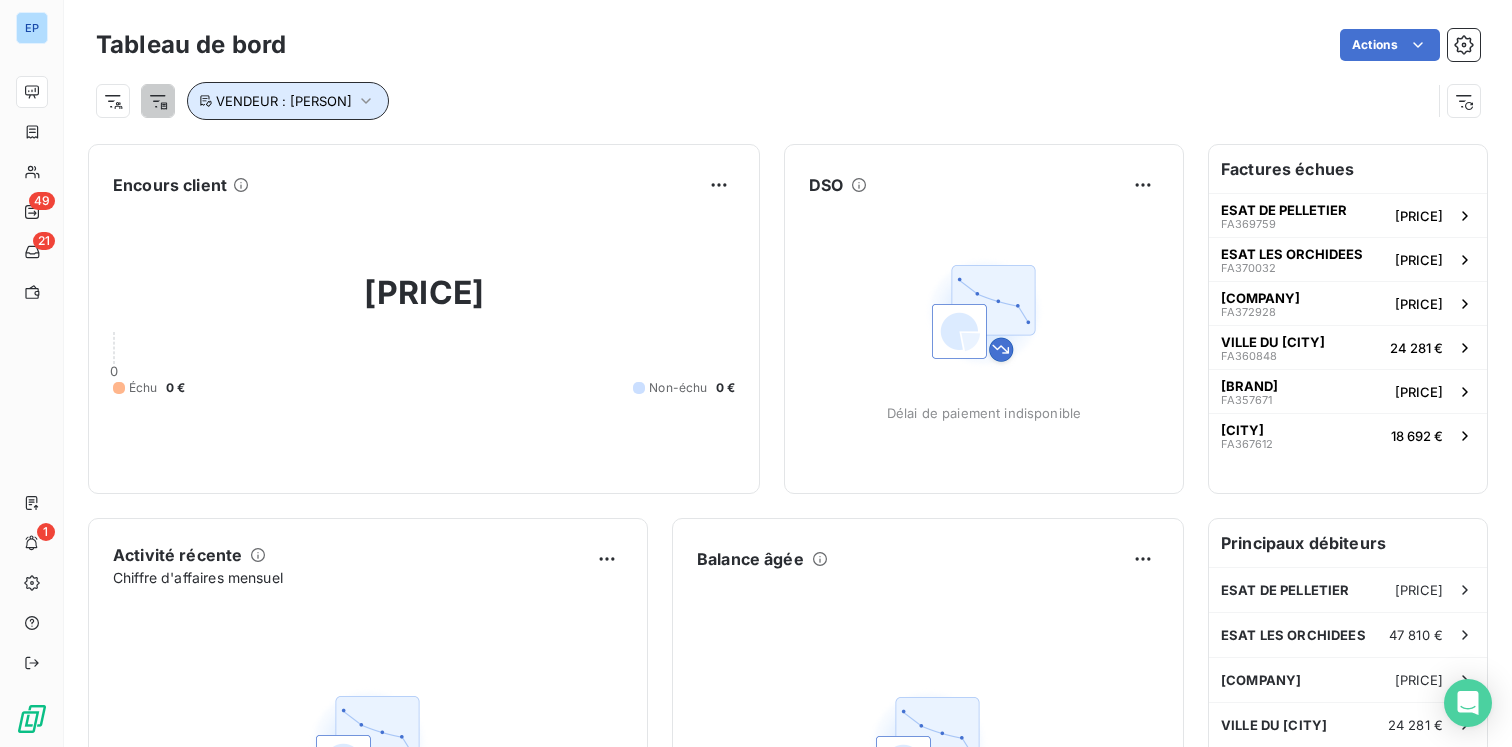 click on "VENDEUR  : [PERSON]" at bounding box center [284, 101] 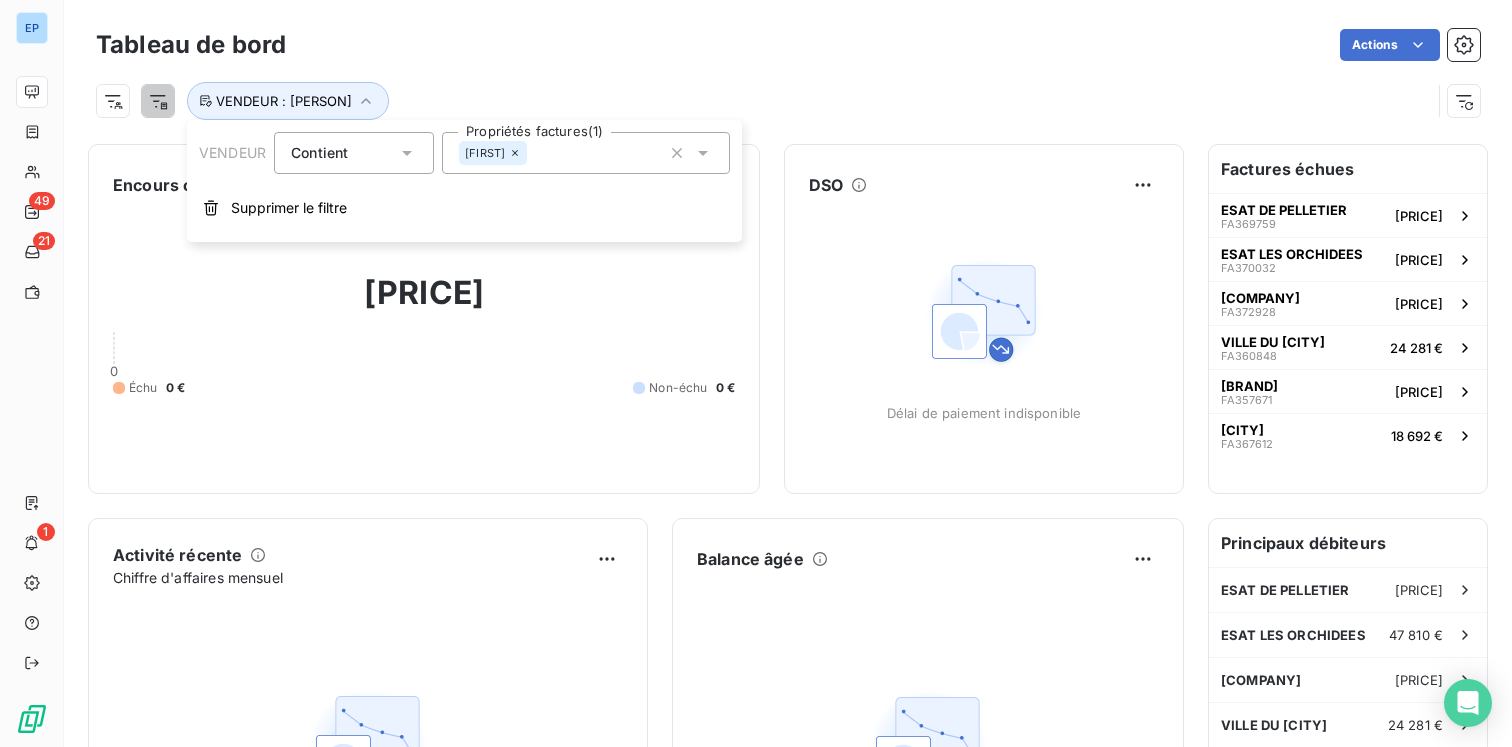 click on "VENDEUR Contient is Propriétés factures  (1) [FIRST] Supprimer le filtre" at bounding box center [464, 181] 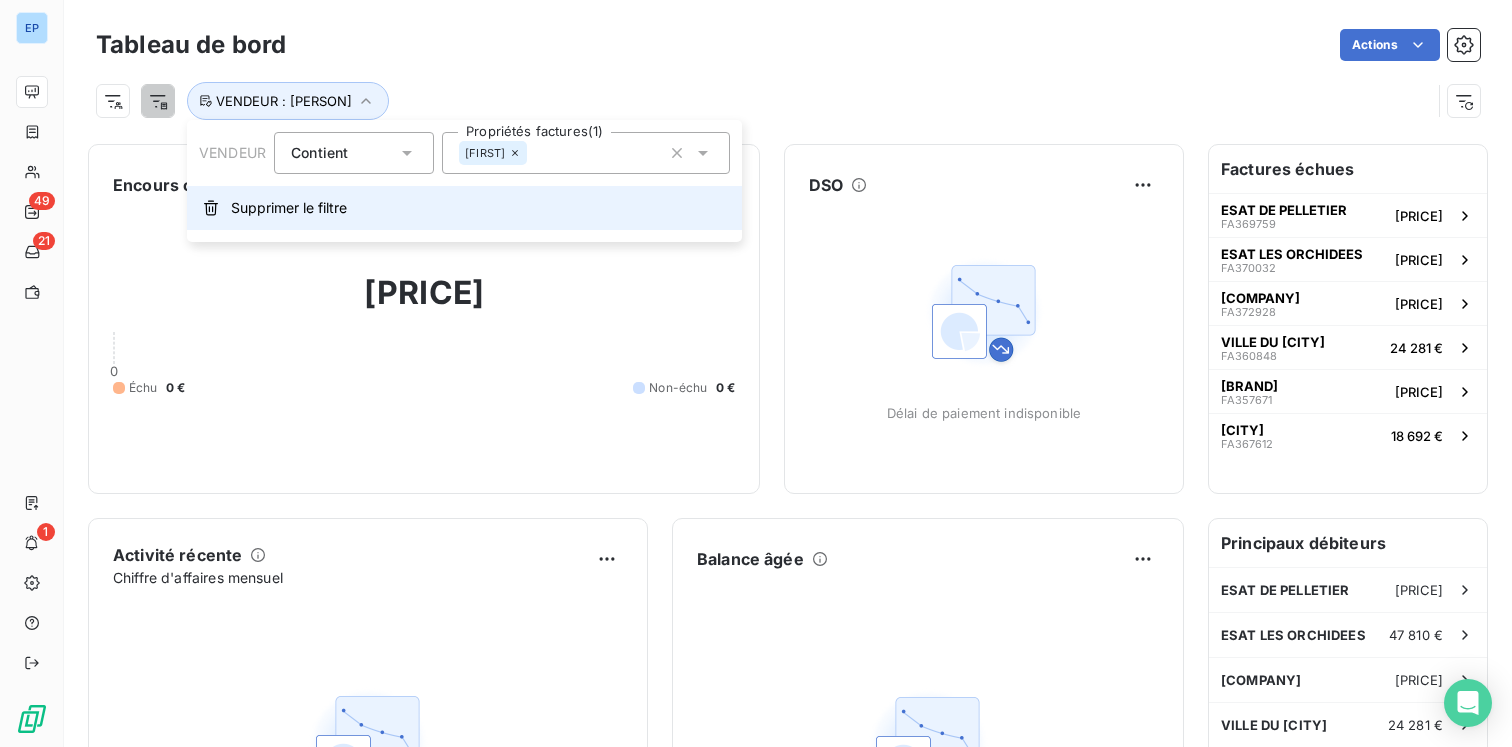click on "Supprimer le filtre" at bounding box center (289, 208) 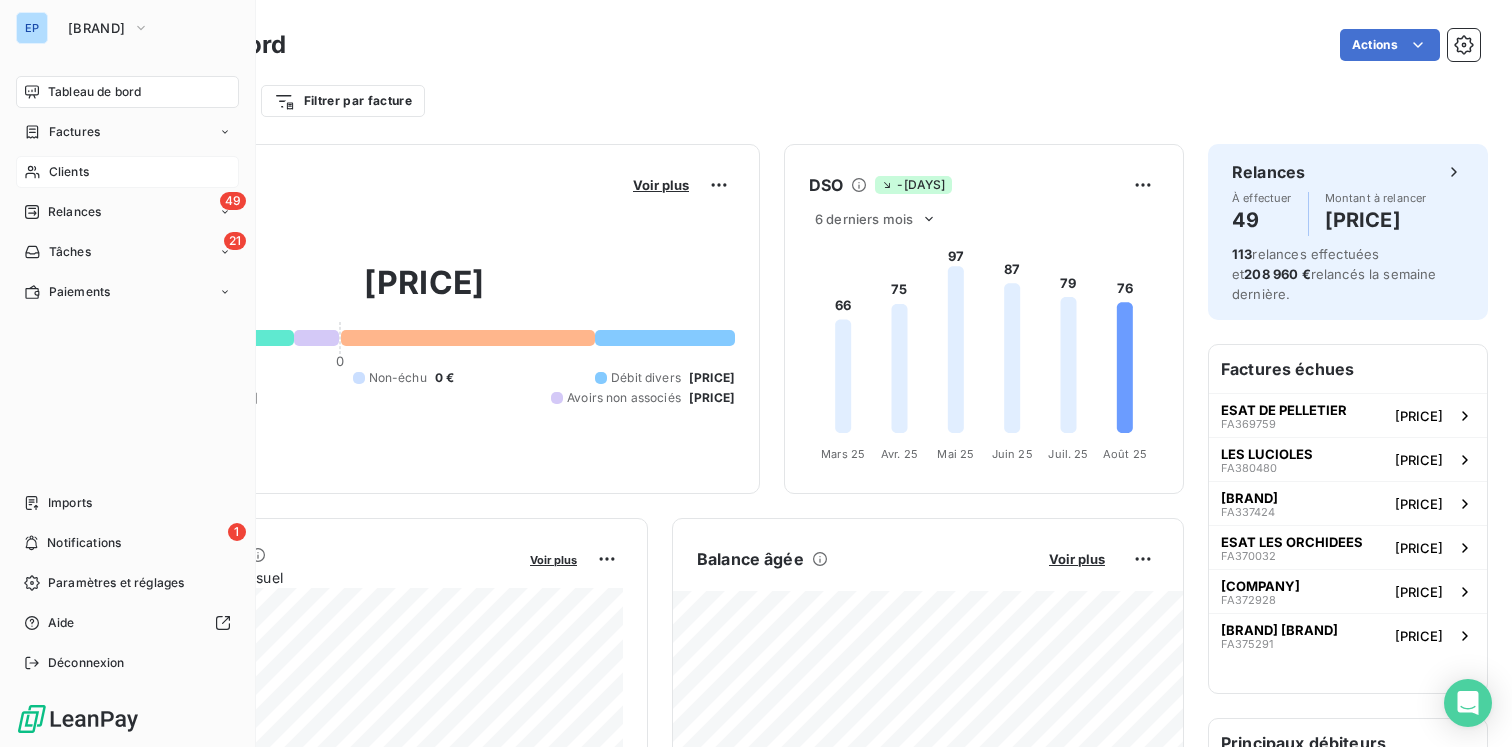 click on "Clients" at bounding box center (69, 172) 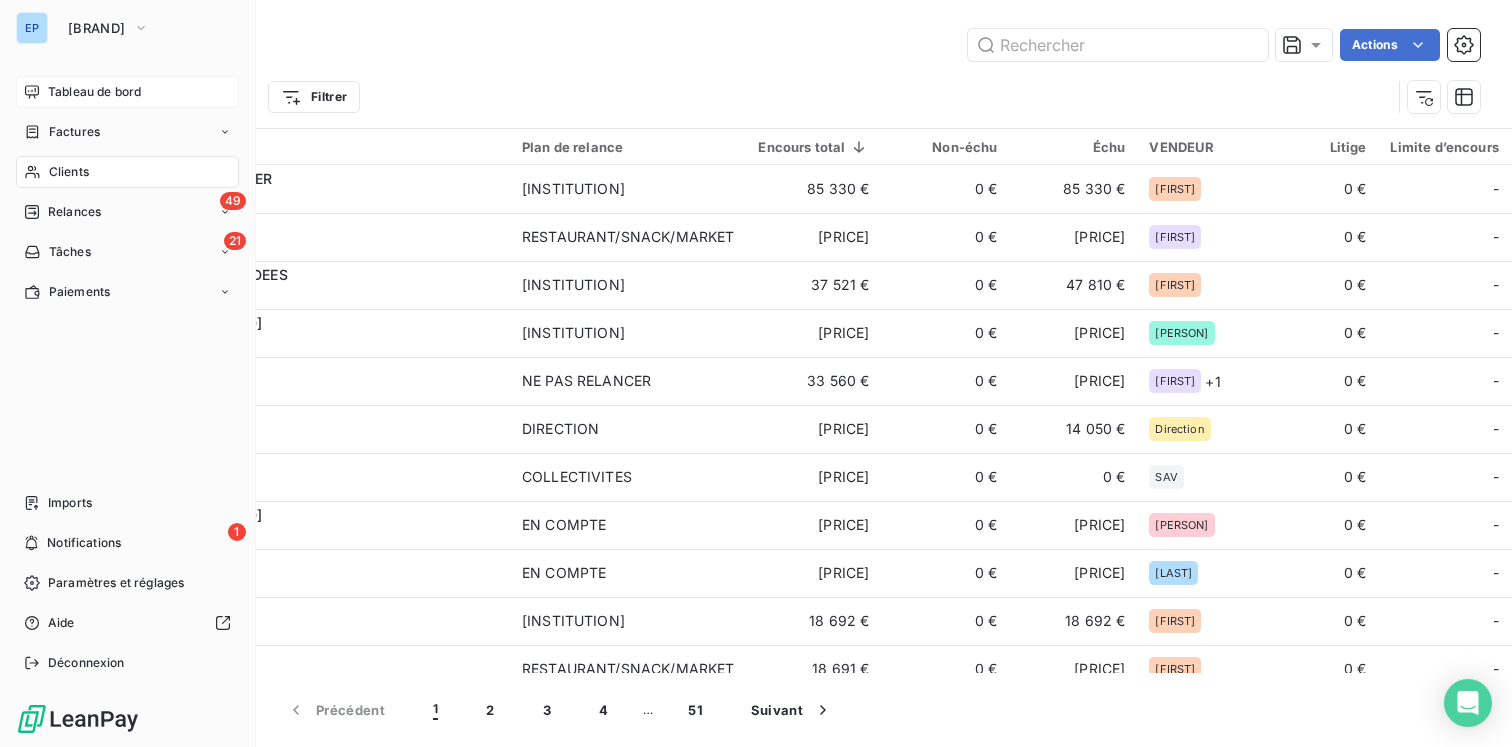click on "Tableau de bord" at bounding box center [94, 92] 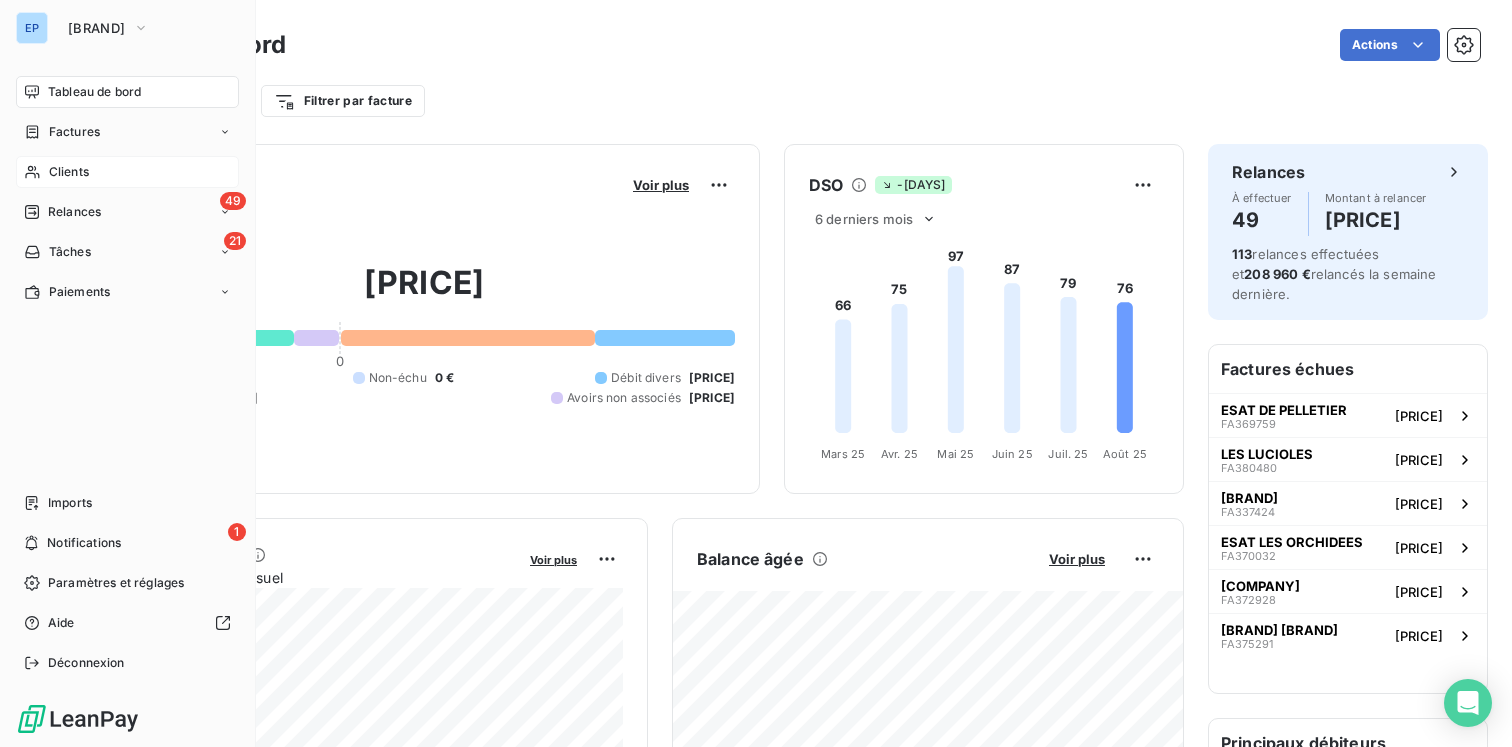 click on "Clients" at bounding box center (69, 172) 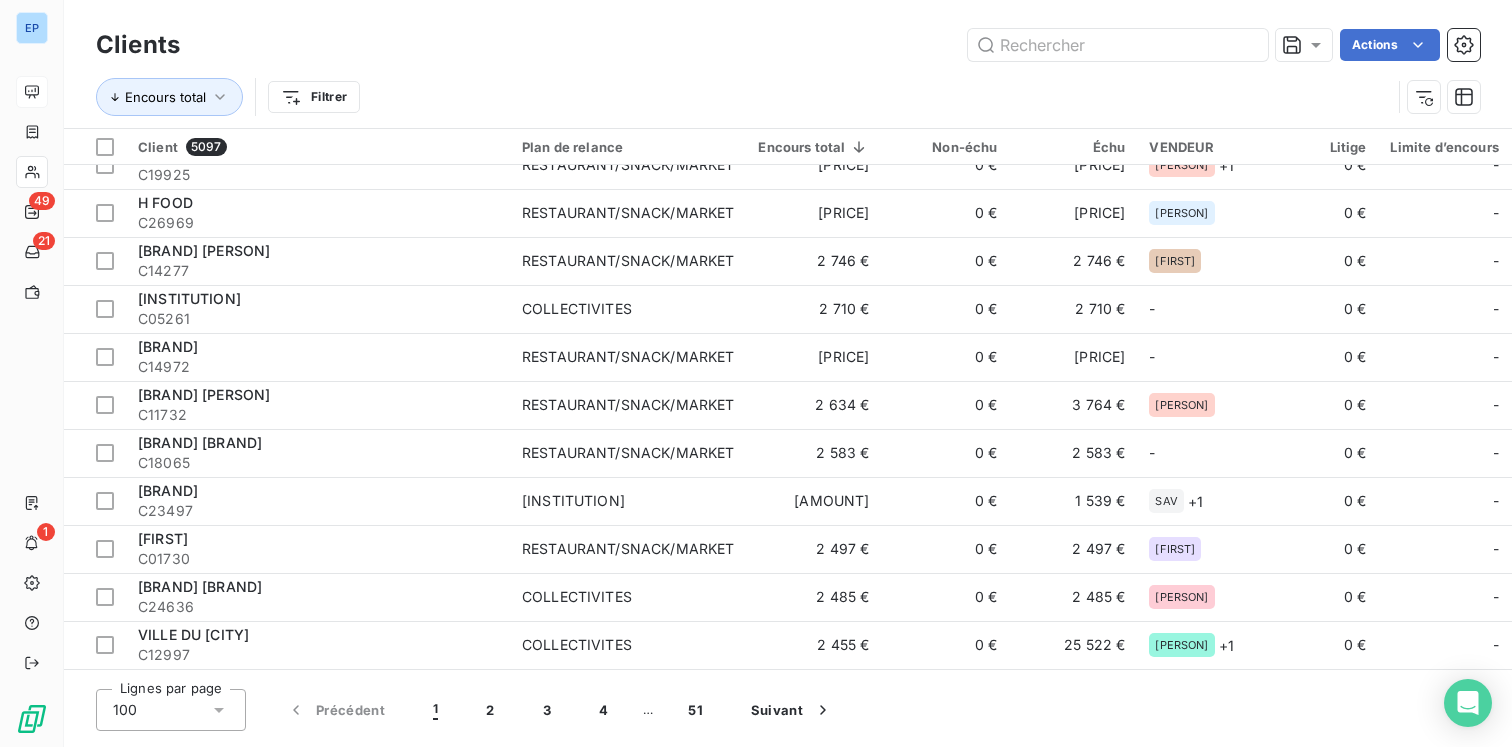 scroll, scrollTop: 3054, scrollLeft: 0, axis: vertical 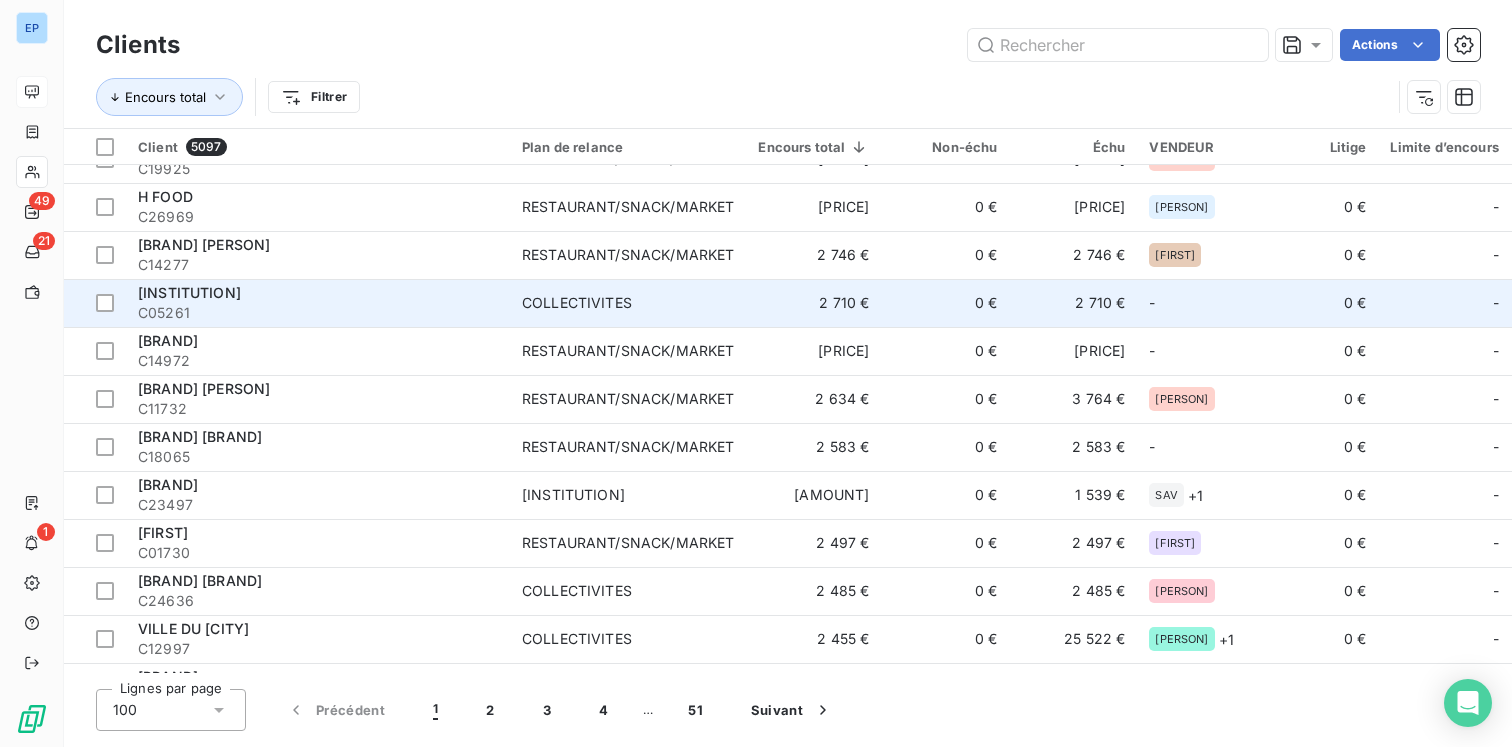 click on "C05261" at bounding box center (318, 313) 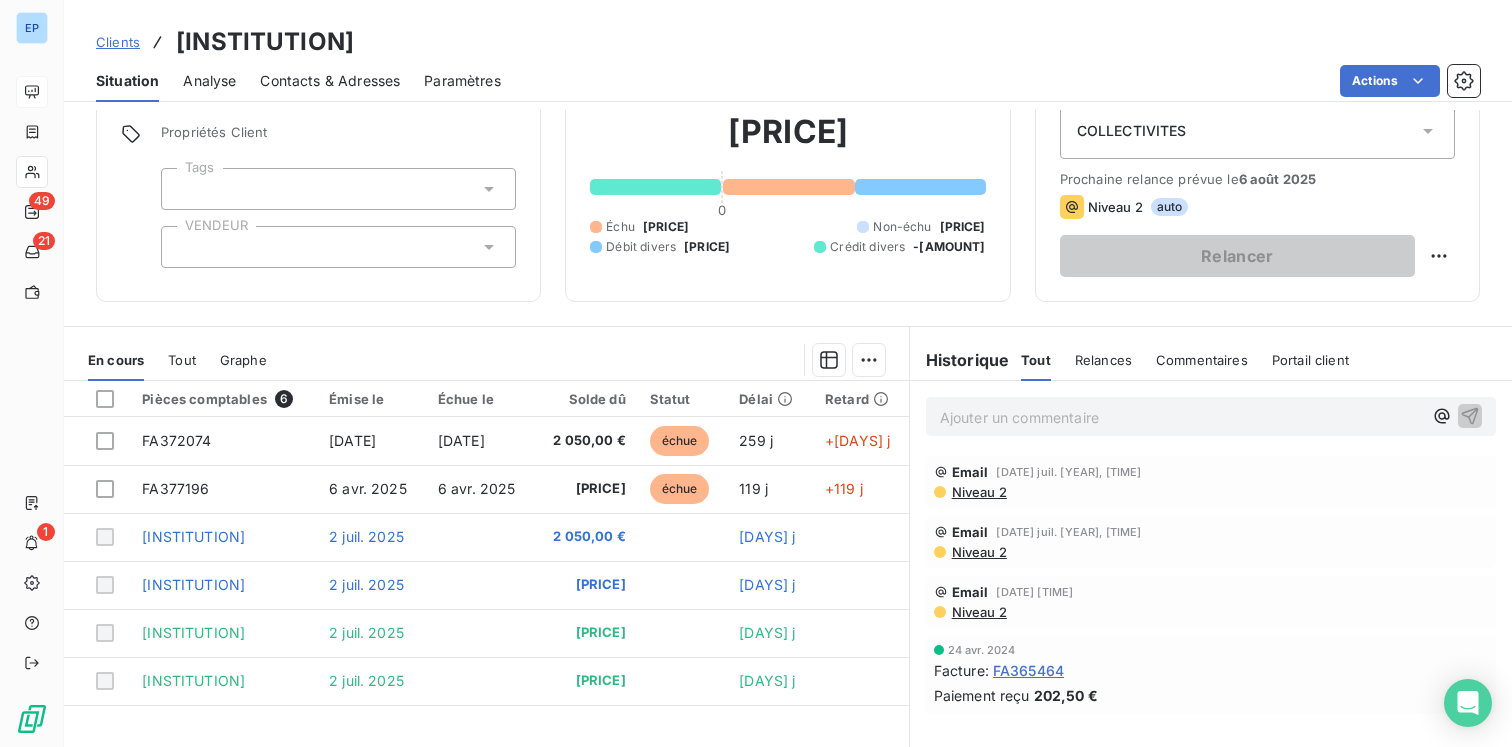 scroll, scrollTop: 79, scrollLeft: 0, axis: vertical 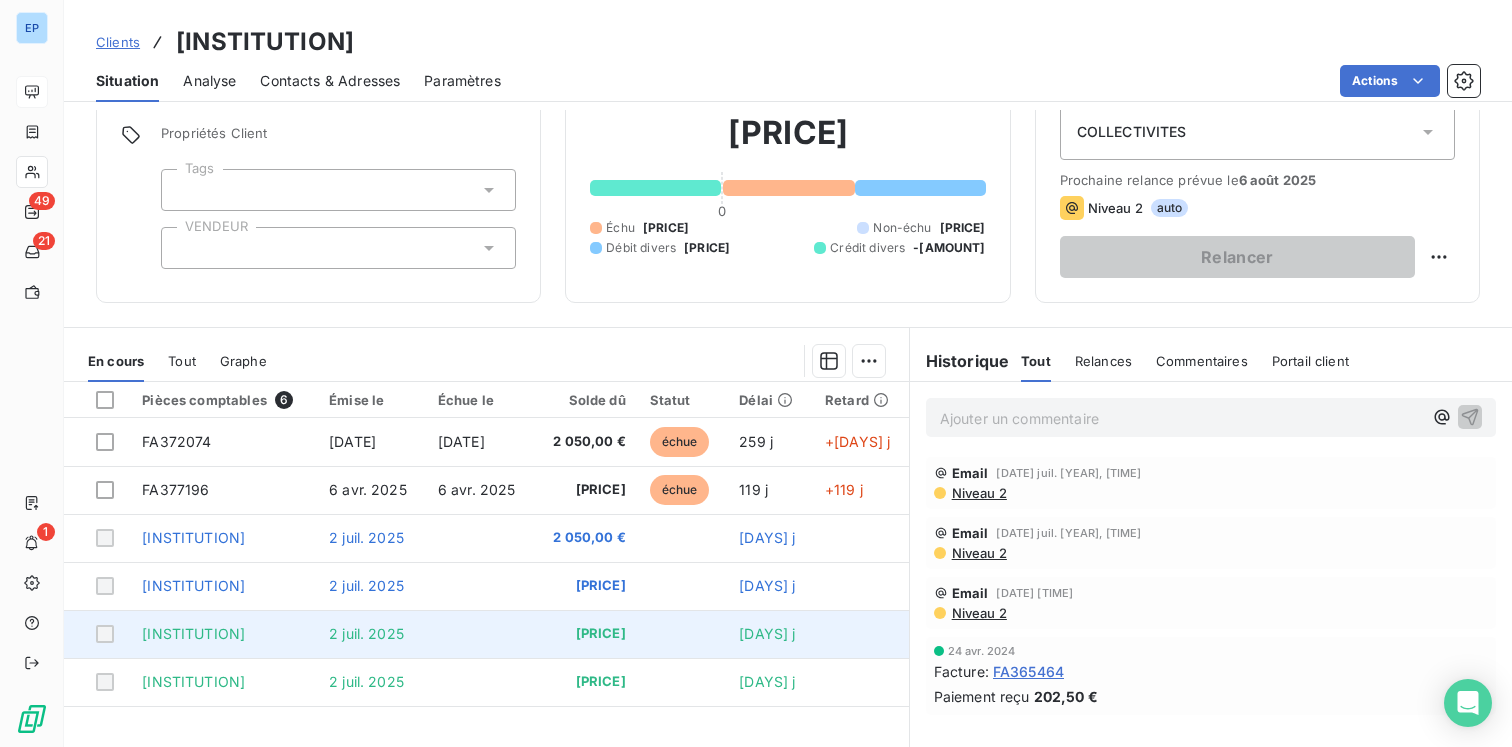 click on "2 juil. 2025" at bounding box center (371, 634) 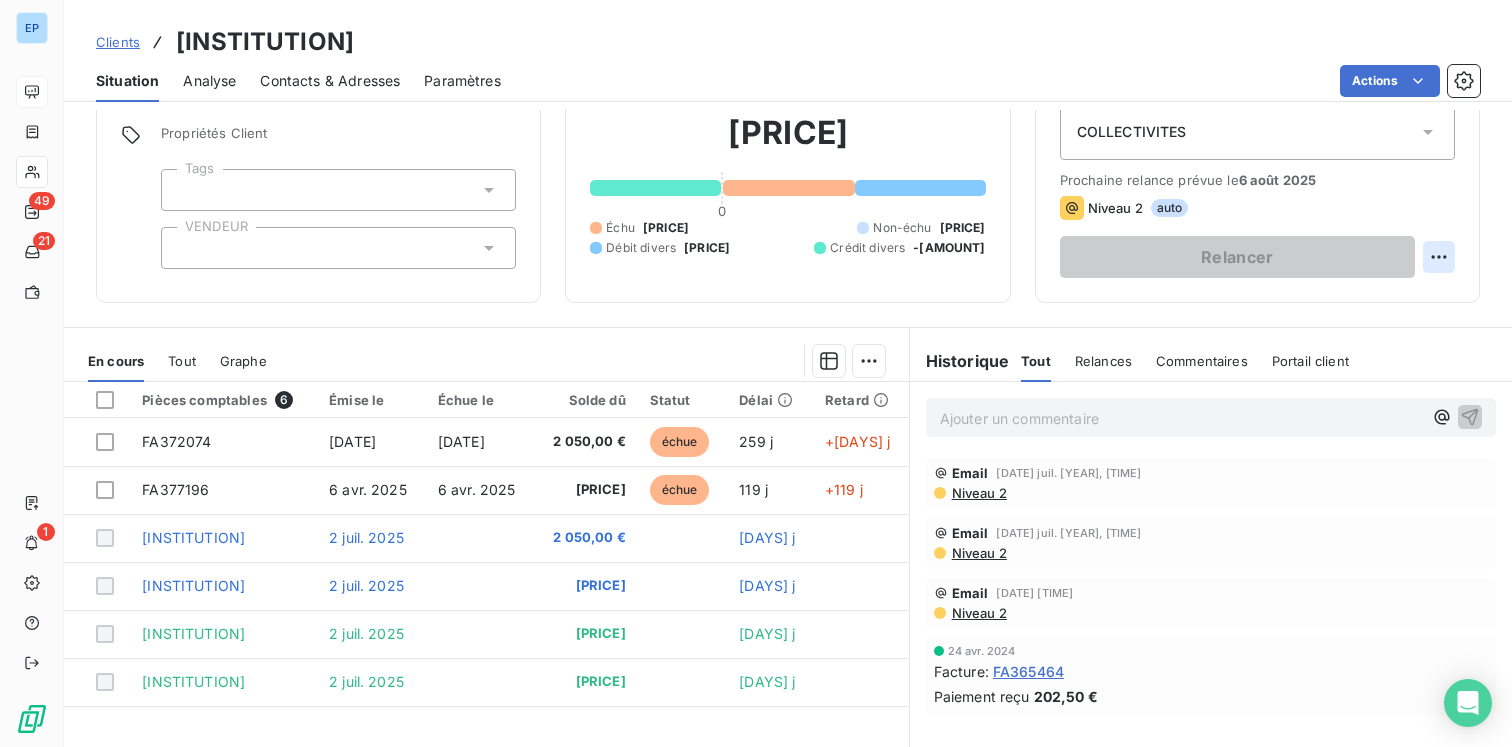 click on "EP 49 21 1 Clients COLLEGE ALEXANDRE STELLIO - C05261 Situation Analyse Contacts & Adresses Paramètres Actions Informations client Propriétés Client Tags VENDEUR Encours client   [PRICE] 0 Échu [PRICE] Non-échu [PRICE]   Débit divers [PRICE] Crédit divers [PRICE] Relance Plan de relance COLLECTIVITES Prochaine relance prévue le  [DATE] Niveau 2 auto Relancer En cours Tout Graphe Pièces comptables 6 Émise le Échue le Solde dû Statut Délai   Retard   FA[NUMBER] [DATE] [DATE] [PRICE] échue [DAYS] j +[DAYS] j FA[NUMBER] [DATE] [DATE] [PRICE] échue [DAYS] j +[DAYS] j COLLEGE ALEXANDRE STELLIO [DATE] [PRICE] [DAYS] j COLLEGE ALEXANDRE STELLIO [DATE] [PRICE] [DAYS] j COLLEGE ALEXANDRE STELLIO [DATE] [PRICE] [DAYS] j COLLEGE ALEXANDRE STELLIO [DATE] [PRICE] [DAYS] j Lignes par page 25 Précédent 1 Suivant Historique Tout Relances Commentaires Portail client Tout Relances Commentaires Portail client" at bounding box center (756, 373) 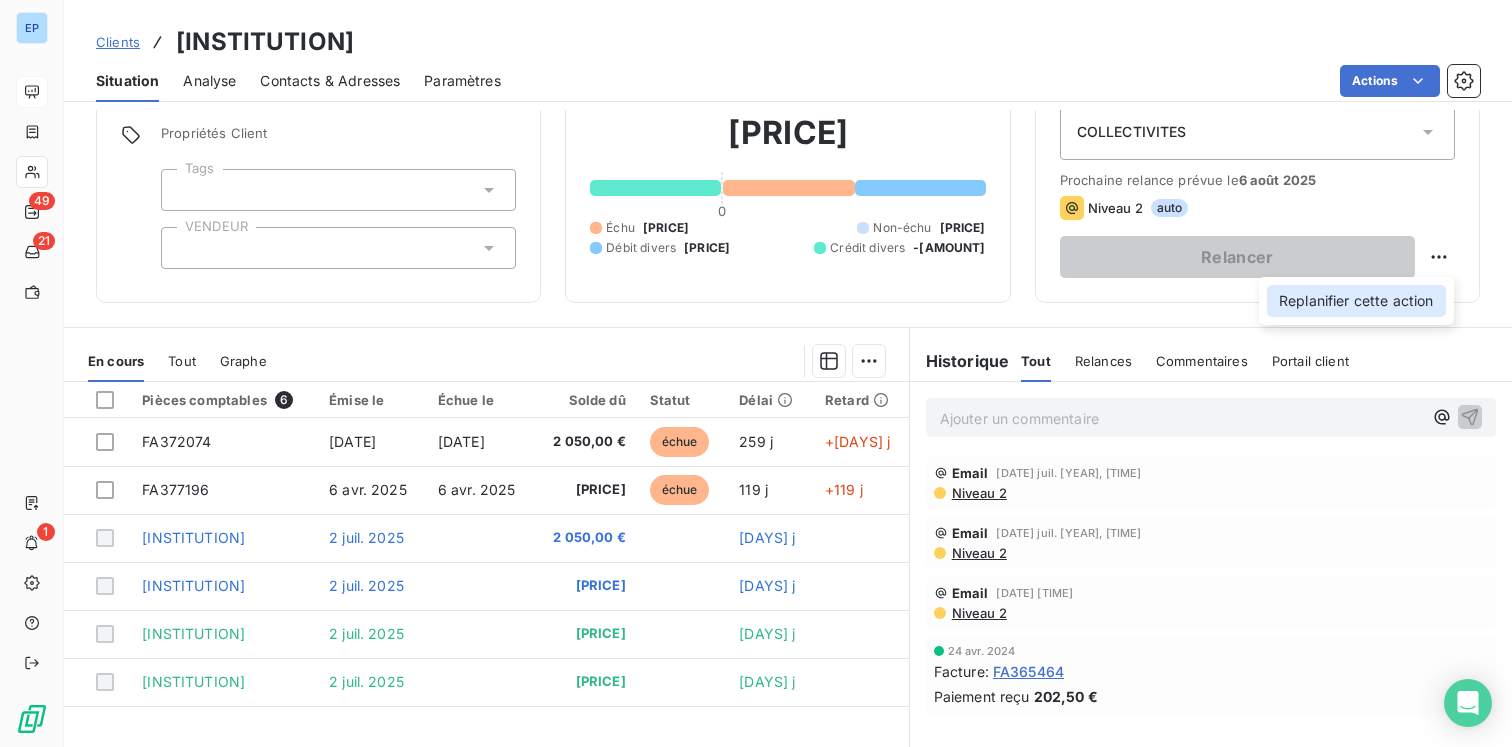 click on "Replanifier cette action" at bounding box center (1356, 301) 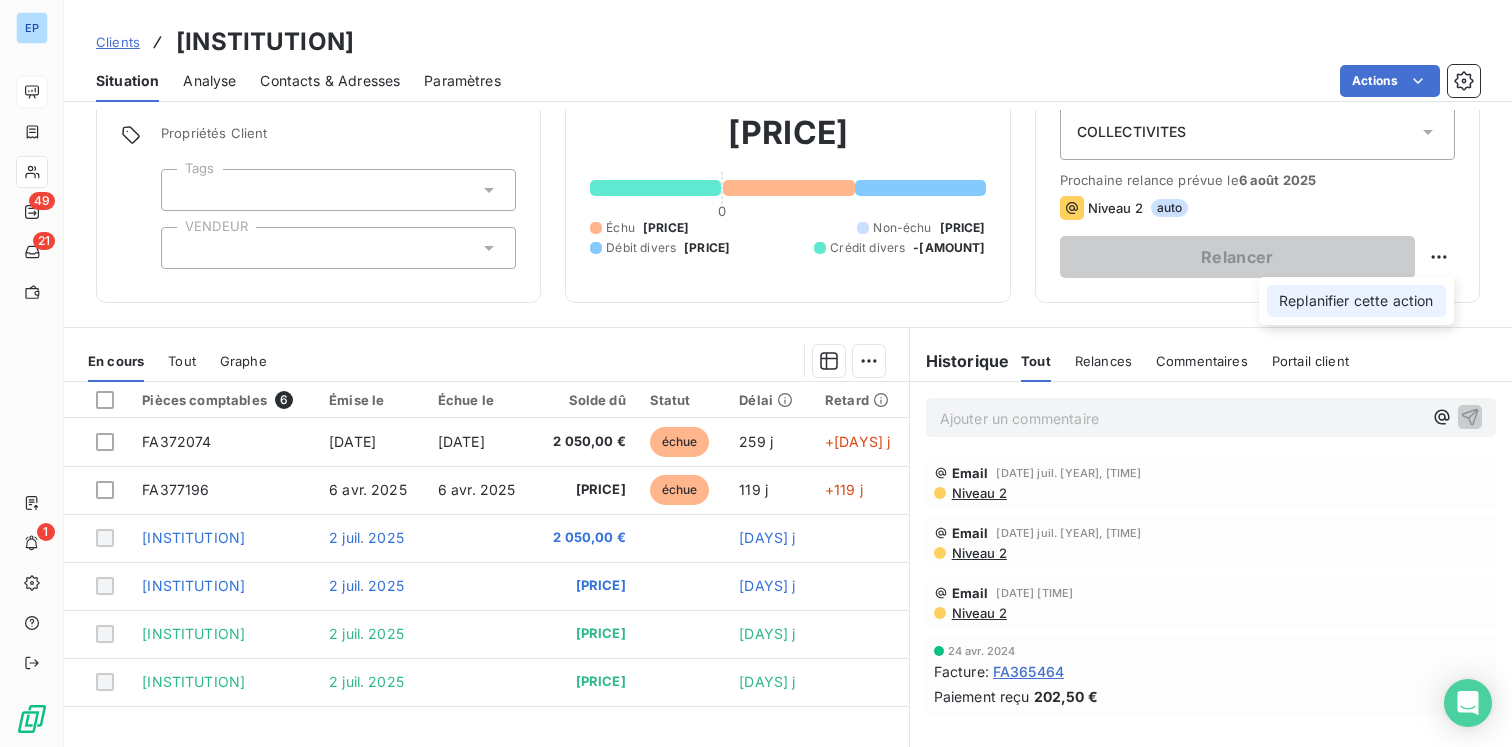 select on "7" 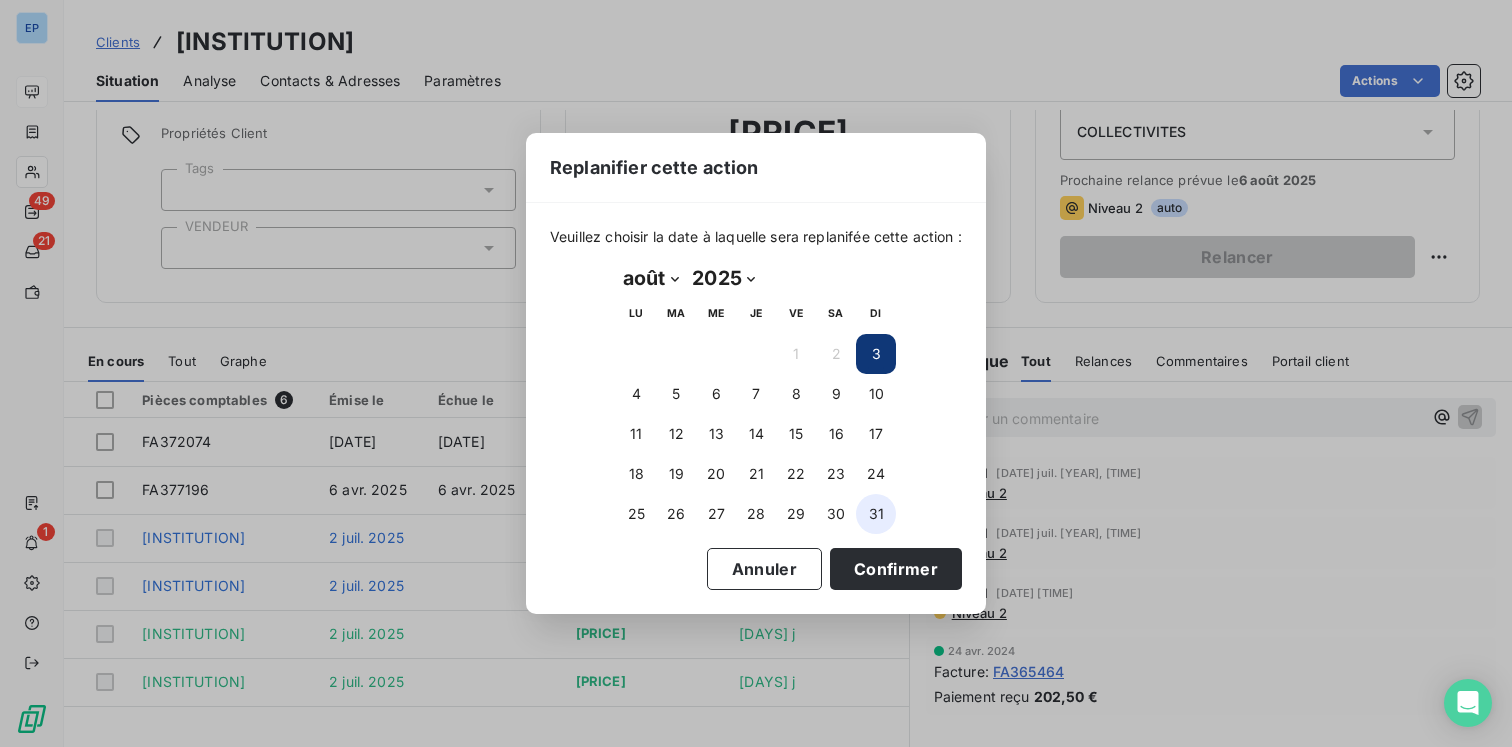 click on "31" at bounding box center [876, 514] 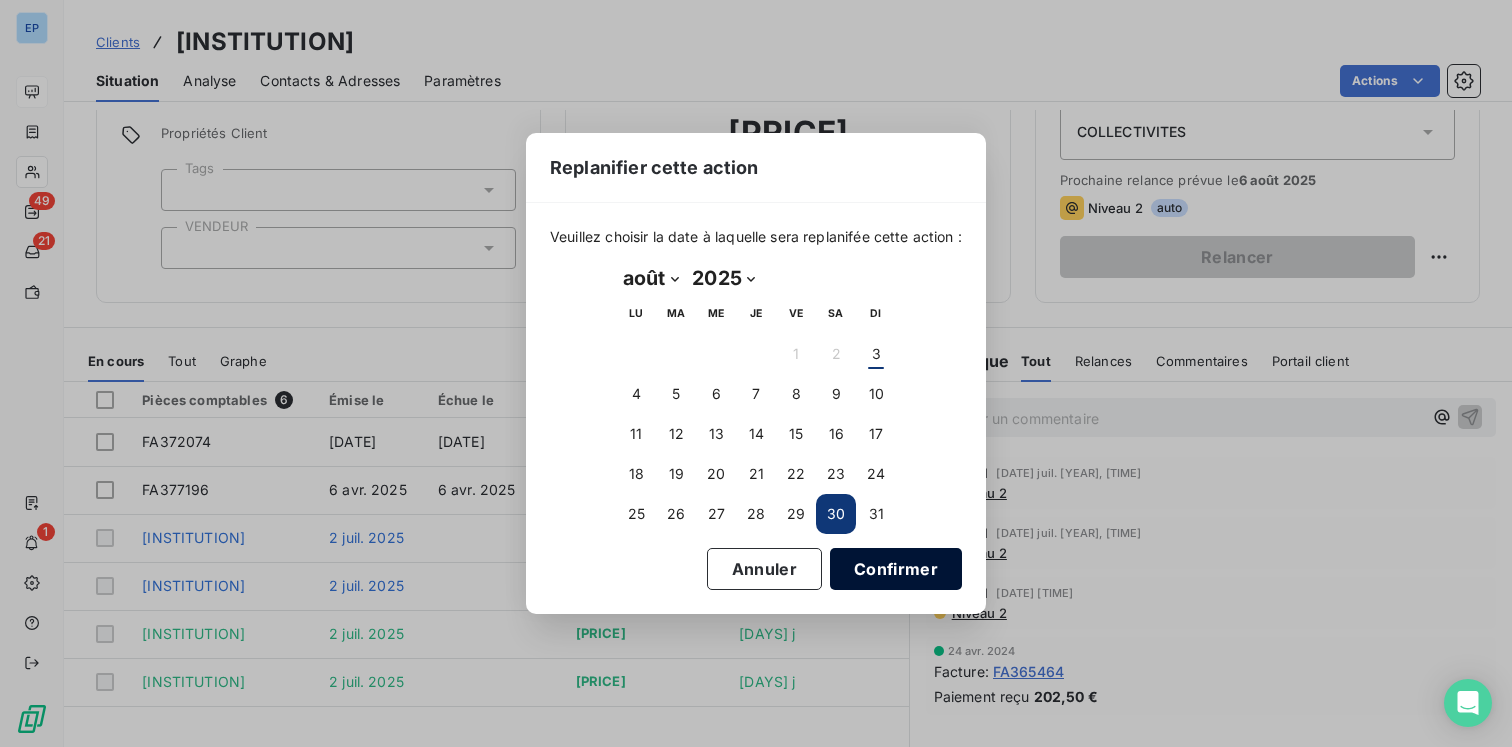 click on "Confirmer" at bounding box center [896, 569] 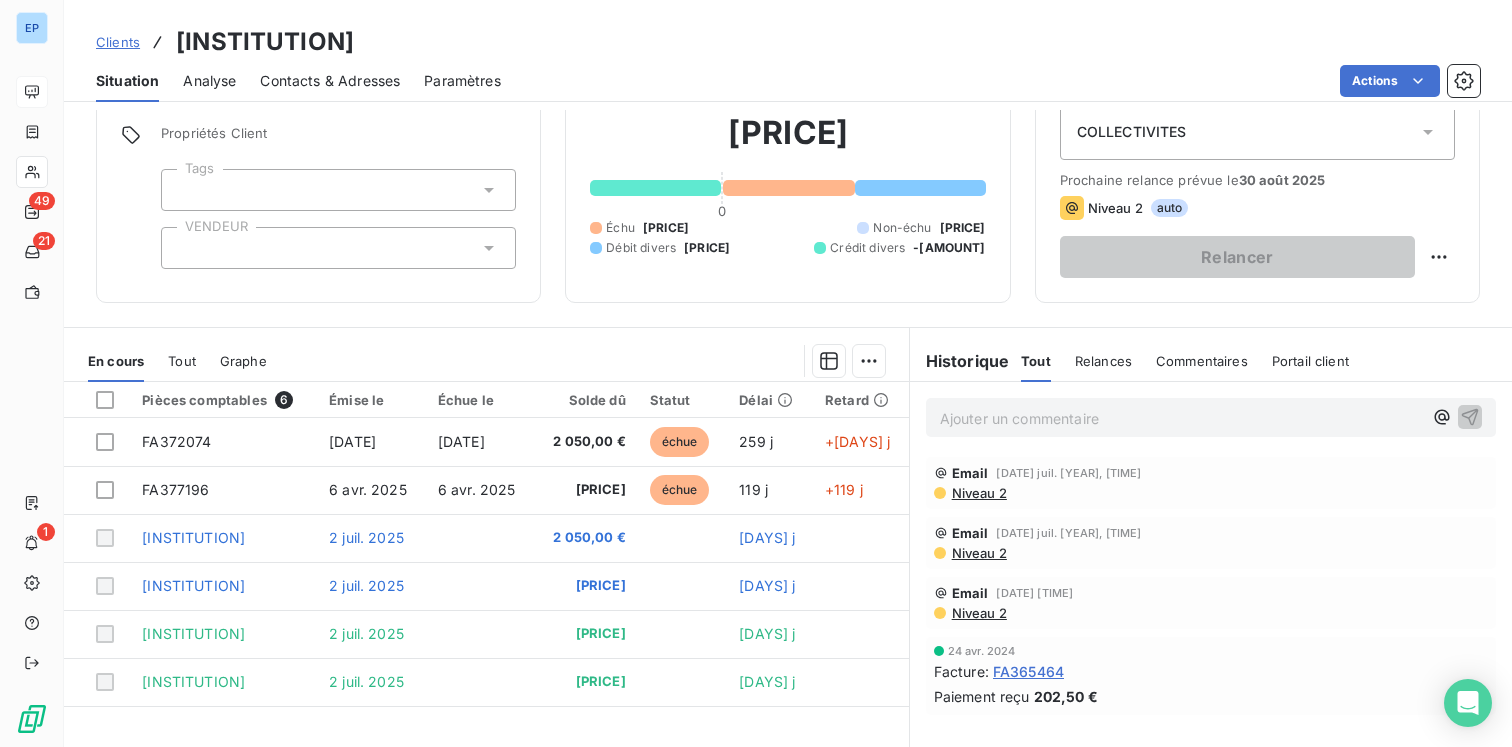 scroll, scrollTop: 0, scrollLeft: 0, axis: both 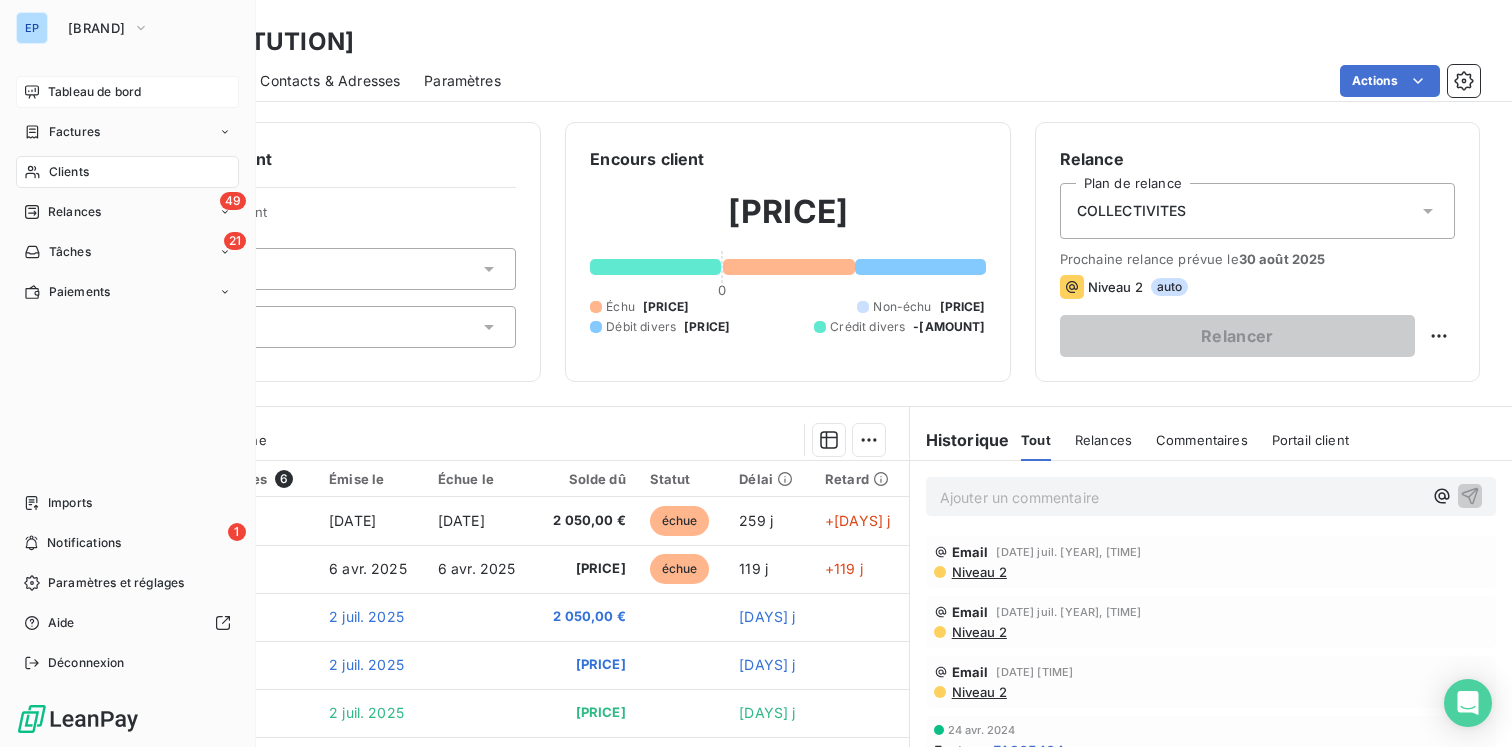 click on "Clients" at bounding box center [127, 172] 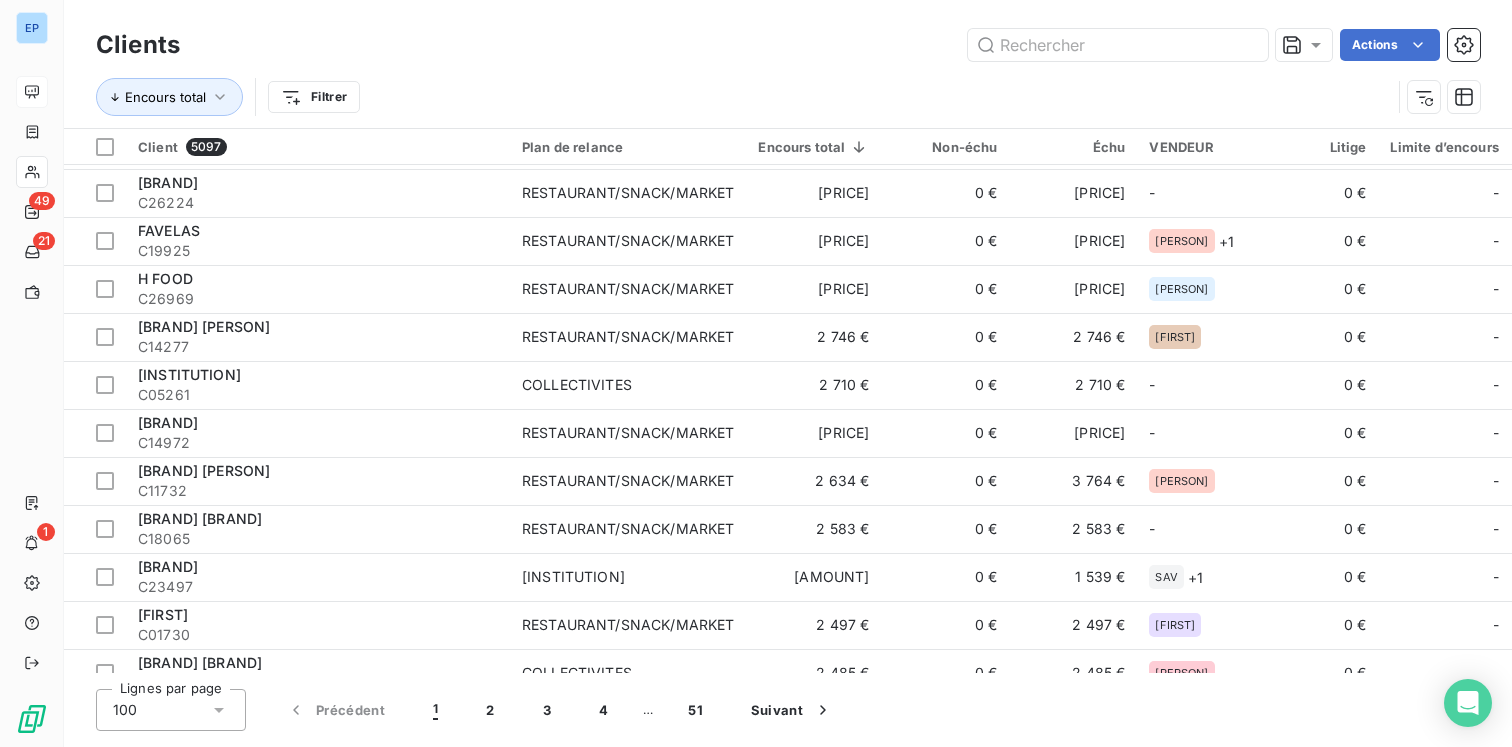 scroll, scrollTop: 3008, scrollLeft: 0, axis: vertical 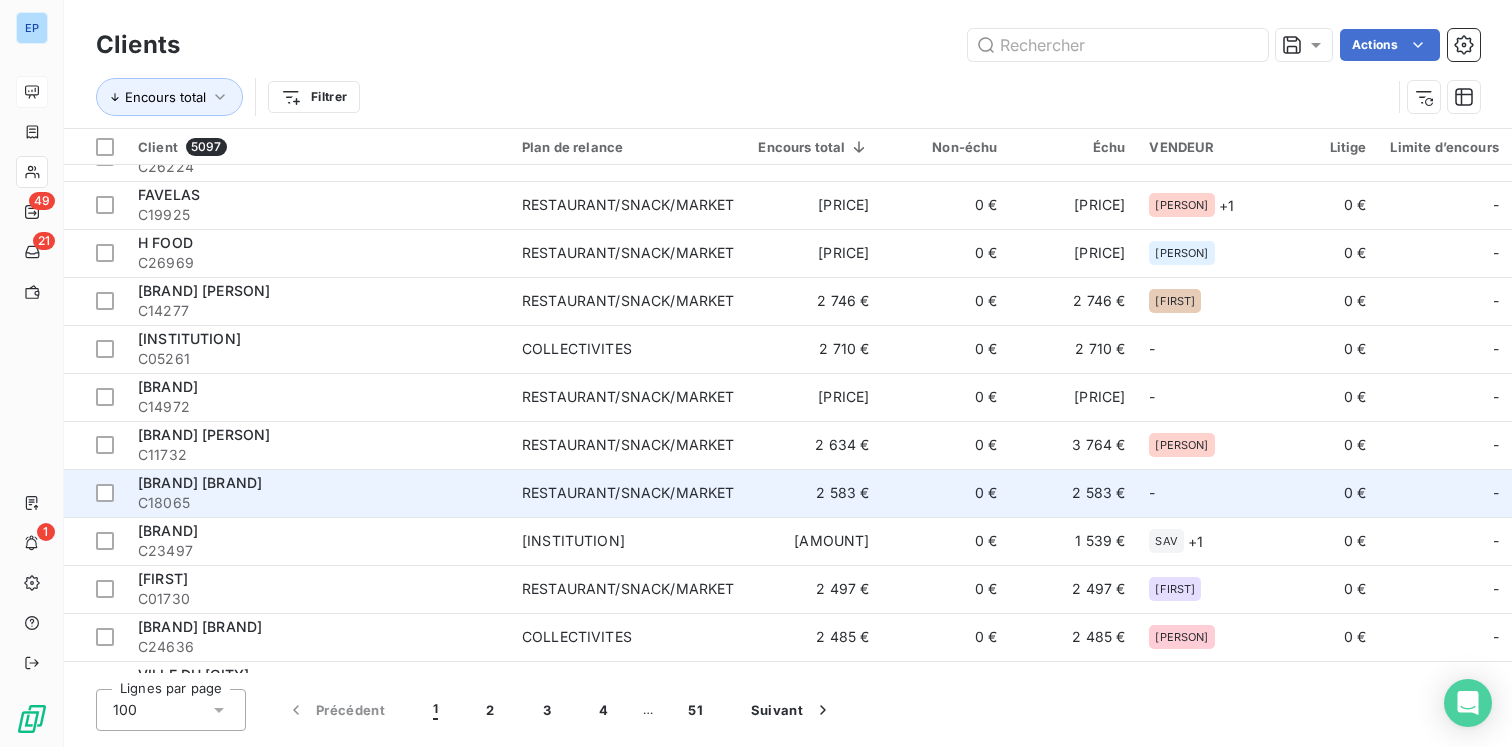 click on "RESTAURANT/SNACK/MARKET" at bounding box center [628, 493] 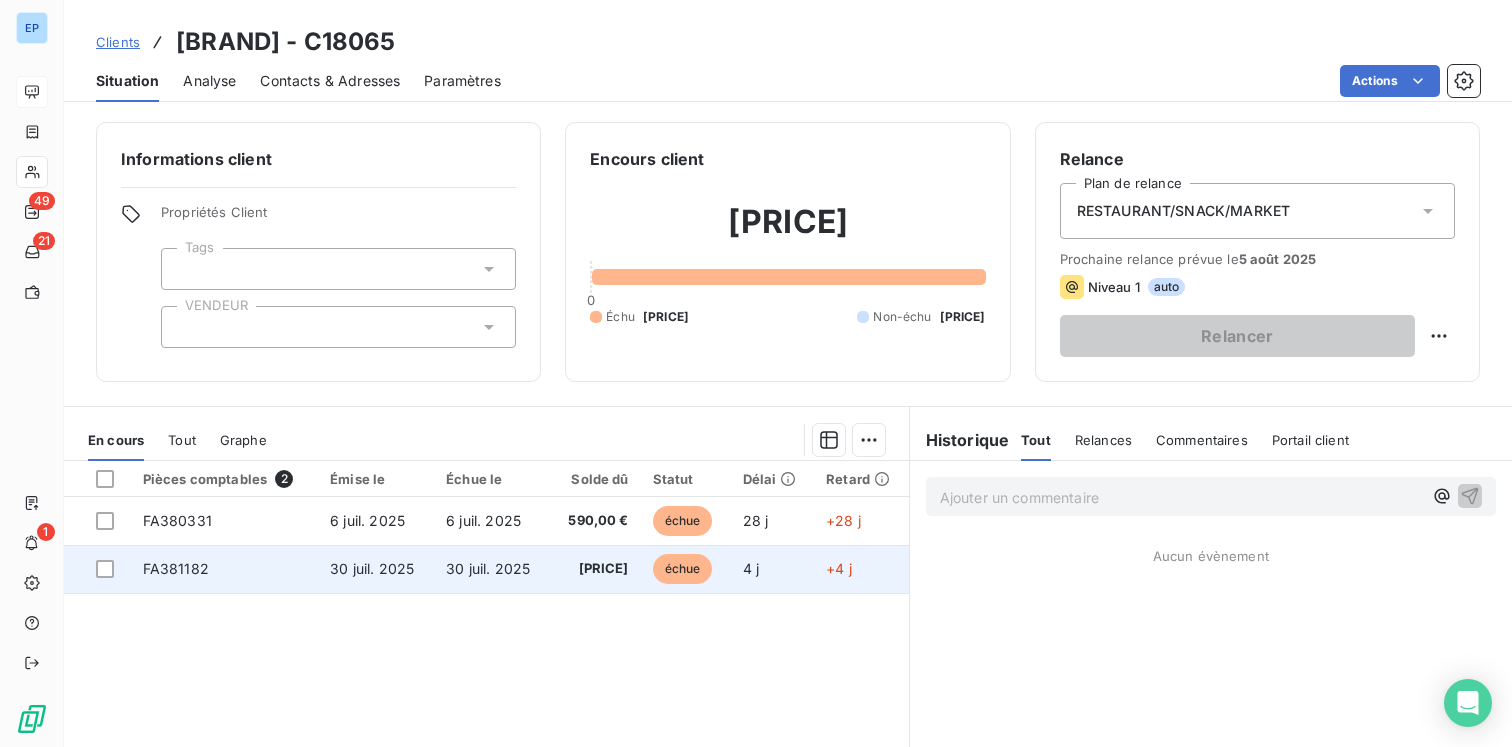 click on "30 juil. 2025" at bounding box center (492, 569) 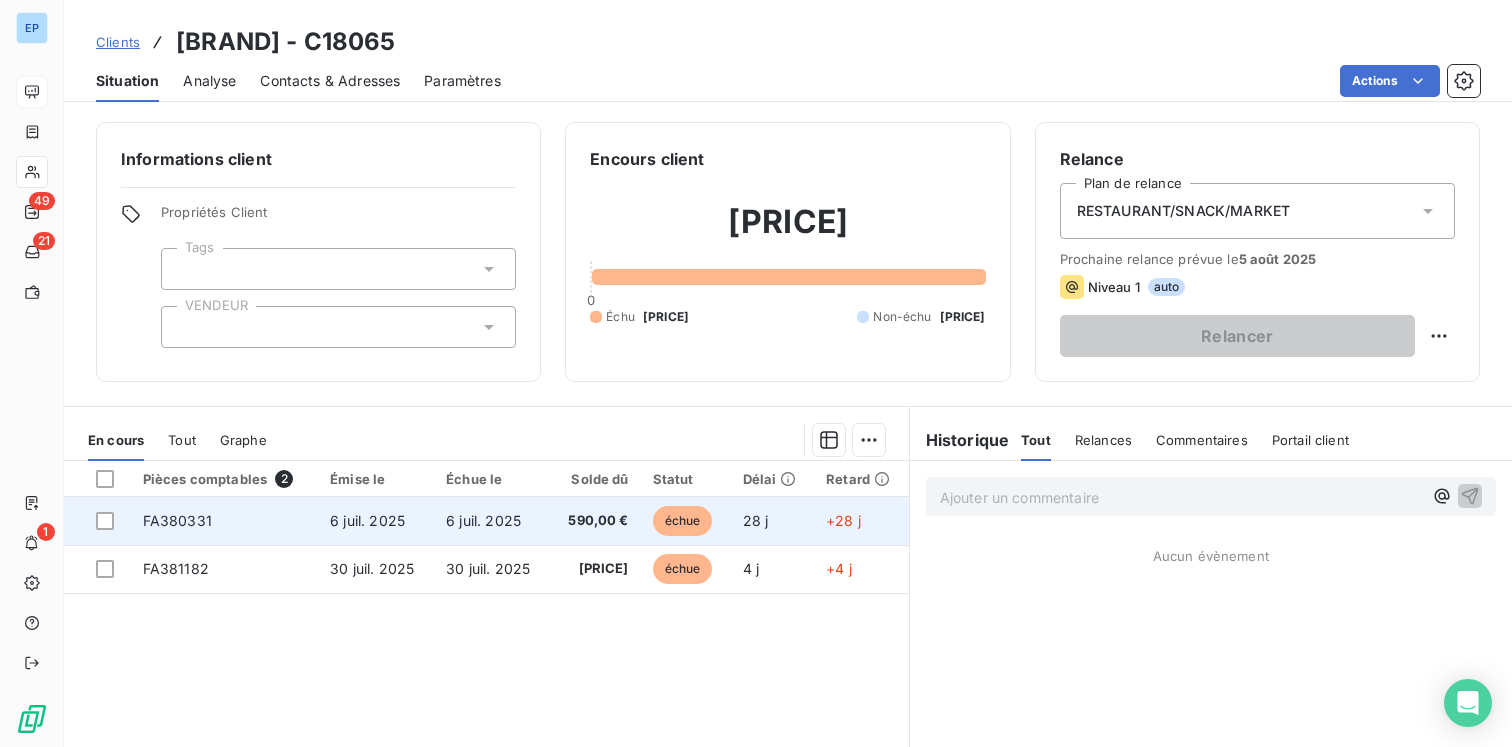 click on "FA380331" at bounding box center (225, 521) 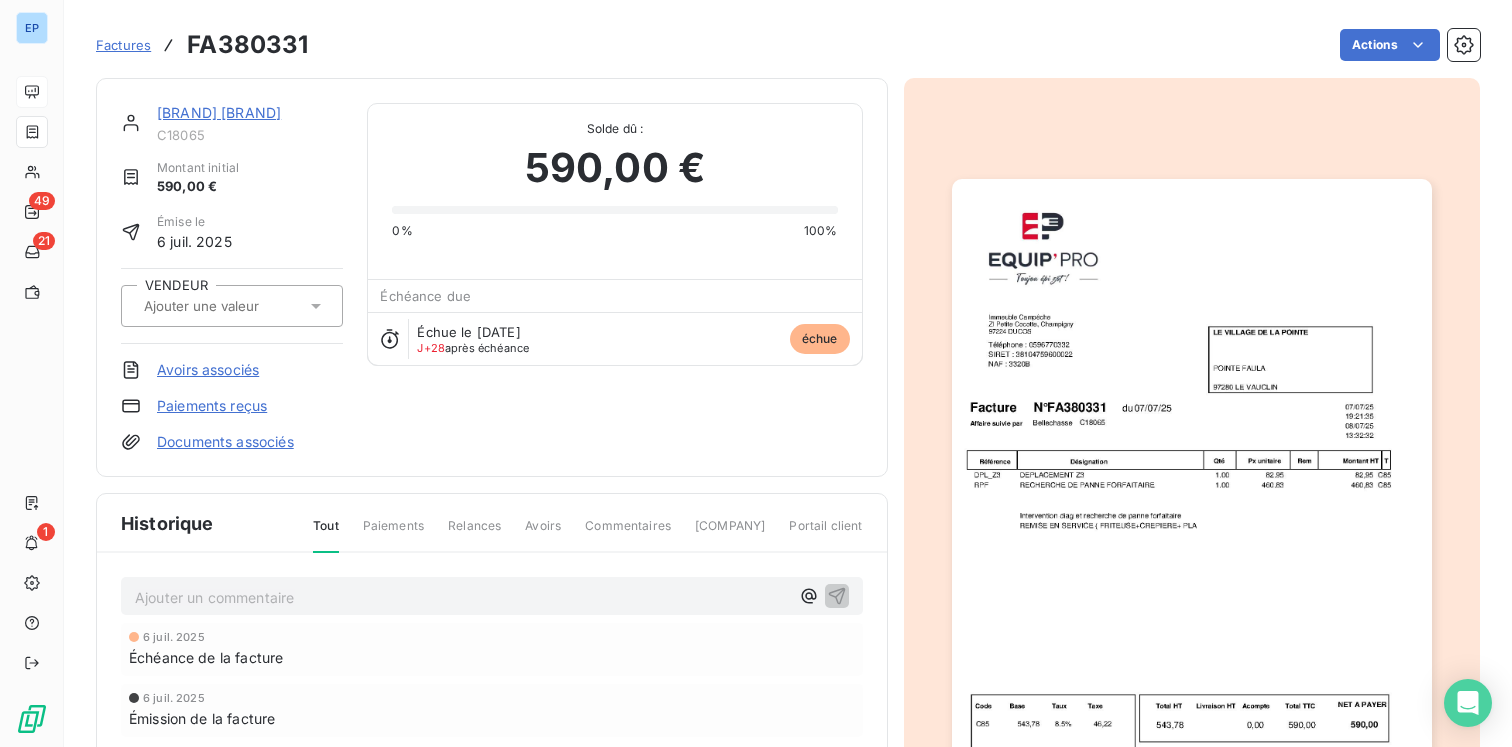 click at bounding box center (232, 306) 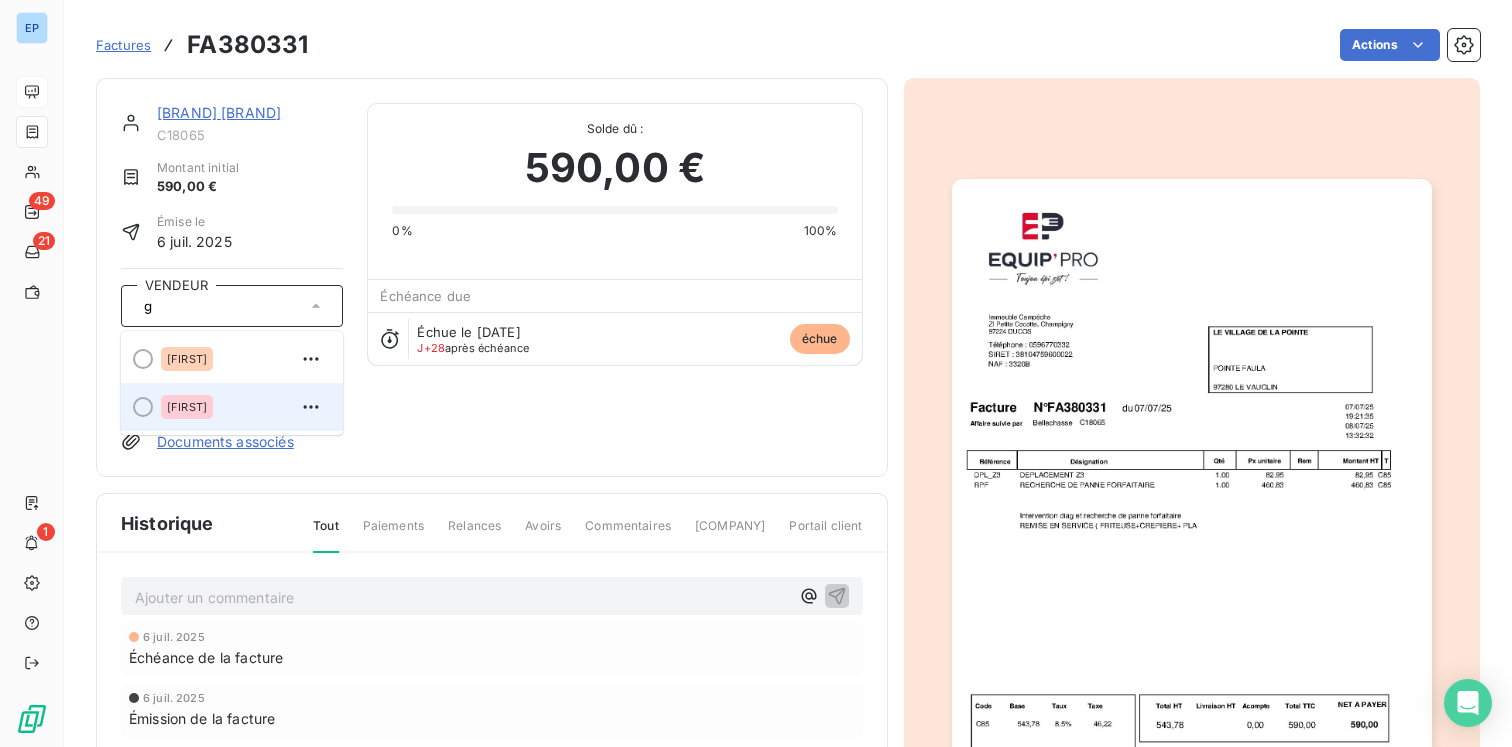 type on "g" 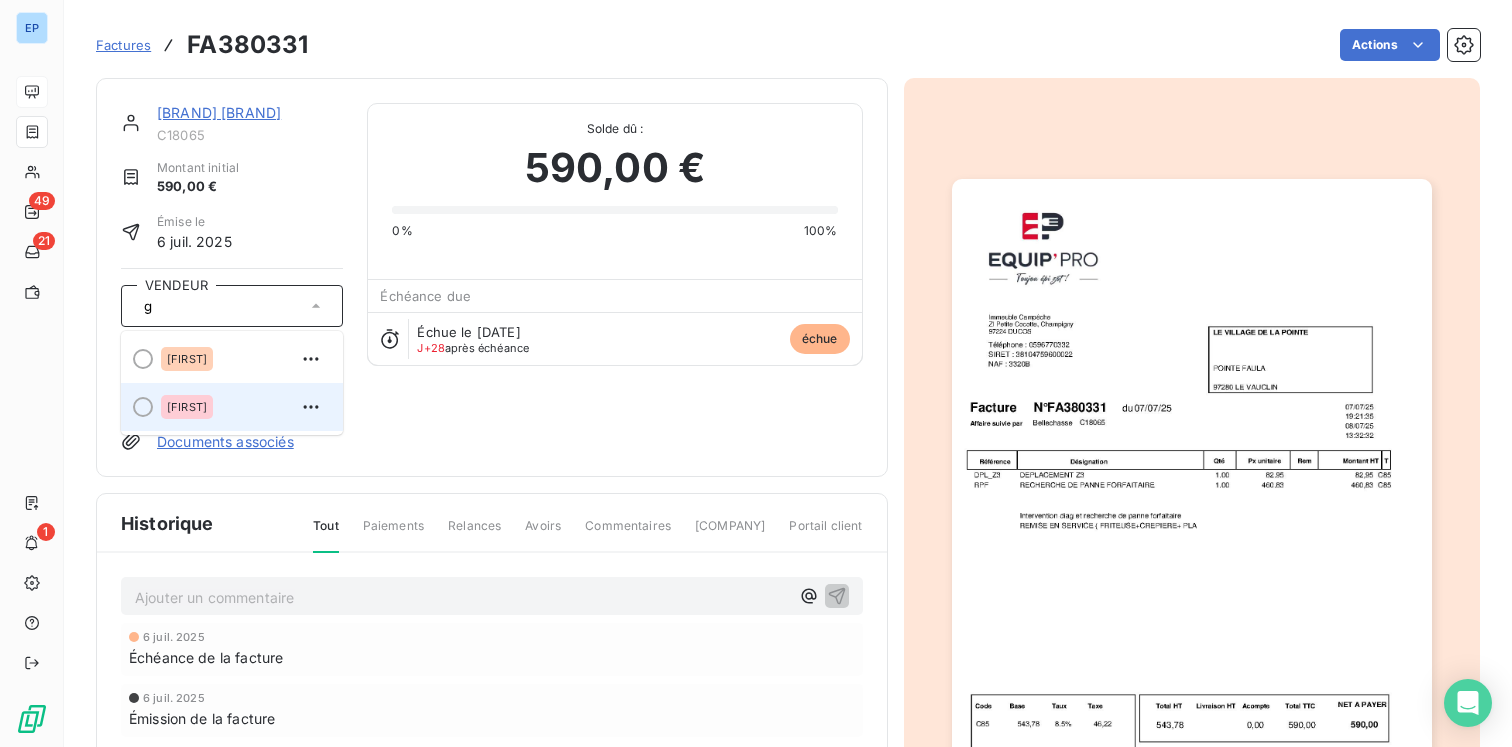 click on "[FIRST]" at bounding box center (244, 407) 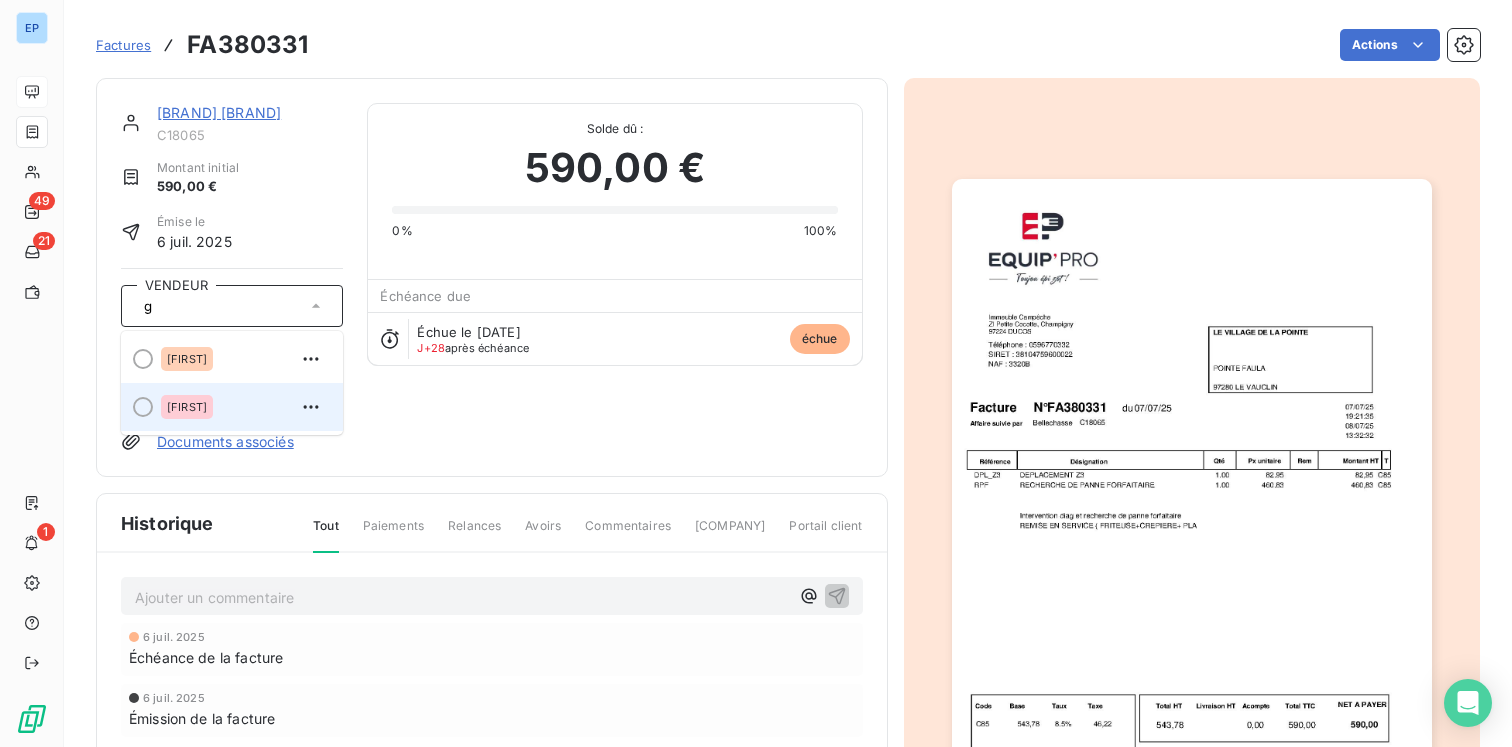 type 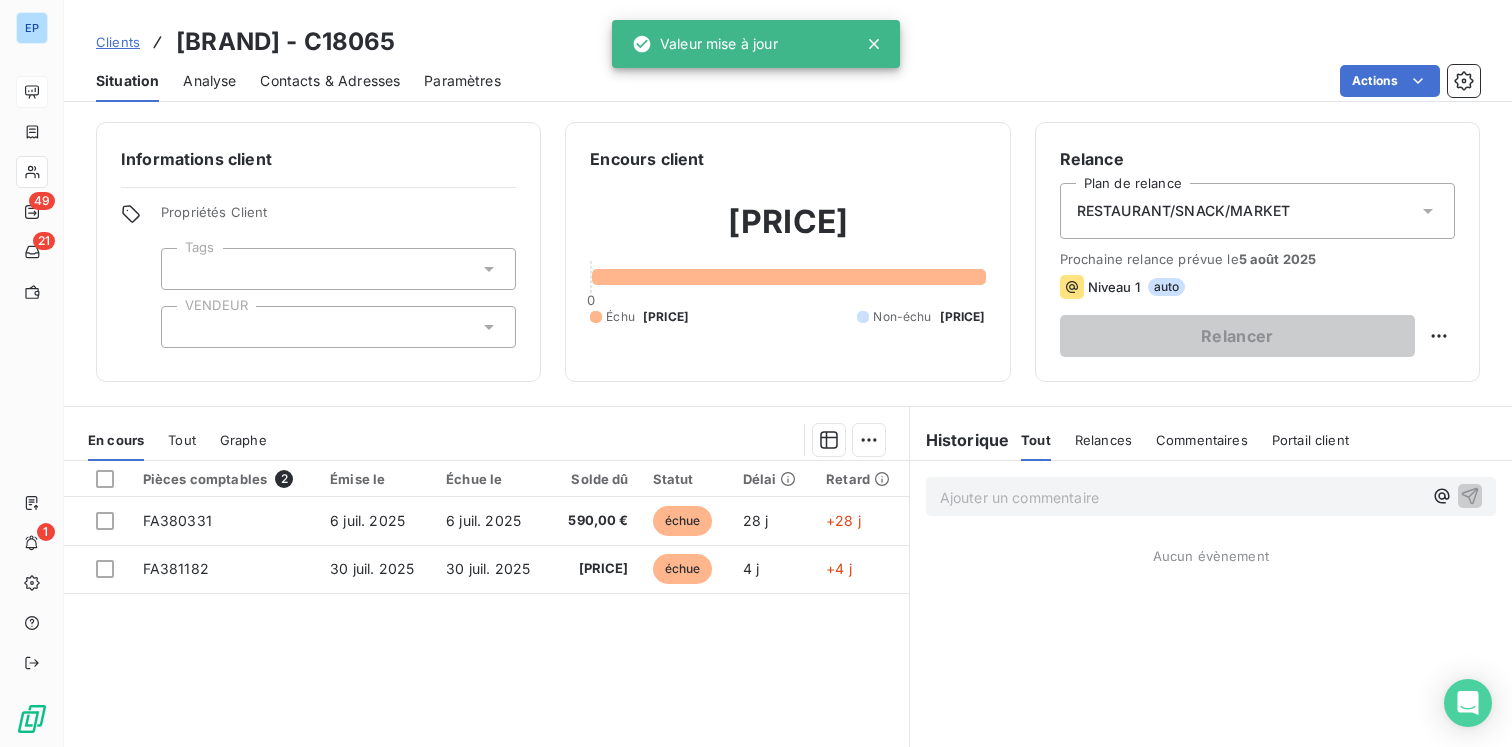 click at bounding box center [338, 327] 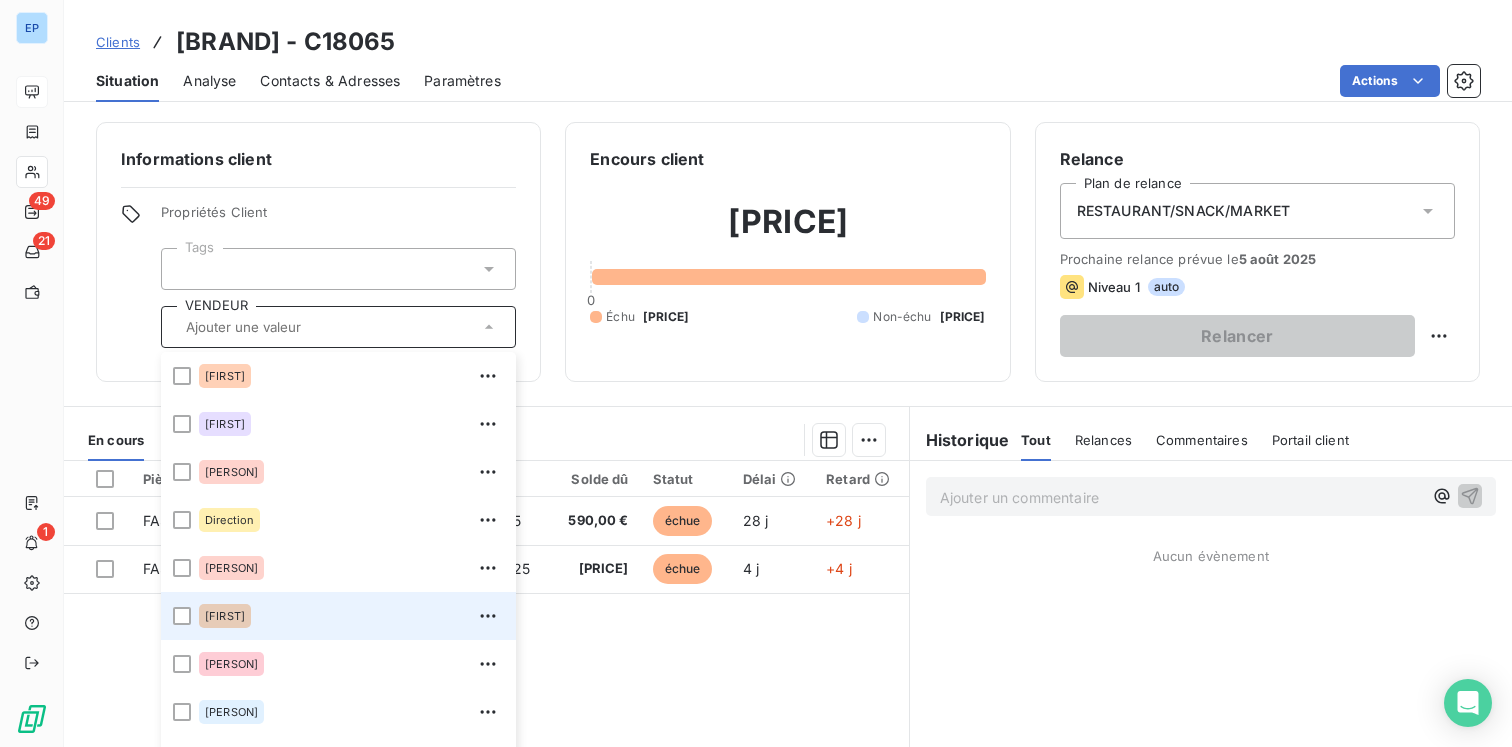 click on "[FIRST]" at bounding box center (338, 616) 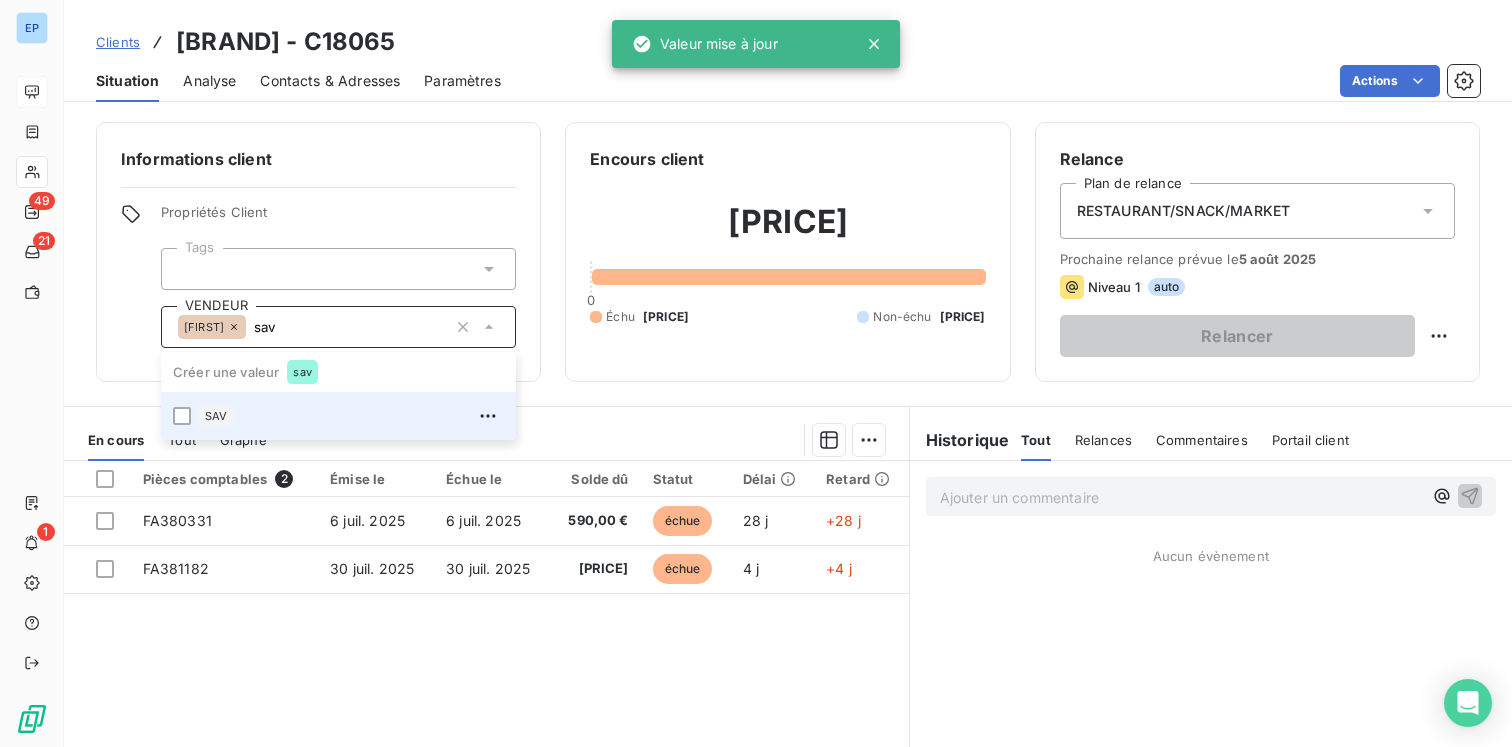 click on "SAV" at bounding box center (351, 416) 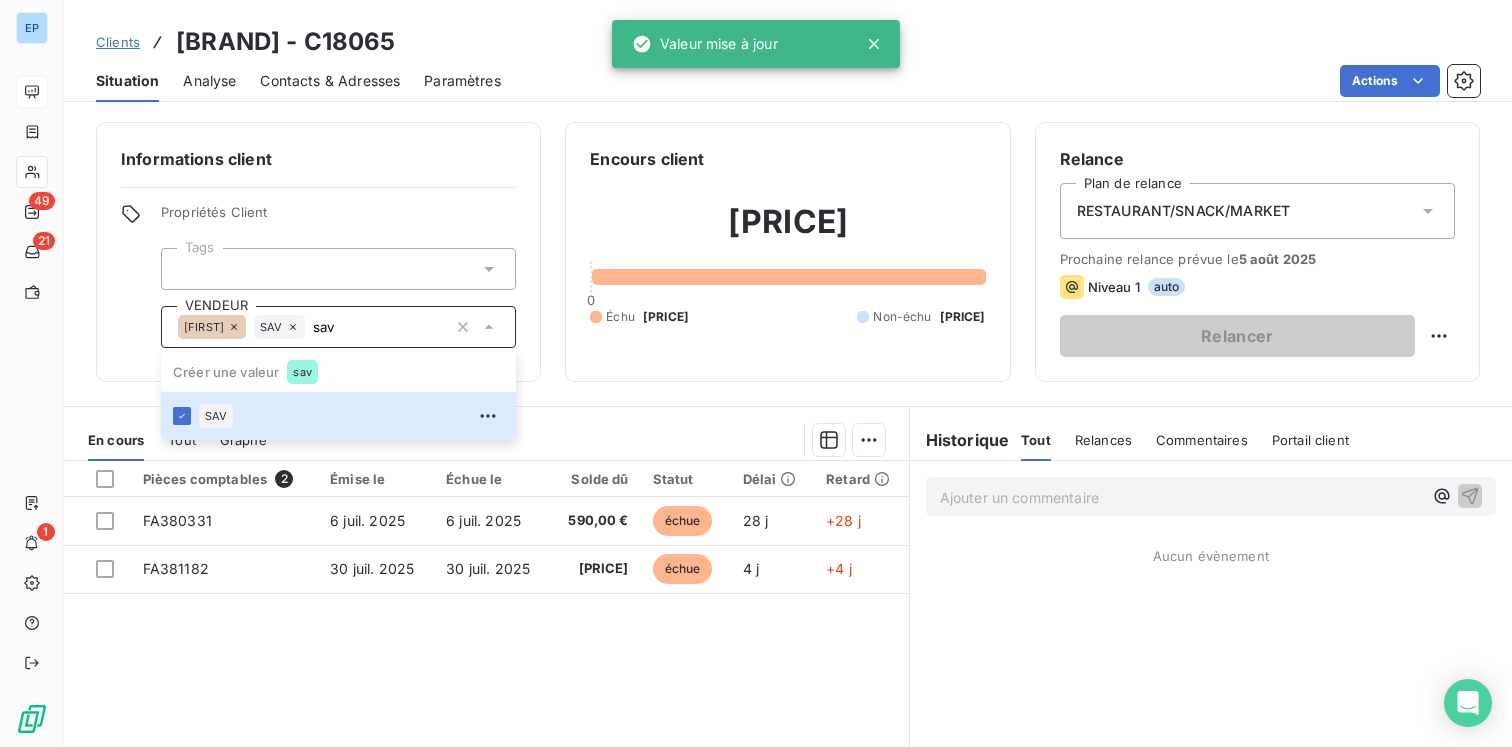 click on "Pièces comptables 2 Émise le Échue le Solde dû Statut Délai   Retard   FA[NUMBER] [DATE] [DATE] [PRICE] échue [DAYS] j +[DAYS] j FA[NUMBER] [DATE] [DATE] [PRICE] échue [DAYS] j +[DAYS] j" at bounding box center (486, 653) 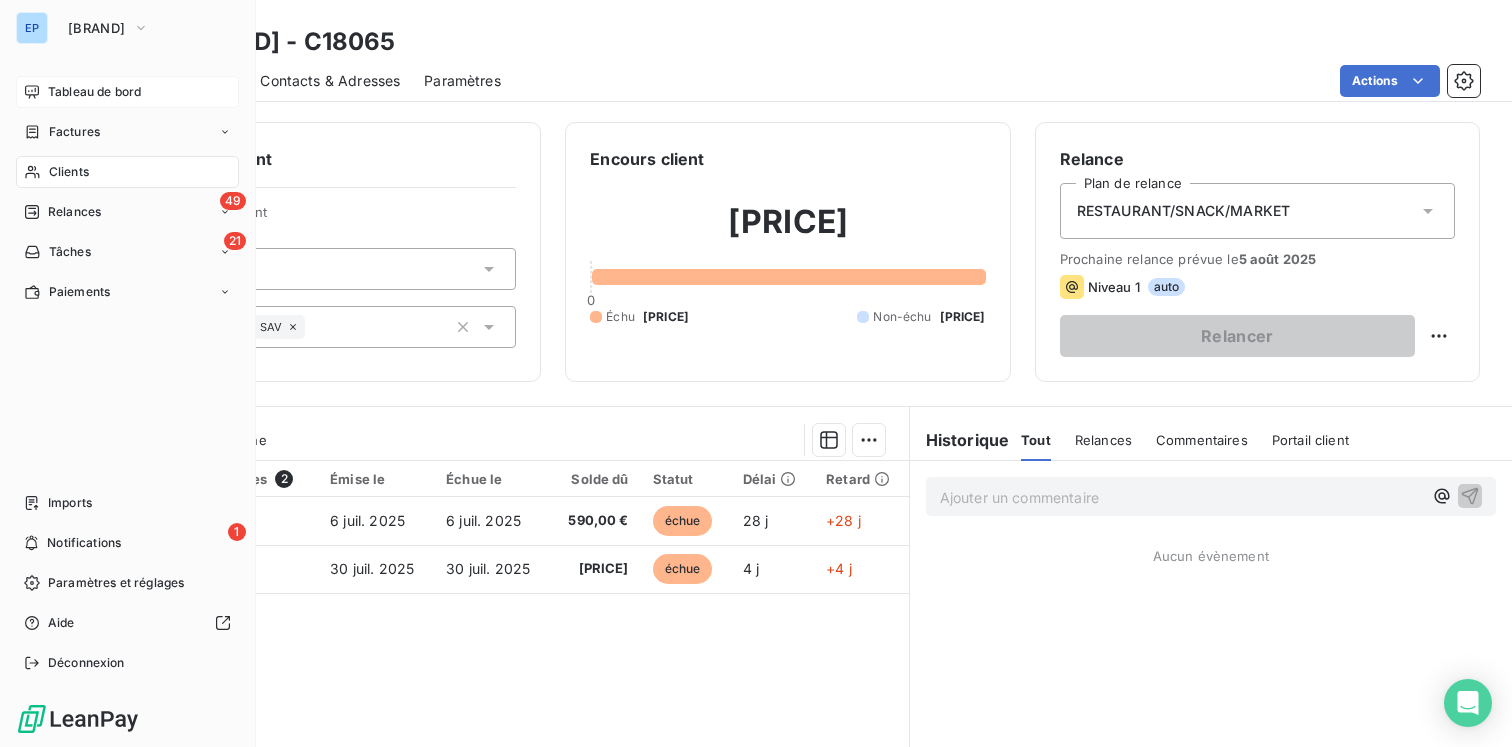 click on "Tableau de bord" at bounding box center (94, 92) 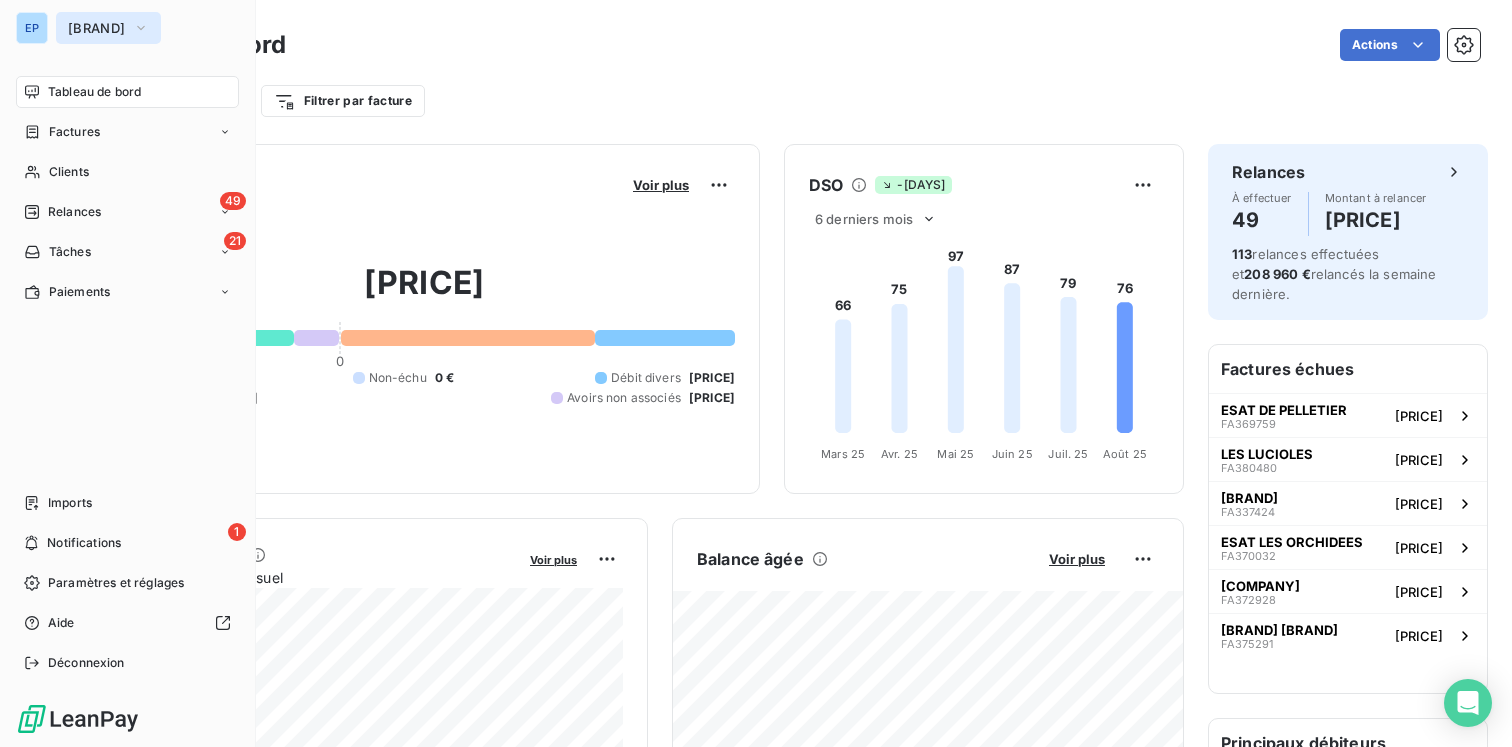 click on "[BRAND]" at bounding box center [96, 28] 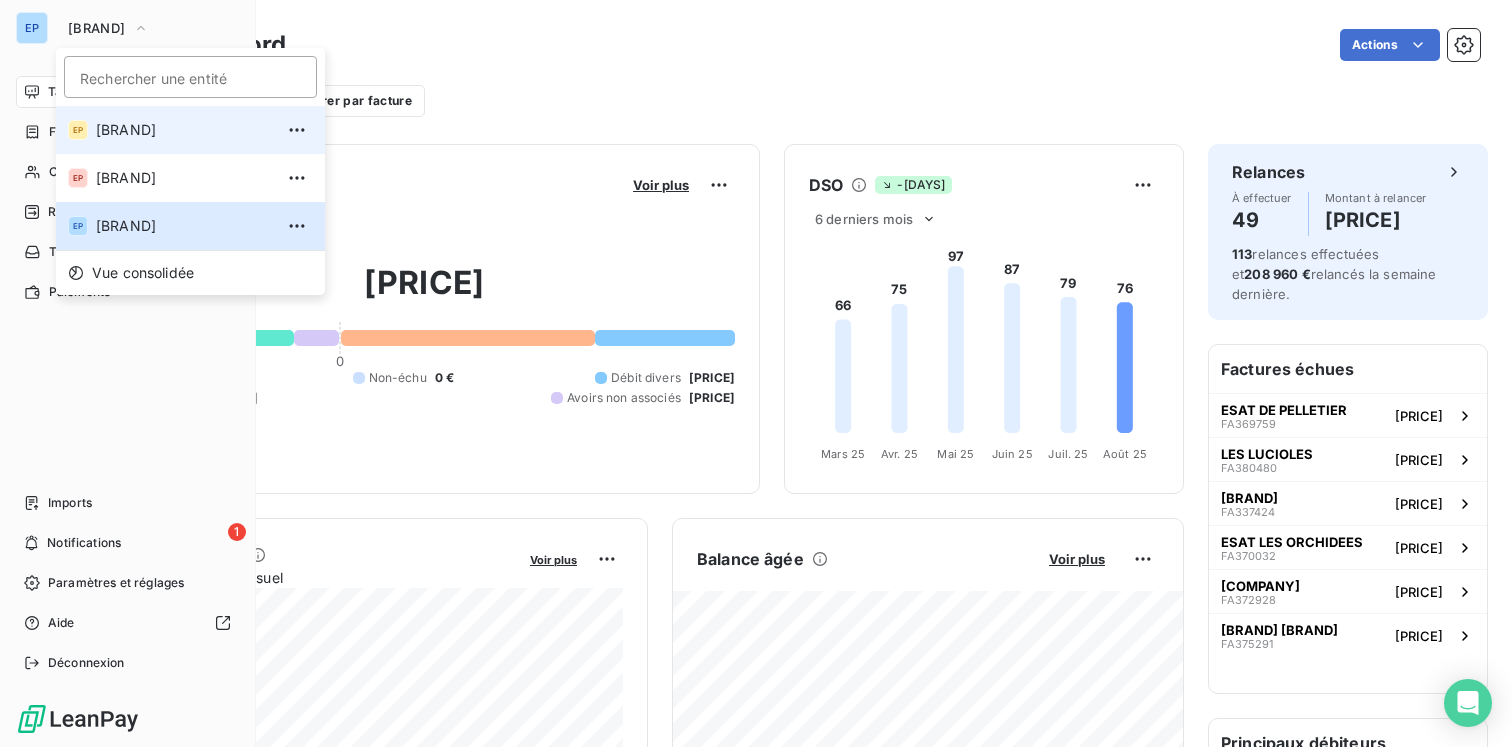 click on "[BRAND]" at bounding box center (184, 130) 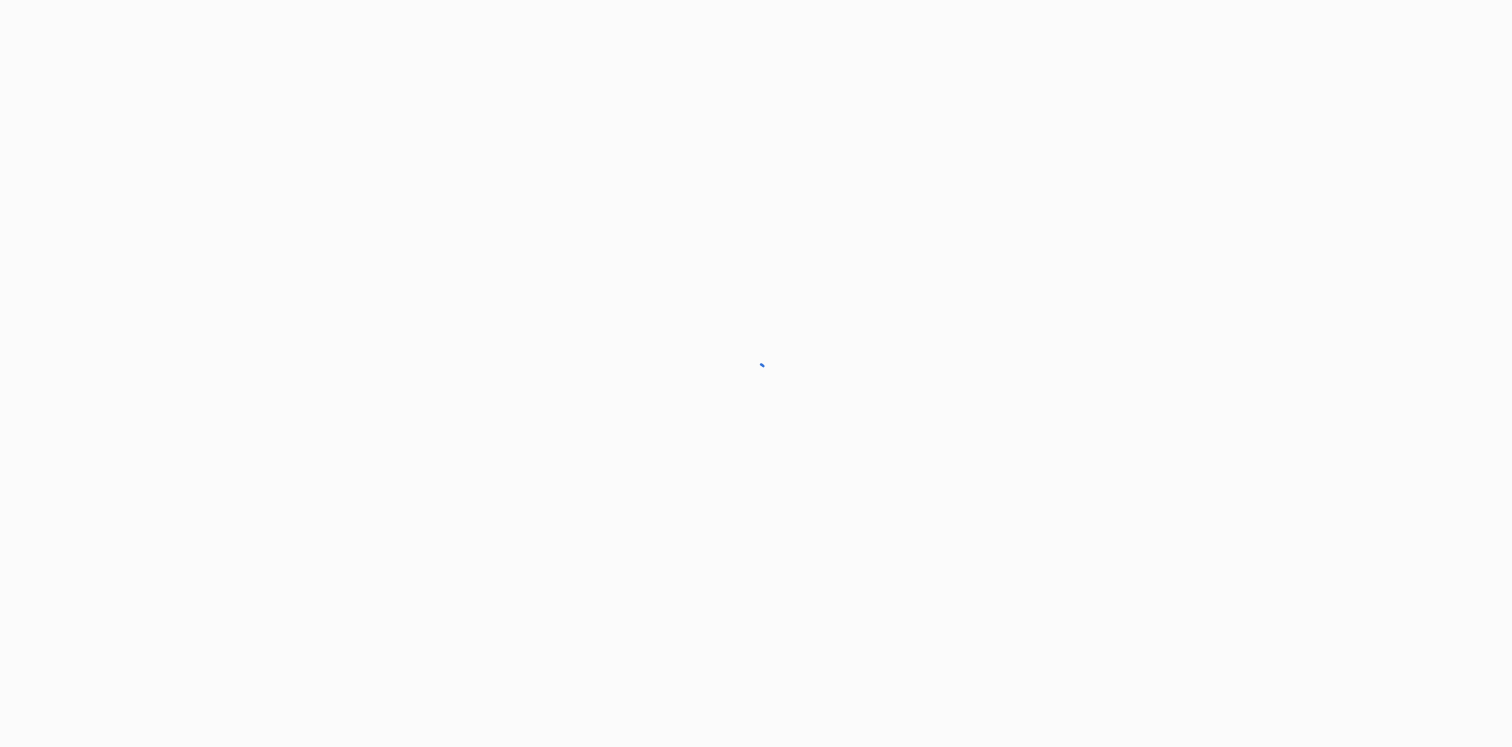 scroll, scrollTop: 0, scrollLeft: 0, axis: both 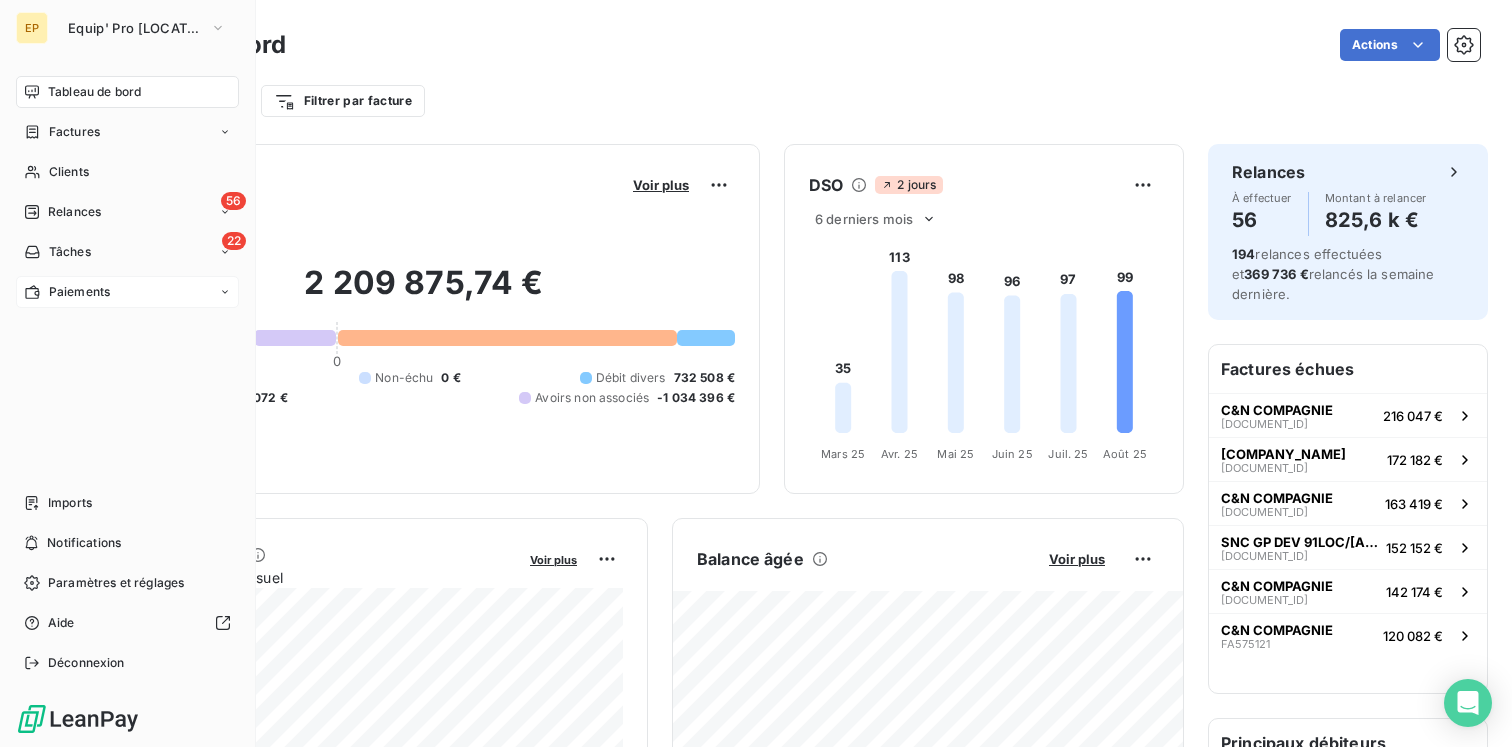 click 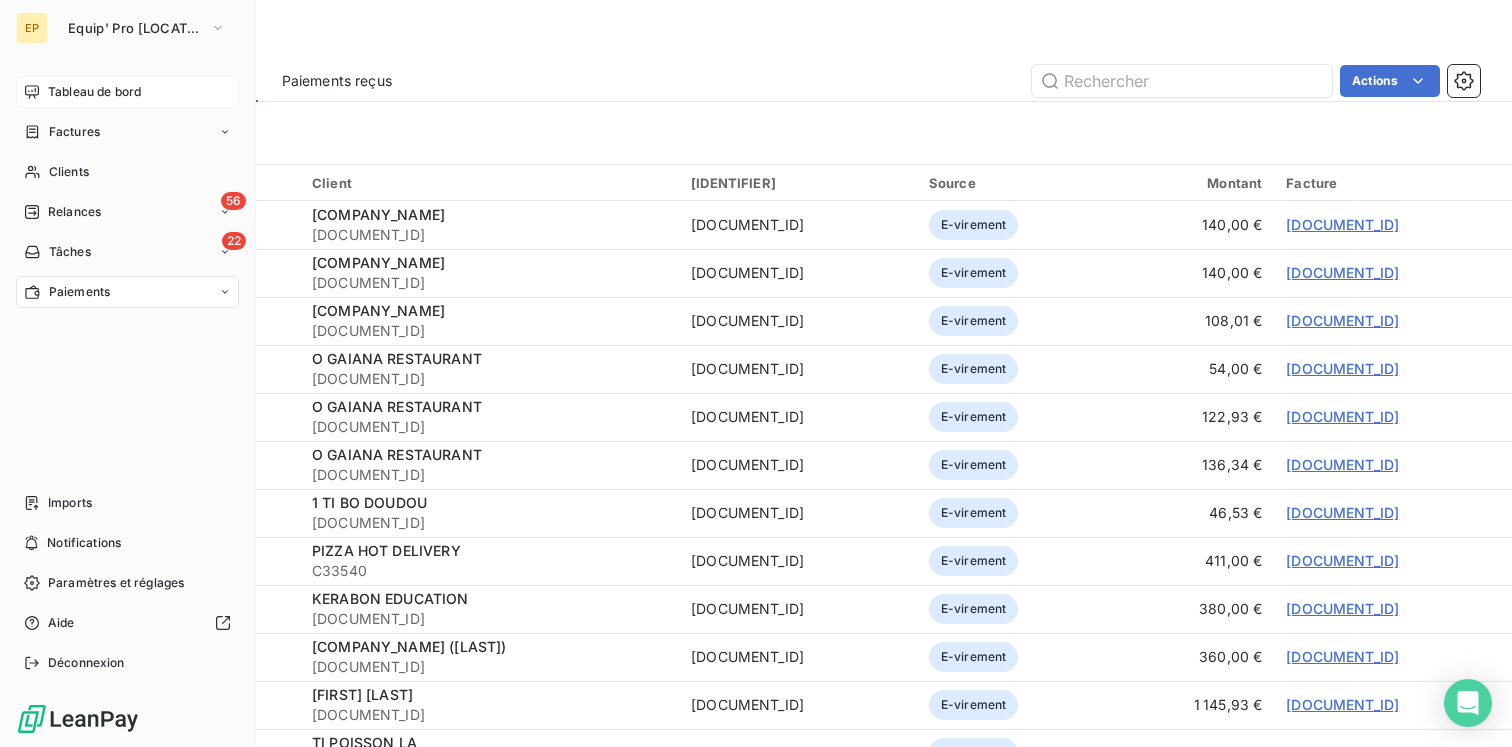 click on "Tableau de bord" at bounding box center (94, 92) 